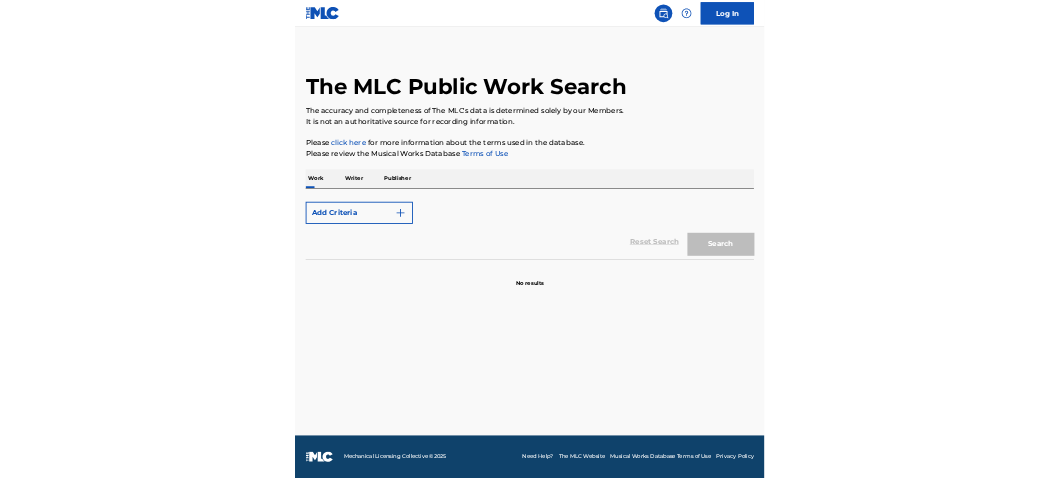 scroll, scrollTop: 0, scrollLeft: 0, axis: both 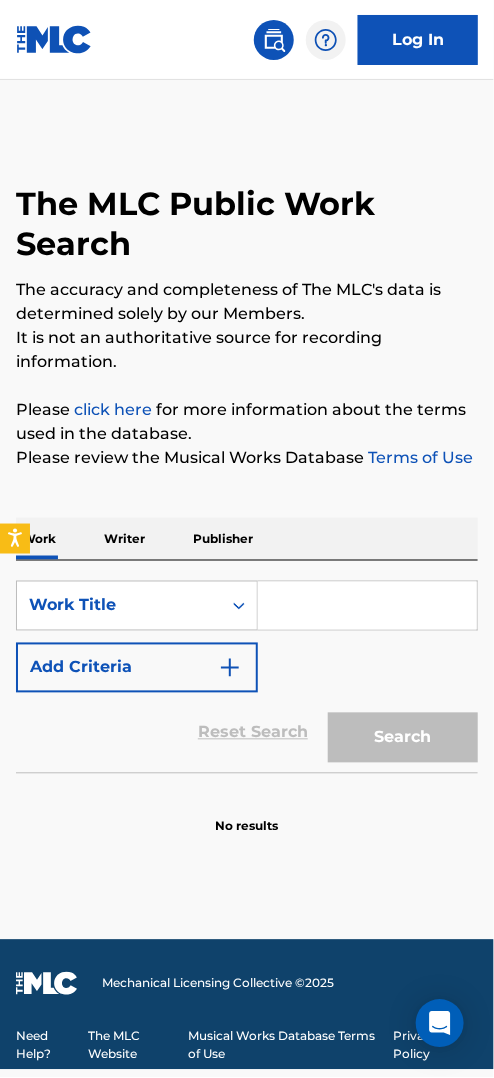 click at bounding box center [367, 606] 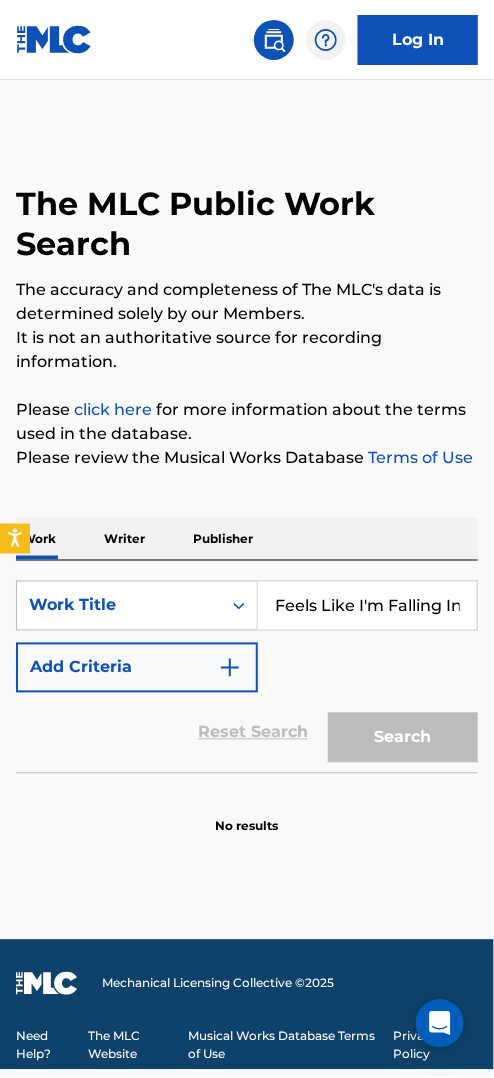 scroll, scrollTop: 0, scrollLeft: 43, axis: horizontal 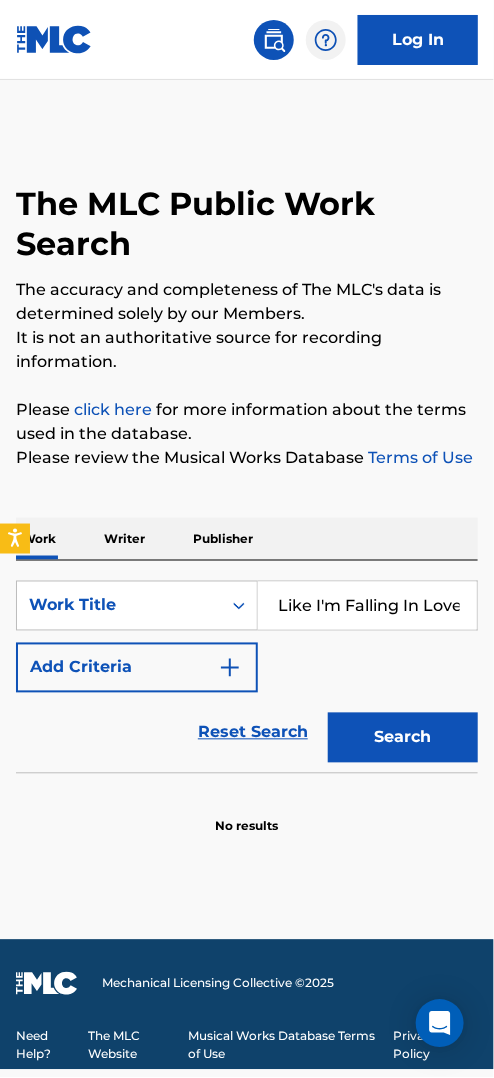 type on "Feels Like I'm Falling In Love" 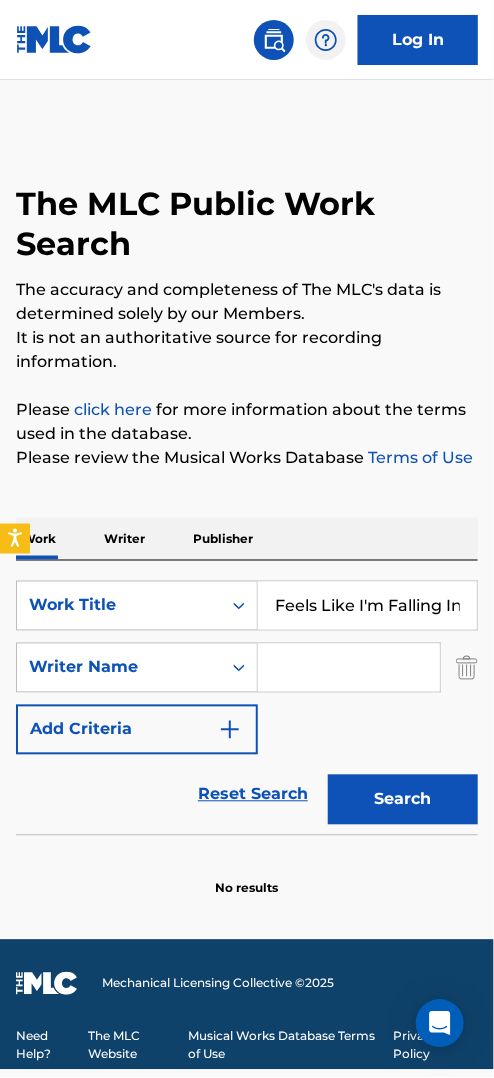 click at bounding box center (349, 668) 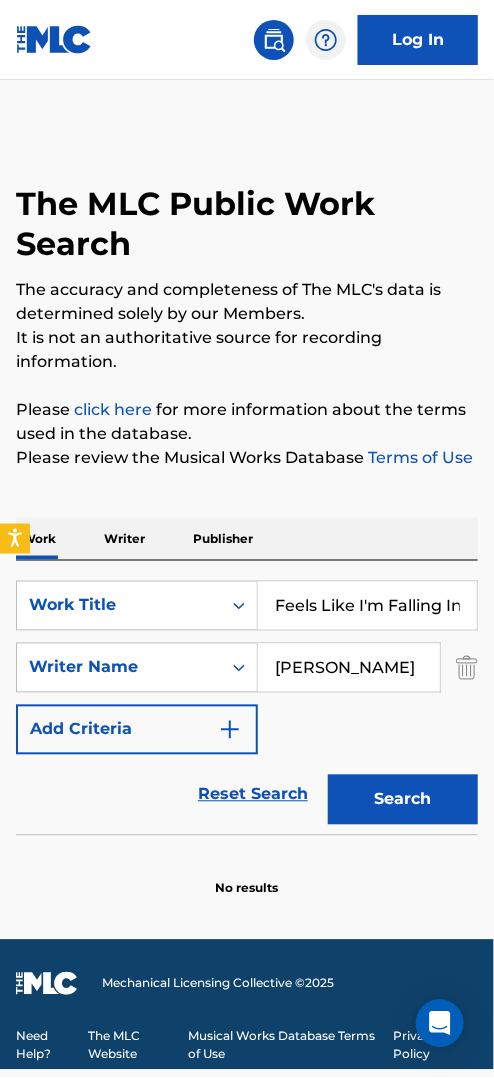 click on "Search" at bounding box center [403, 800] 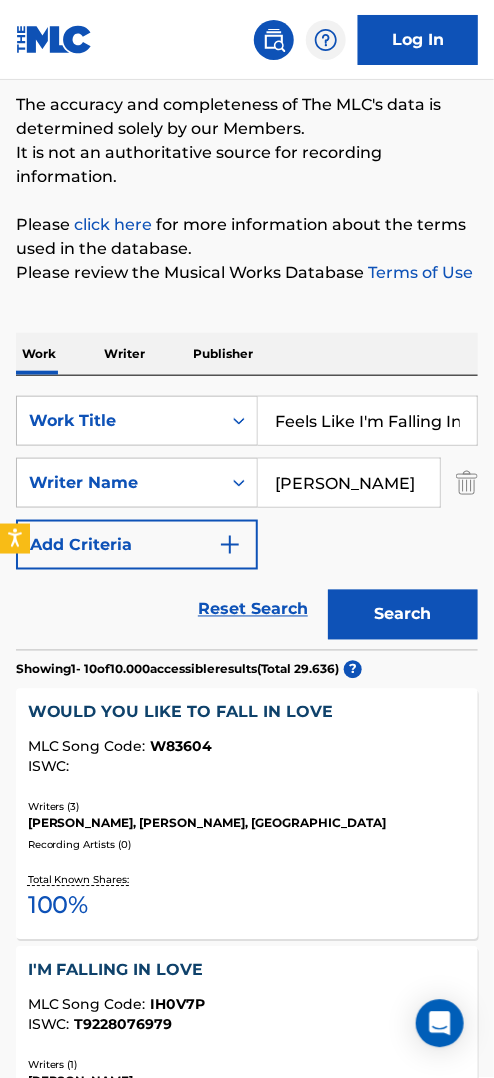 scroll, scrollTop: 99, scrollLeft: 0, axis: vertical 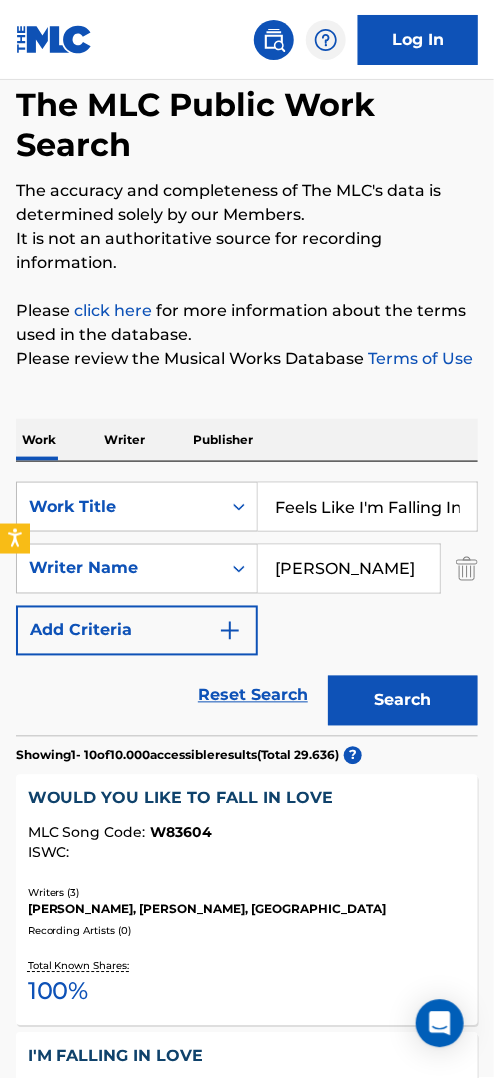 drag, startPoint x: 333, startPoint y: 574, endPoint x: 261, endPoint y: 561, distance: 73.1642 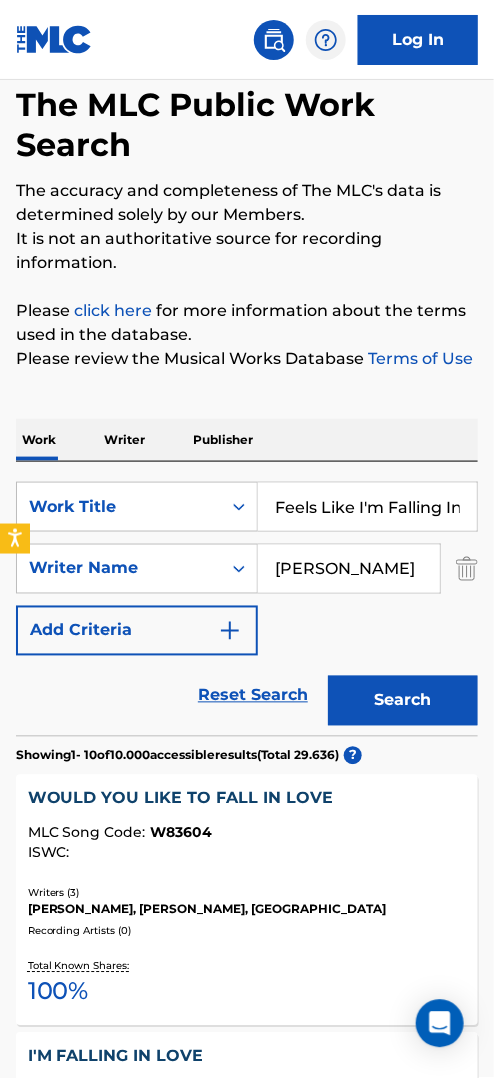 type on "[PERSON_NAME]" 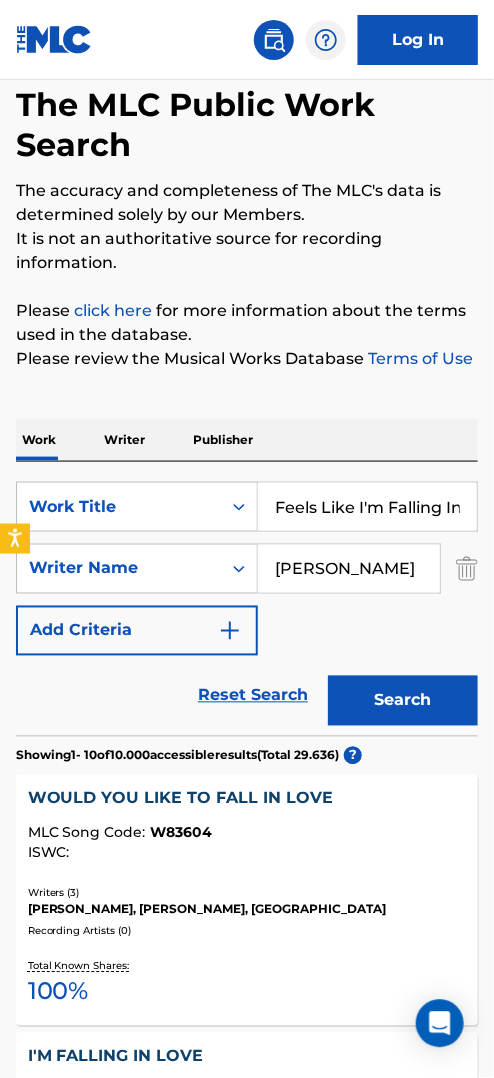 click on "Search" at bounding box center [403, 701] 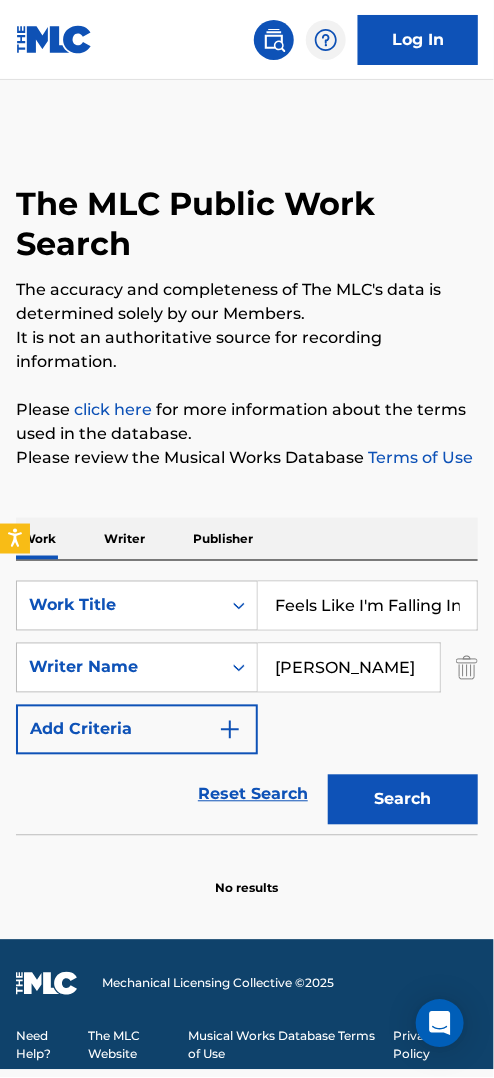 scroll, scrollTop: 0, scrollLeft: 0, axis: both 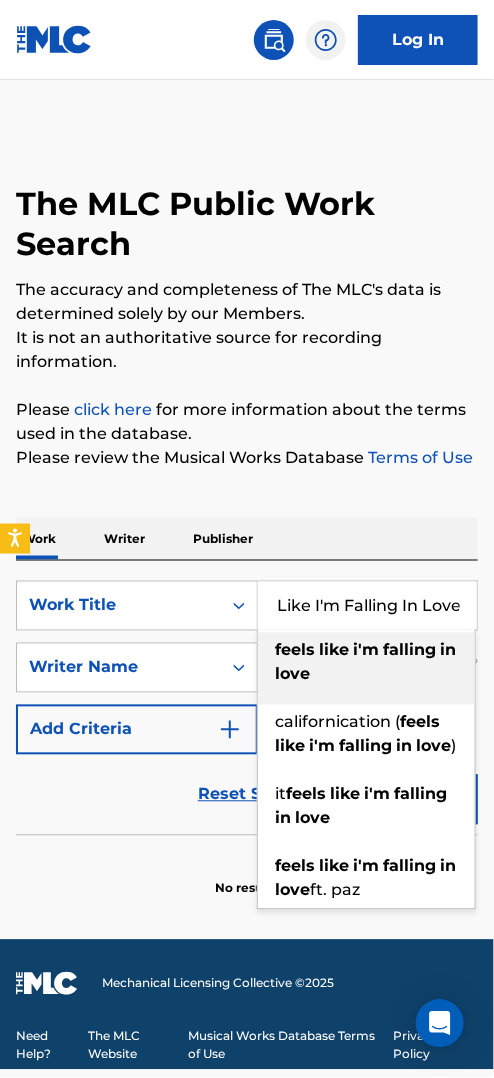drag, startPoint x: 272, startPoint y: 602, endPoint x: 501, endPoint y: 611, distance: 229.17679 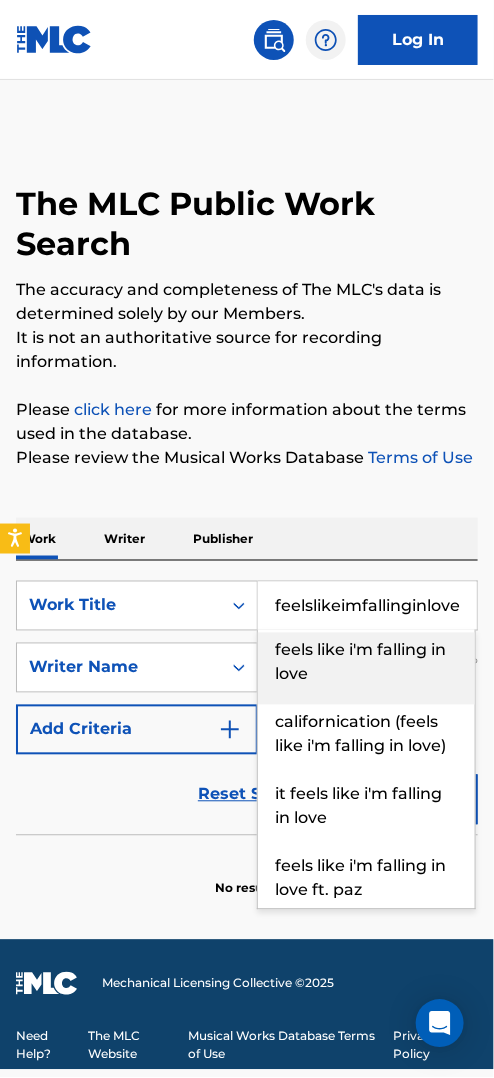 scroll, scrollTop: 0, scrollLeft: 0, axis: both 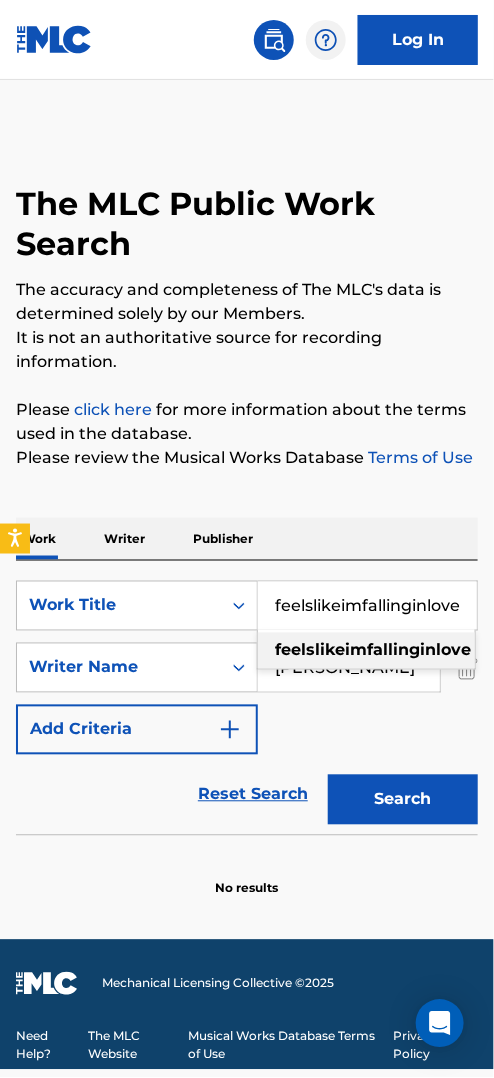 type on "feelslikeimfallinginlove" 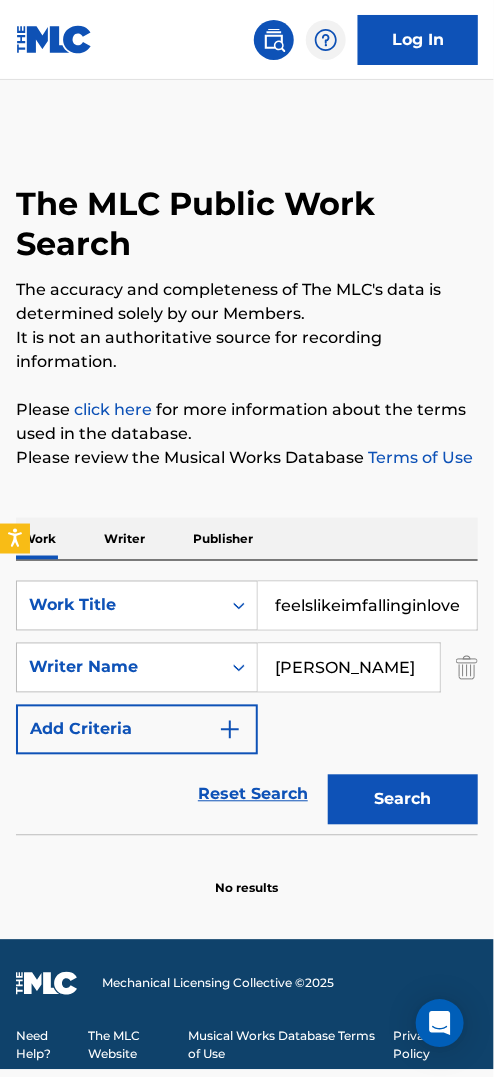 click on "Search" at bounding box center (403, 800) 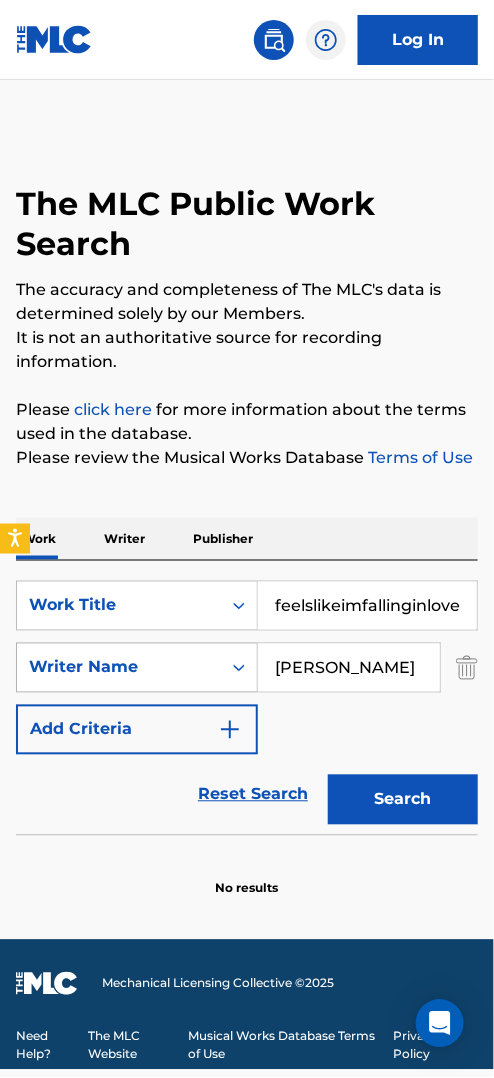 drag, startPoint x: 349, startPoint y: 671, endPoint x: 233, endPoint y: 664, distance: 116.21101 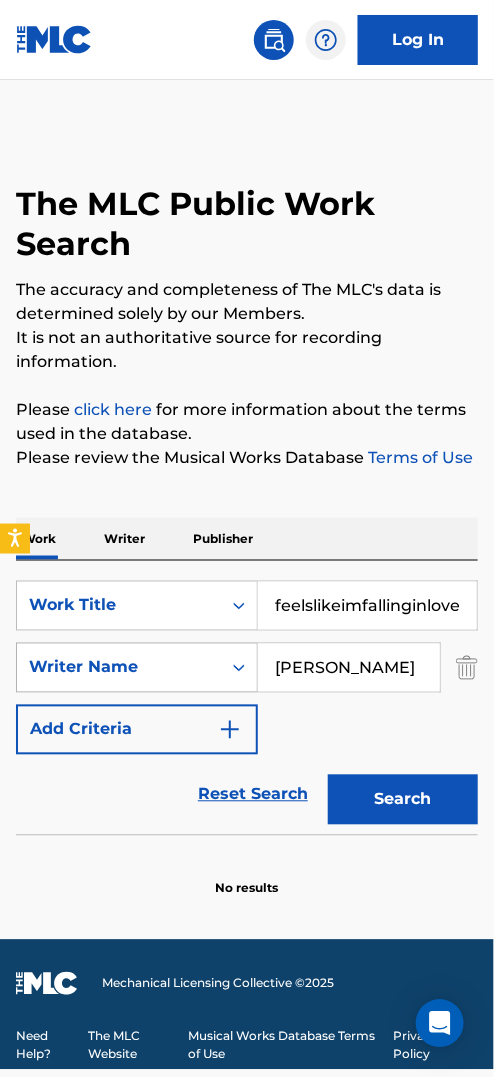 click on "SearchWithCriteriaf28cc28a-8c0a-4b7e-9fd0-ae5b605b35f7 Writer Name [PERSON_NAME]" at bounding box center [247, 668] 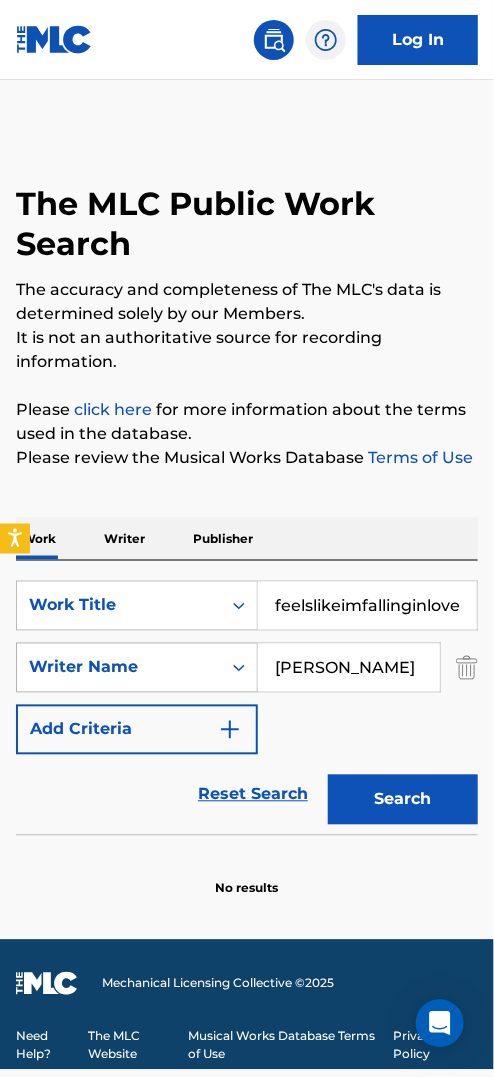 type on "[PERSON_NAME]" 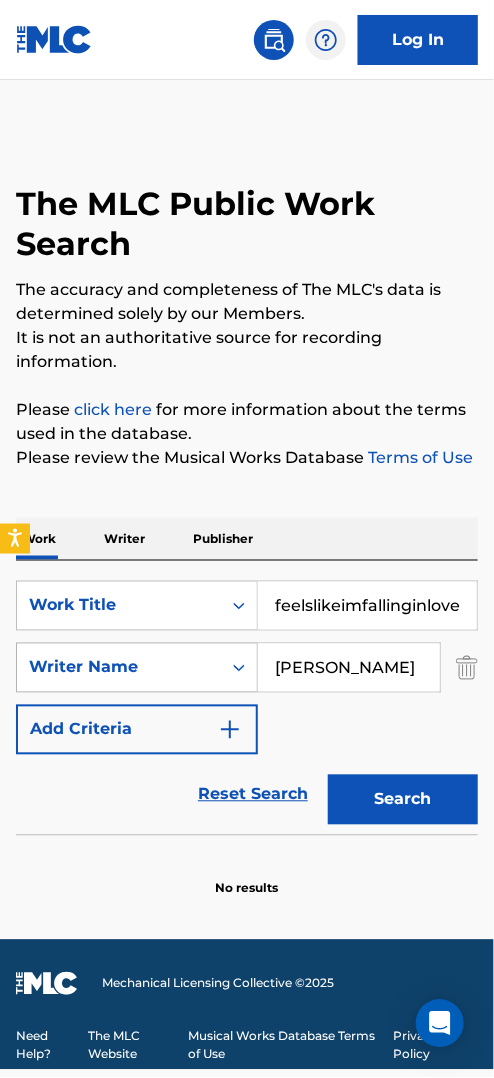 click on "Search" at bounding box center [403, 800] 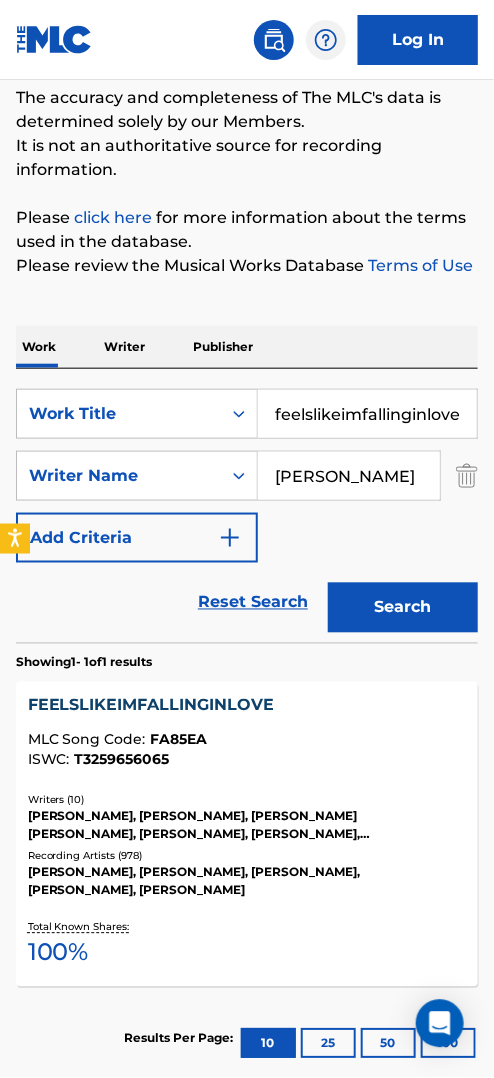 scroll, scrollTop: 199, scrollLeft: 0, axis: vertical 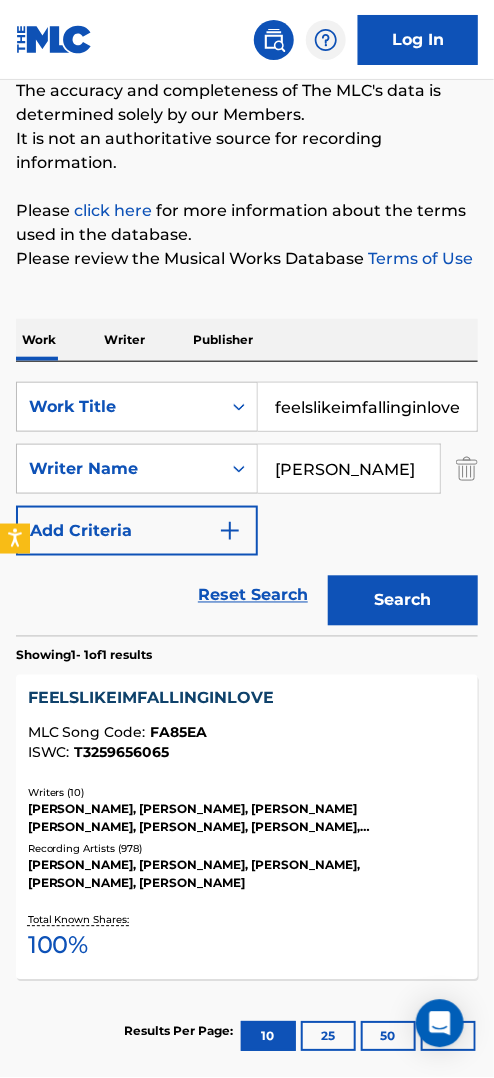 click on "FEELSLIKEIMFALLINGINLOVE" at bounding box center (247, 699) 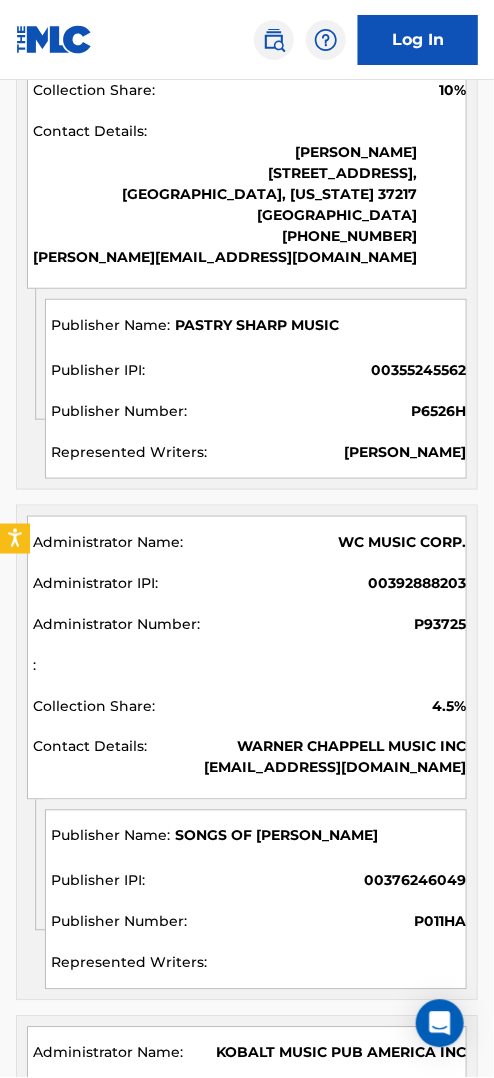 scroll, scrollTop: 4300, scrollLeft: 0, axis: vertical 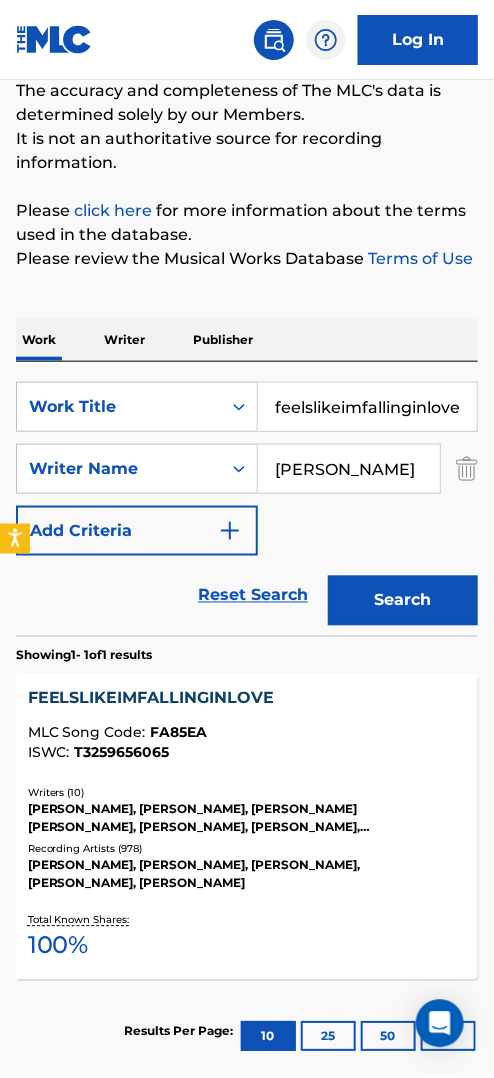 drag, startPoint x: 275, startPoint y: 402, endPoint x: 501, endPoint y: 412, distance: 226.22113 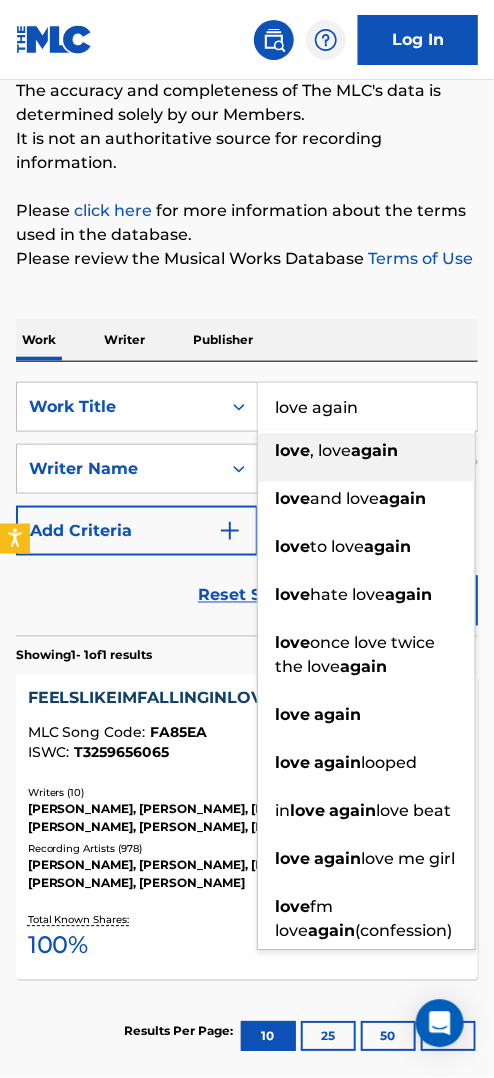 type on "love again" 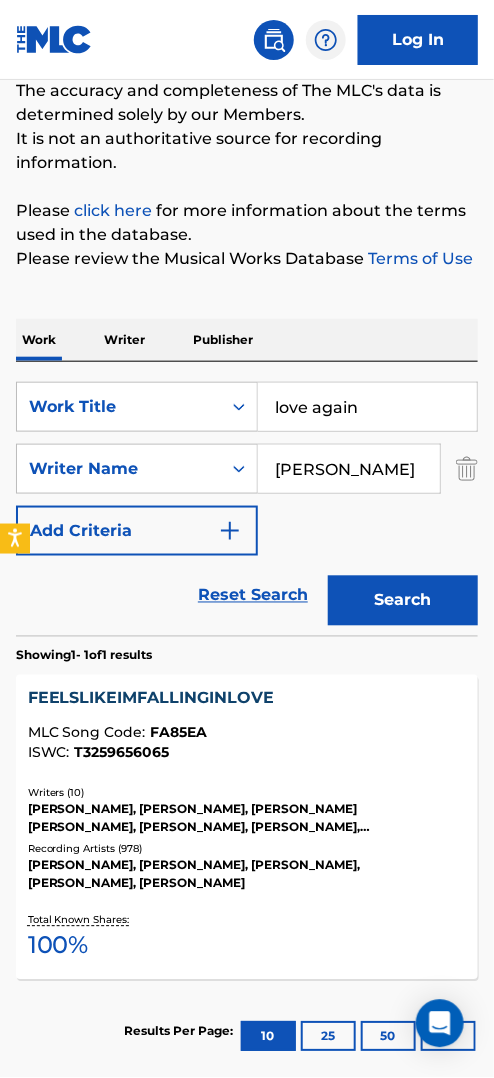 drag, startPoint x: 386, startPoint y: 463, endPoint x: 261, endPoint y: 465, distance: 125.016 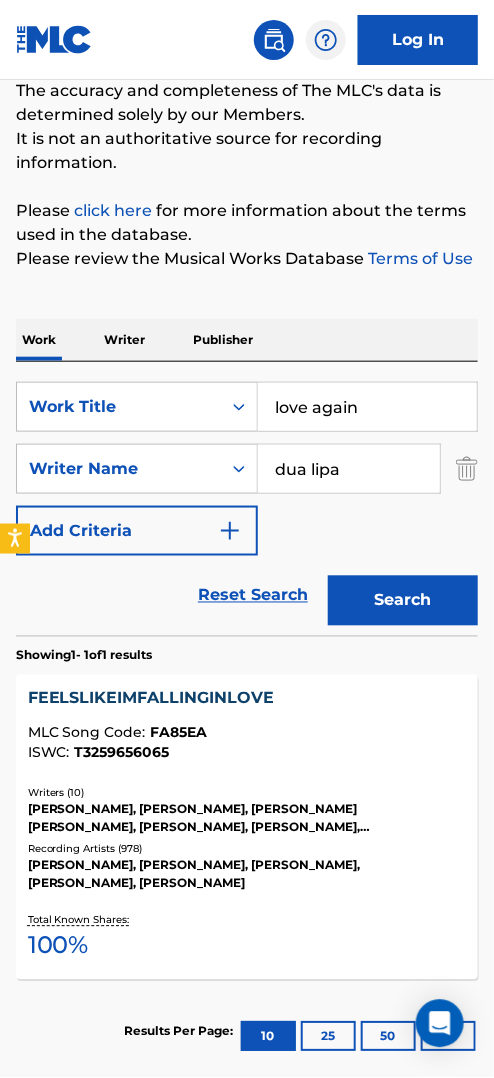 type on "dua lipa" 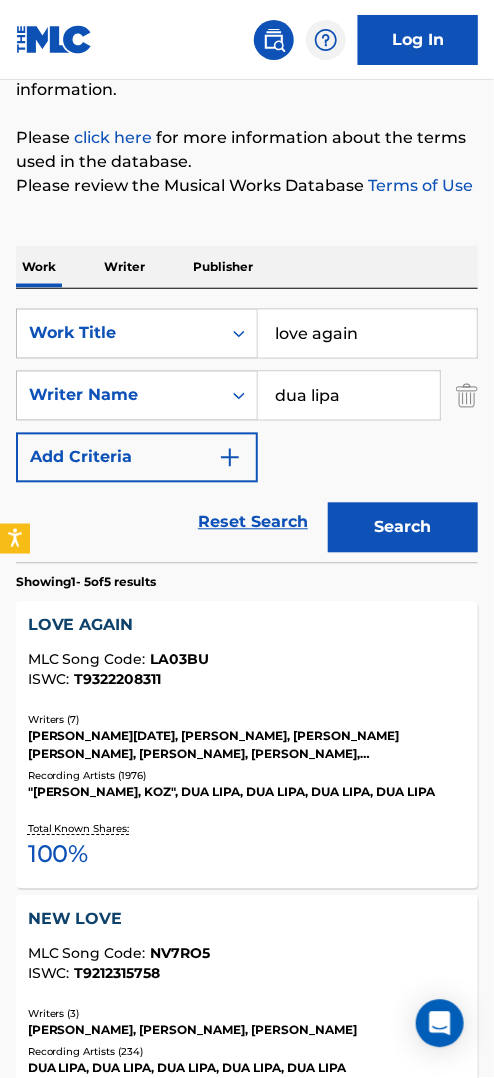 scroll, scrollTop: 300, scrollLeft: 0, axis: vertical 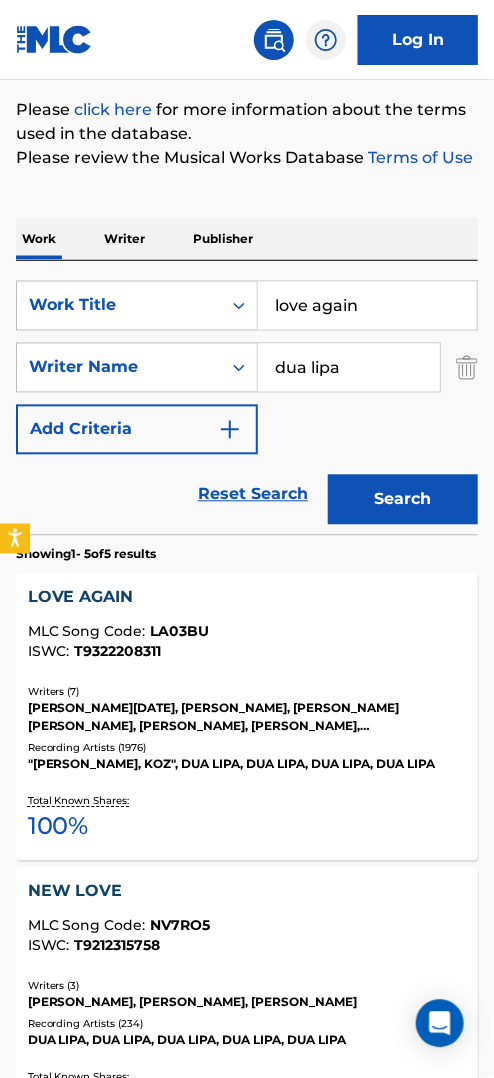 click on "T9322208311" at bounding box center (118, 652) 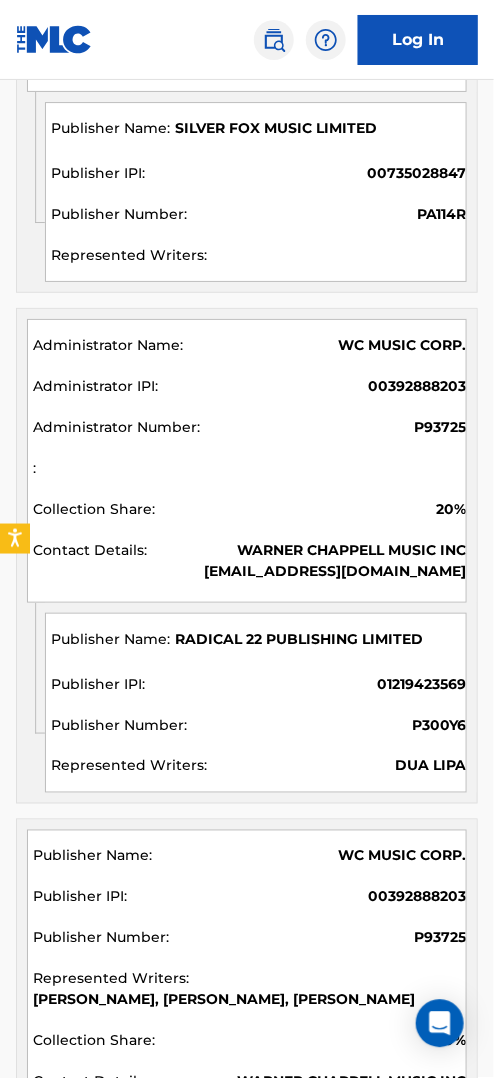 scroll, scrollTop: 3199, scrollLeft: 0, axis: vertical 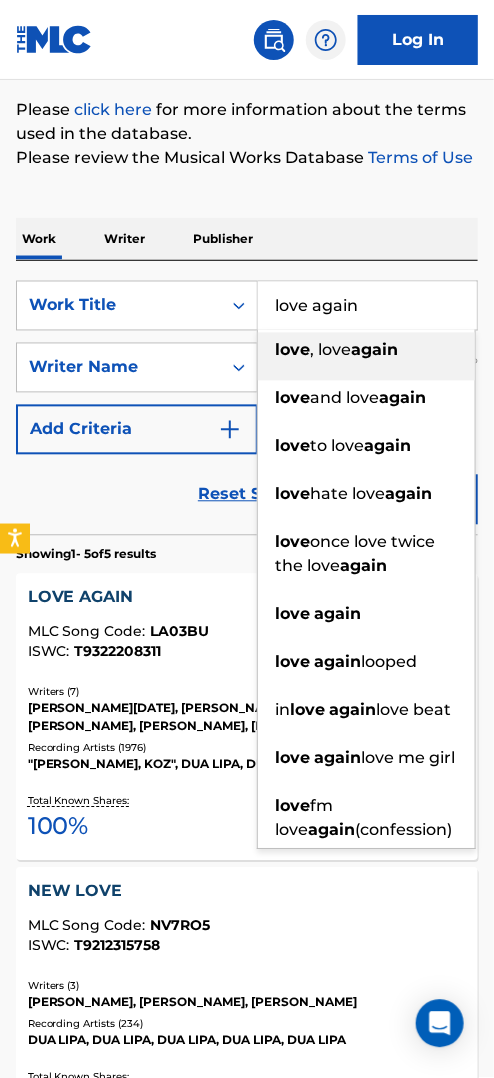 drag, startPoint x: 378, startPoint y: 299, endPoint x: 321, endPoint y: 312, distance: 58.463665 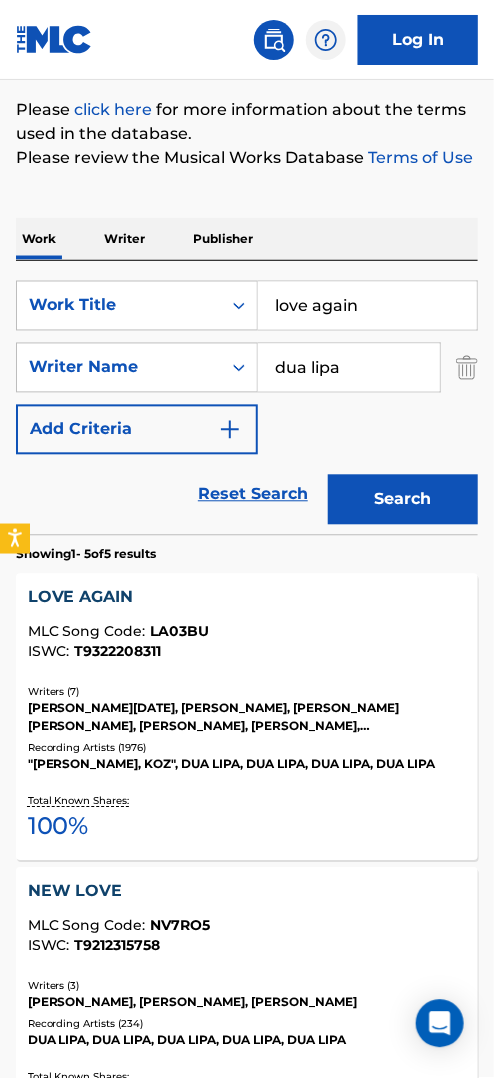 click on "love again" at bounding box center [367, 306] 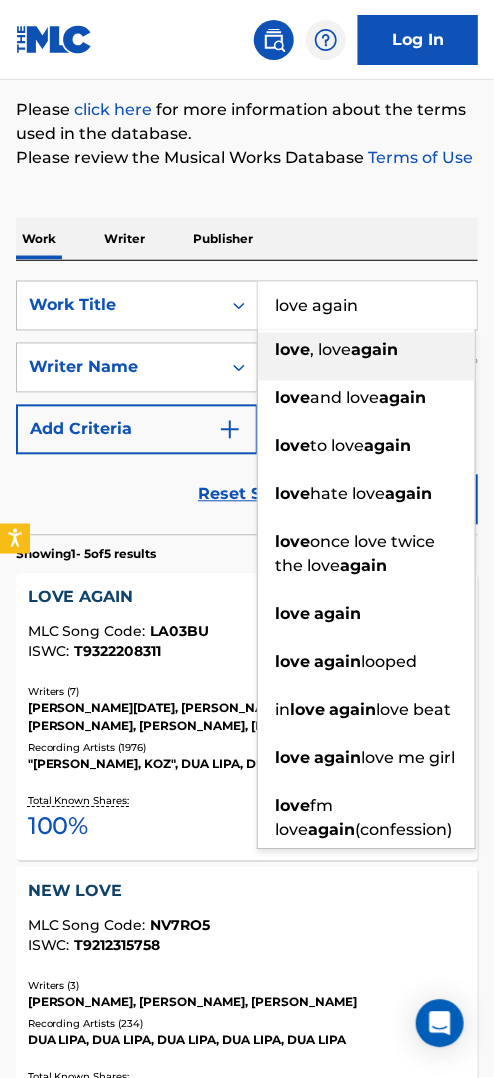 drag, startPoint x: 368, startPoint y: 301, endPoint x: 267, endPoint y: 306, distance: 101.12369 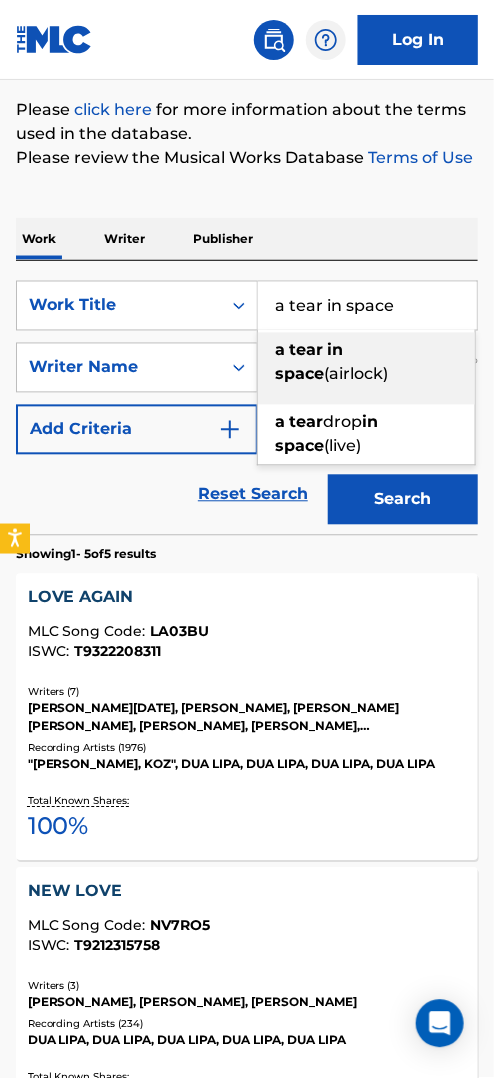 type on "a tear in space" 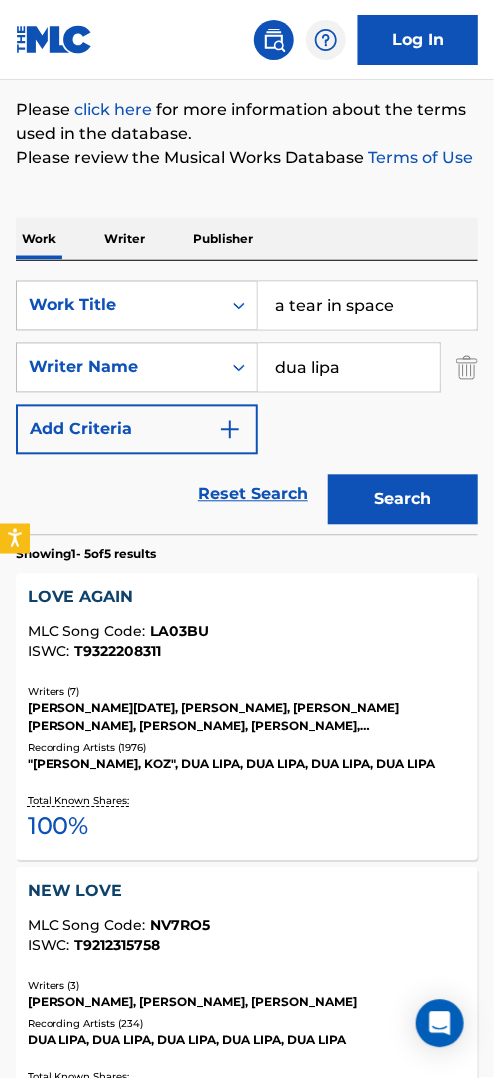 drag, startPoint x: 352, startPoint y: 365, endPoint x: 262, endPoint y: 369, distance: 90.088844 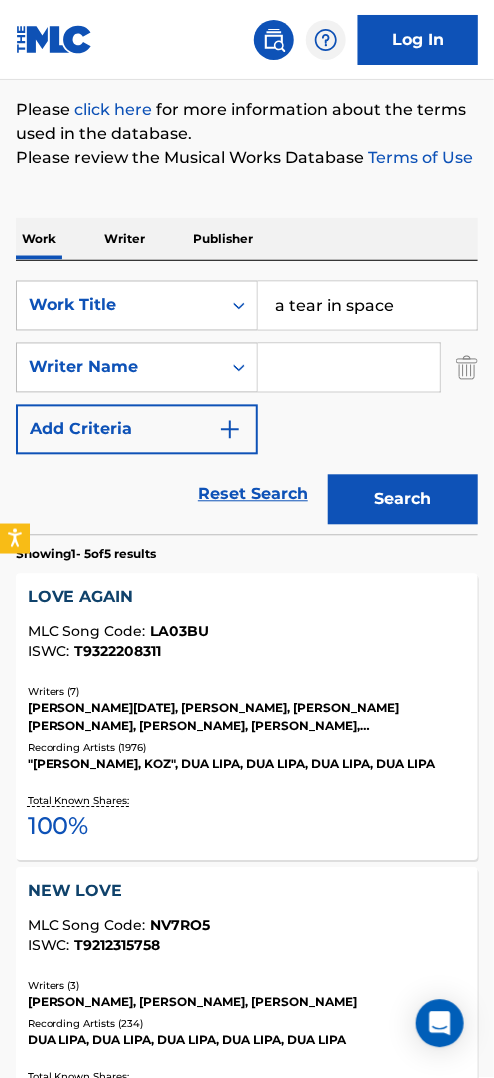 type 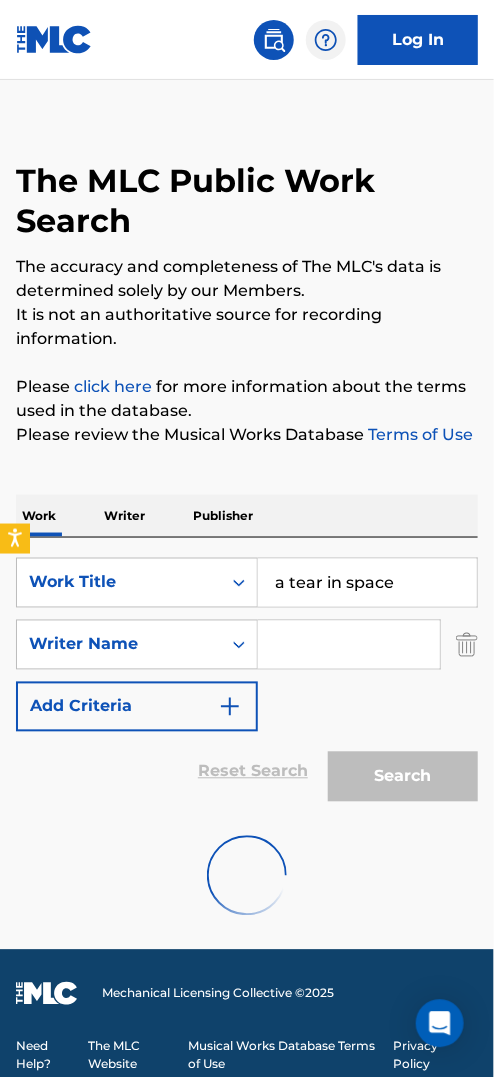 scroll, scrollTop: 300, scrollLeft: 0, axis: vertical 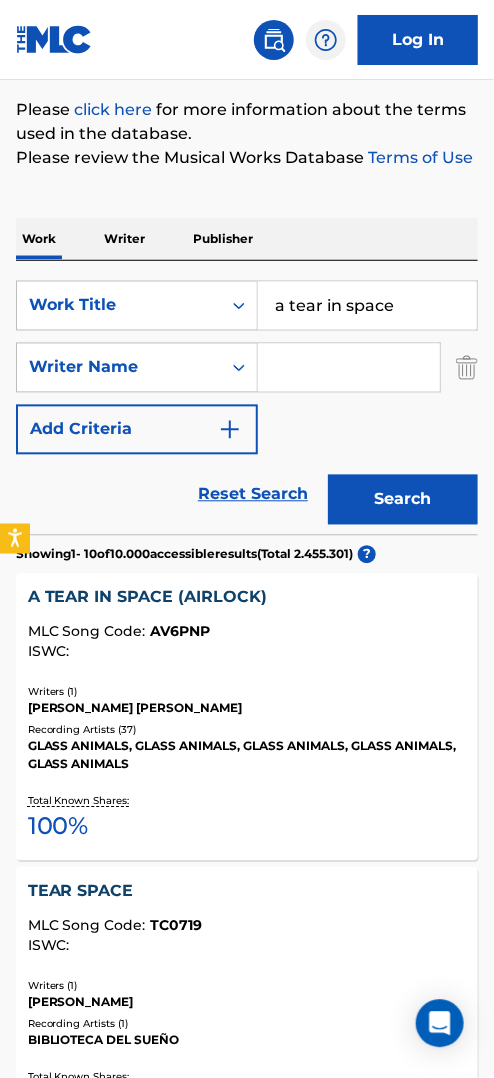 click on "A TEAR IN SPACE (AIRLOCK)" at bounding box center [247, 598] 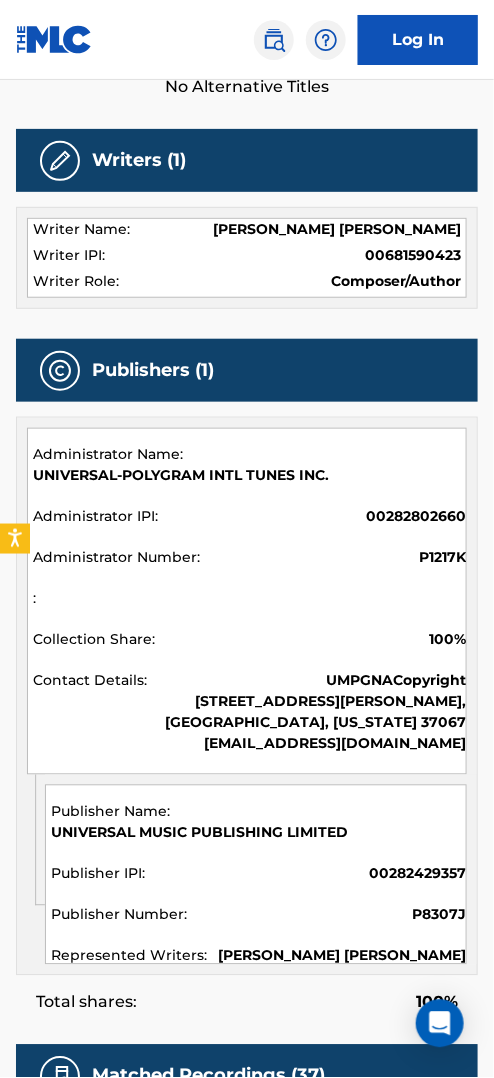 scroll, scrollTop: 99, scrollLeft: 0, axis: vertical 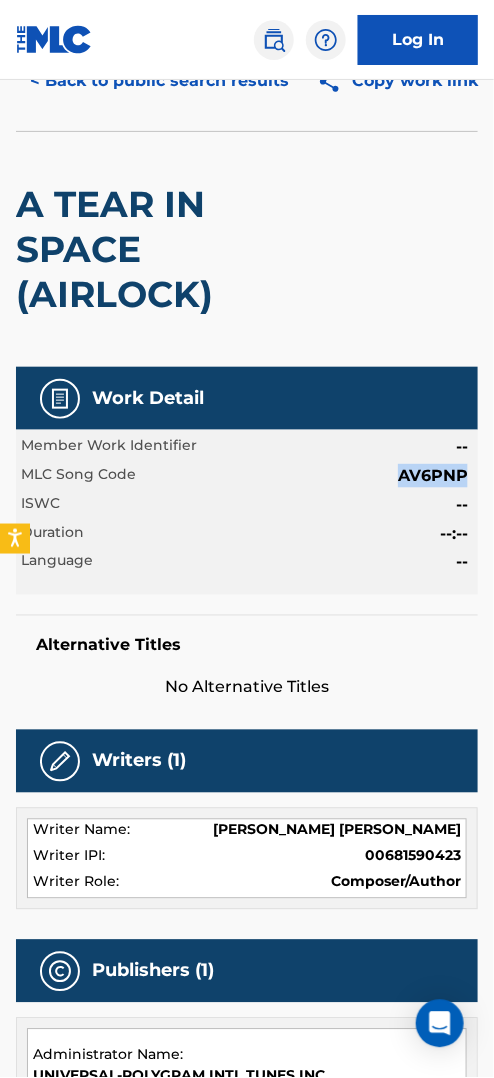 drag, startPoint x: 396, startPoint y: 470, endPoint x: 461, endPoint y: 472, distance: 65.03076 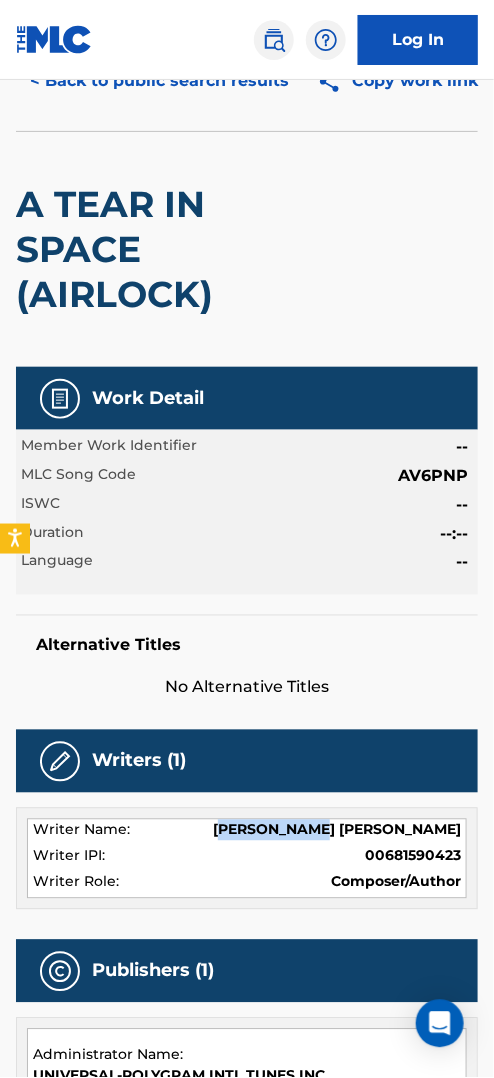 drag, startPoint x: 271, startPoint y: 827, endPoint x: 376, endPoint y: 825, distance: 105.01904 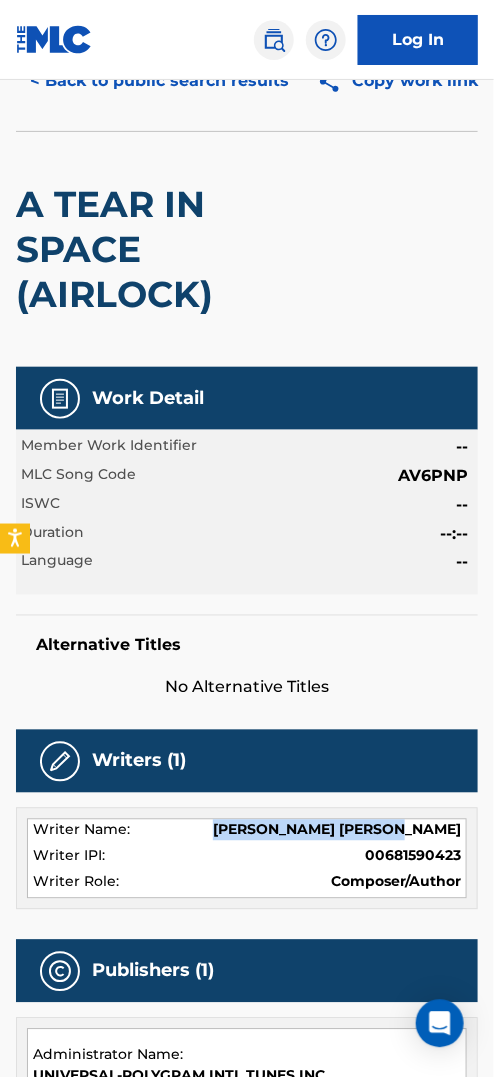 drag, startPoint x: 266, startPoint y: 827, endPoint x: 461, endPoint y: 834, distance: 195.1256 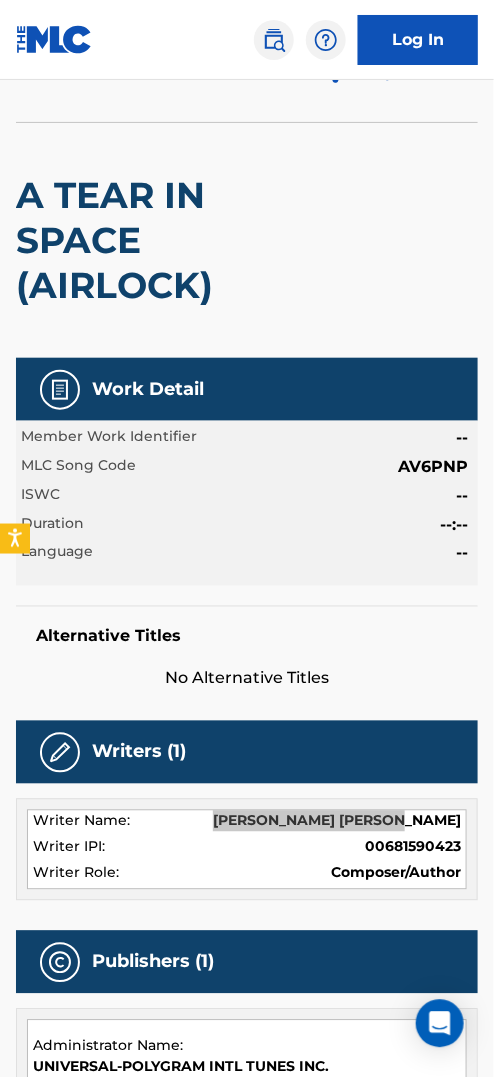 scroll, scrollTop: 0, scrollLeft: 0, axis: both 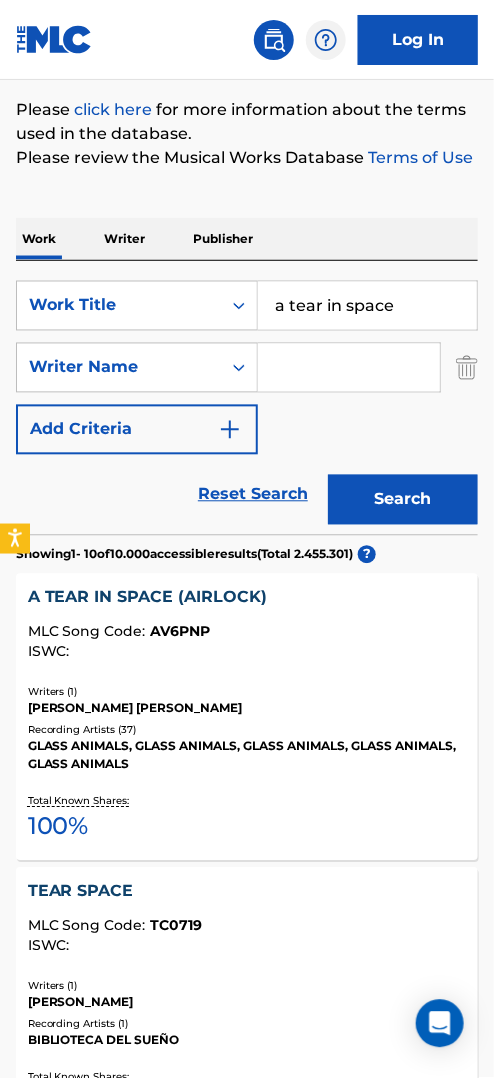 click at bounding box center (349, 368) 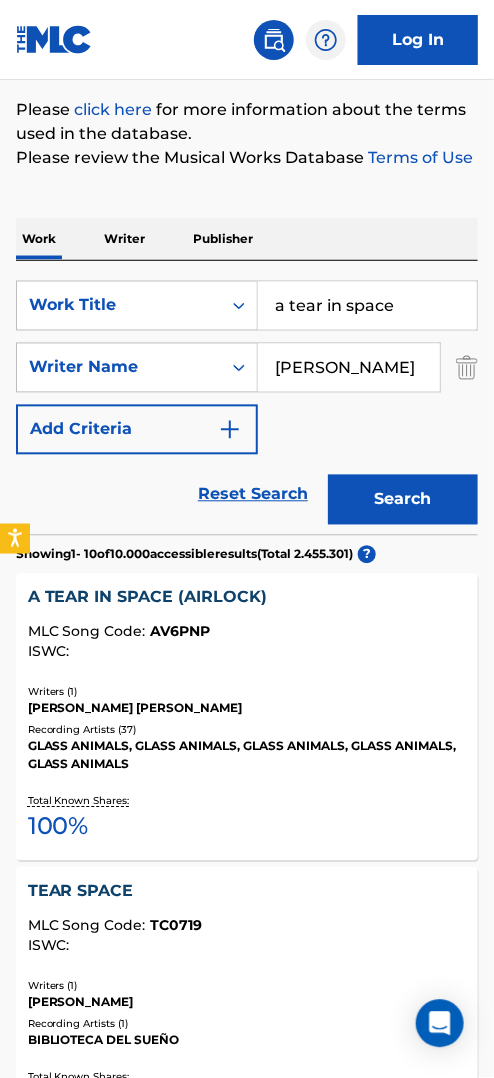 type on "[PERSON_NAME]" 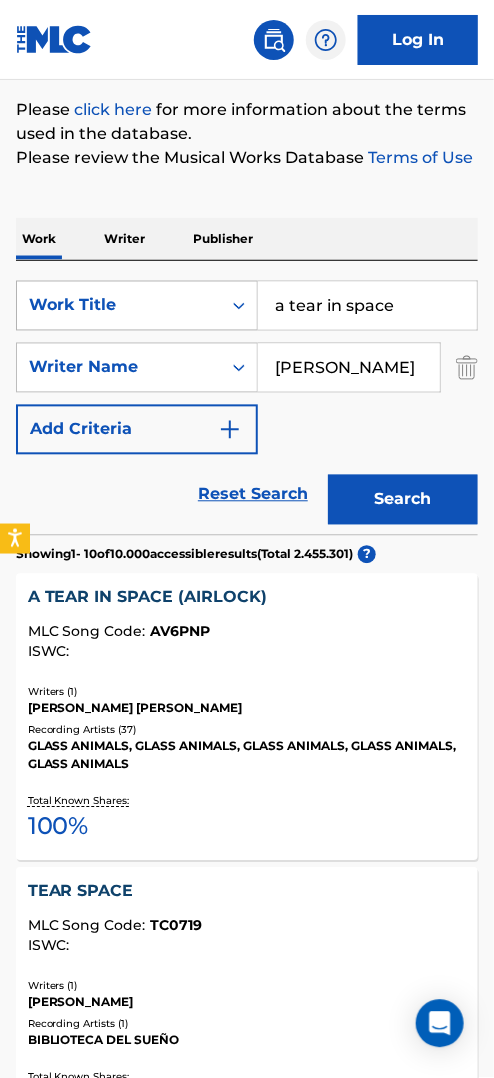 drag, startPoint x: 393, startPoint y: 305, endPoint x: 246, endPoint y: 307, distance: 147.01361 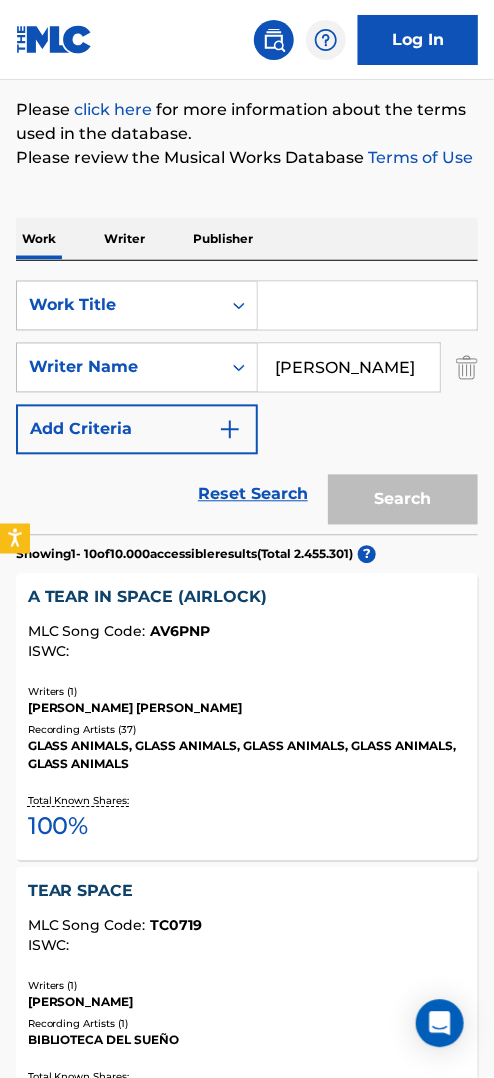 click at bounding box center [367, 306] 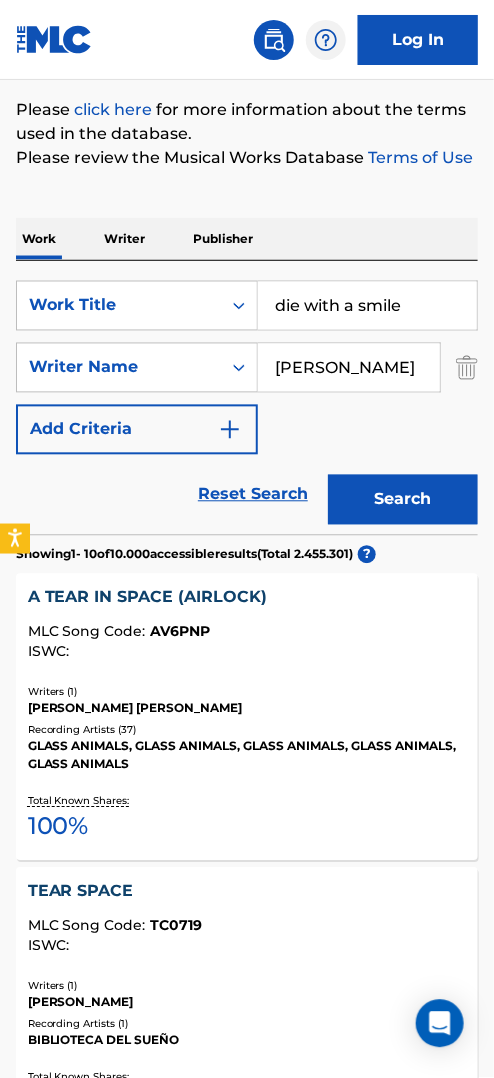 type on "die with a smile" 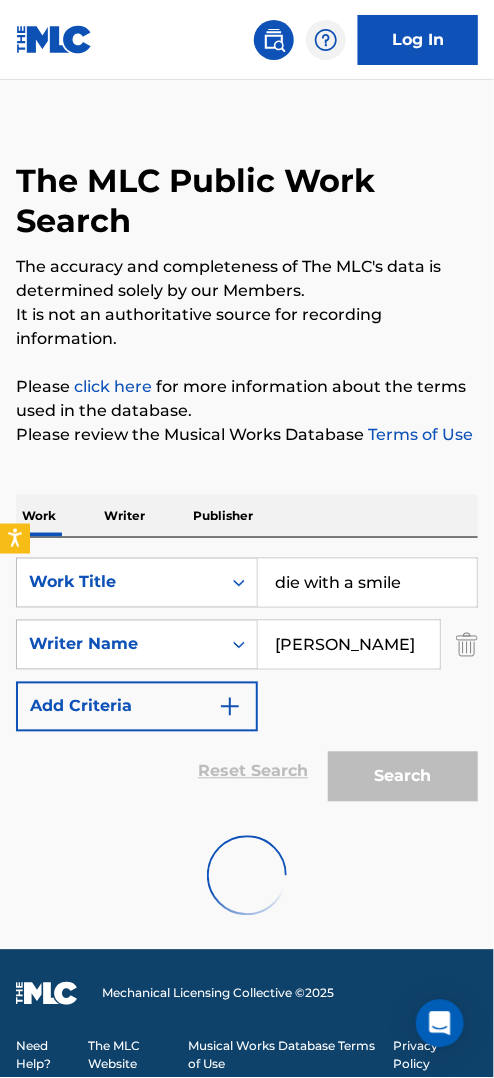 scroll, scrollTop: 0, scrollLeft: 0, axis: both 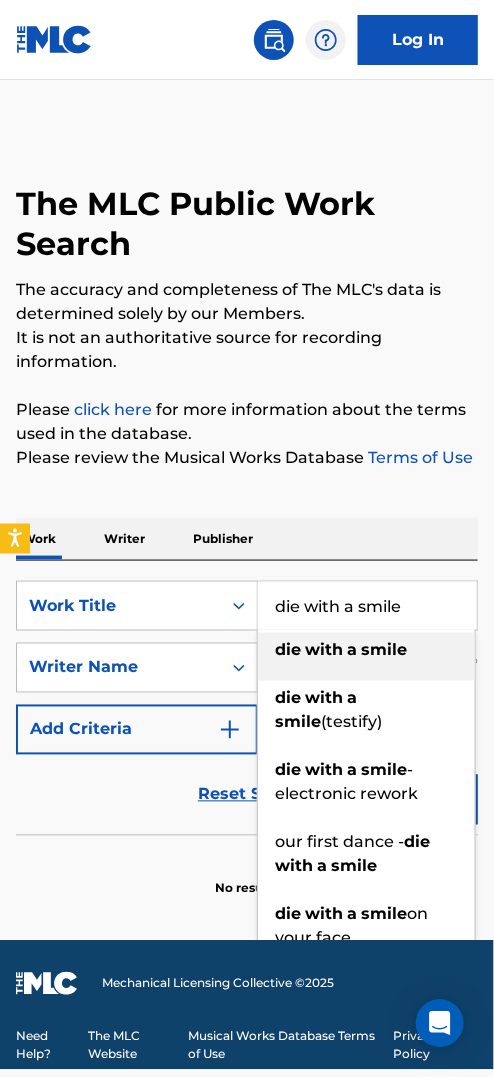 drag, startPoint x: 404, startPoint y: 598, endPoint x: 268, endPoint y: 611, distance: 136.6199 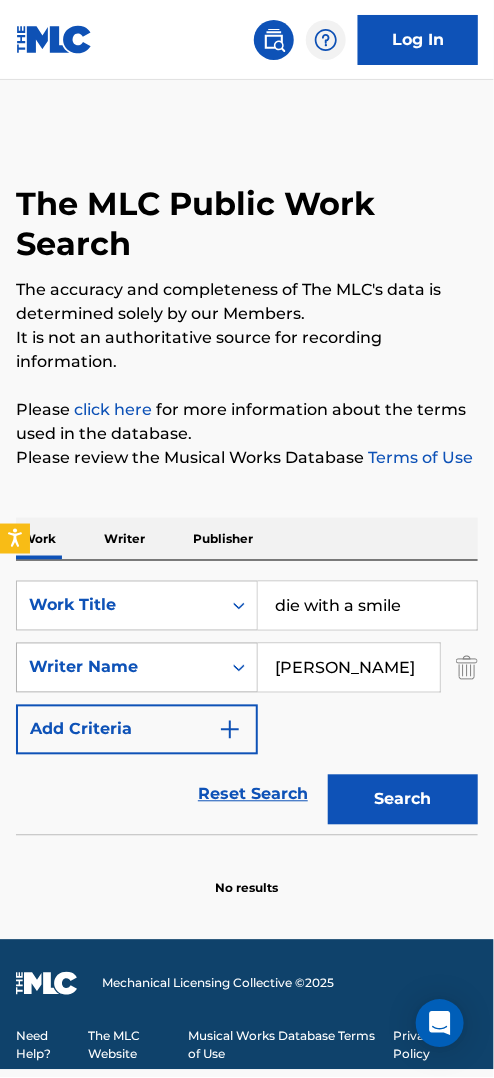 drag, startPoint x: 387, startPoint y: 660, endPoint x: 248, endPoint y: 674, distance: 139.70326 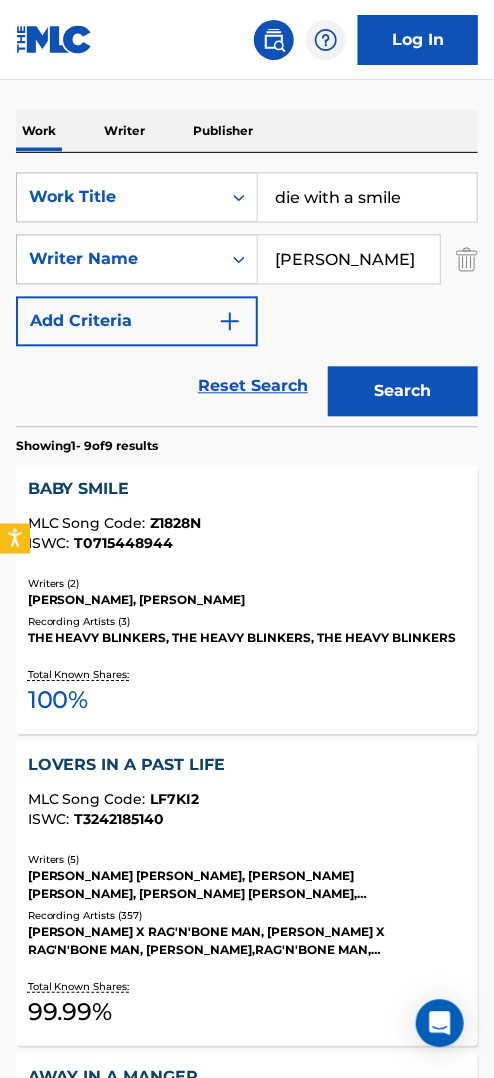 scroll, scrollTop: 199, scrollLeft: 0, axis: vertical 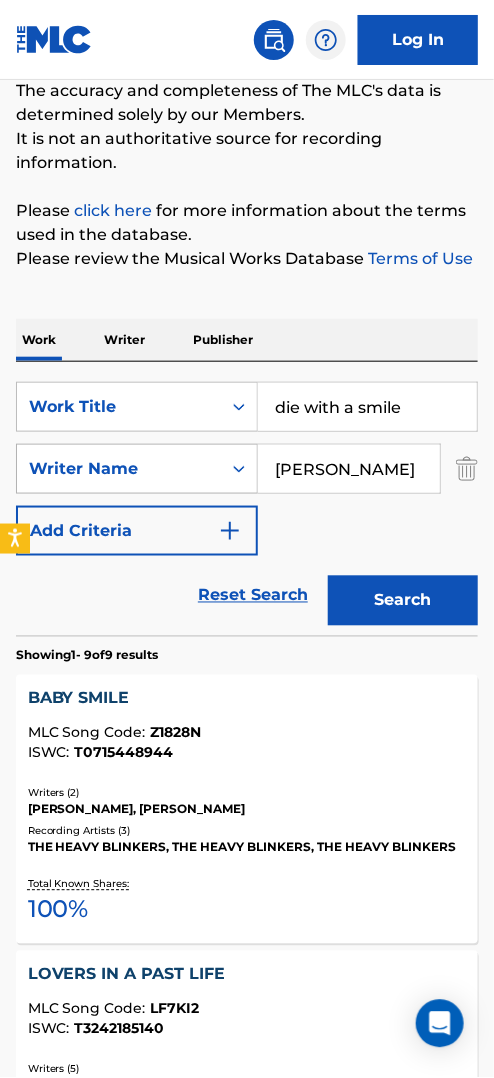 drag, startPoint x: 386, startPoint y: 469, endPoint x: 251, endPoint y: 461, distance: 135.23683 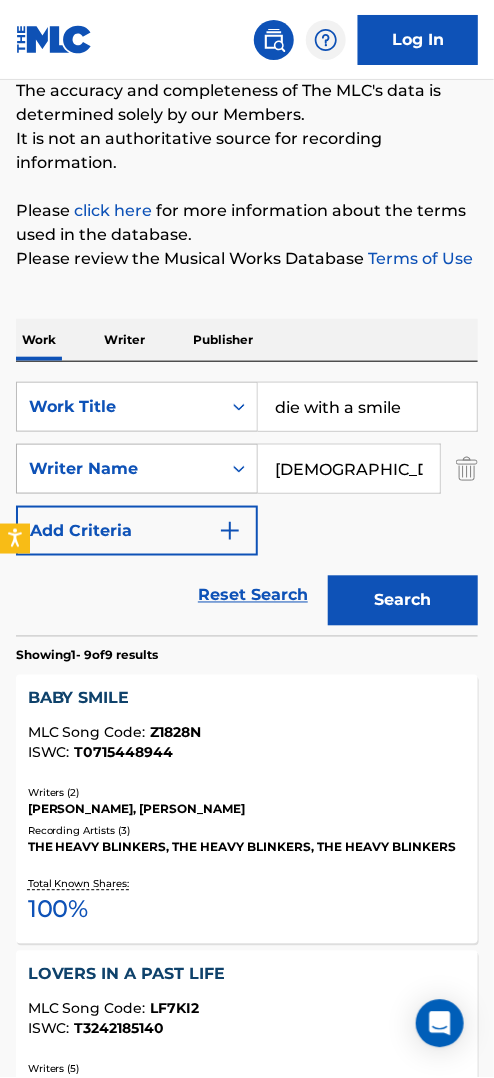 click on "Search" at bounding box center [403, 601] 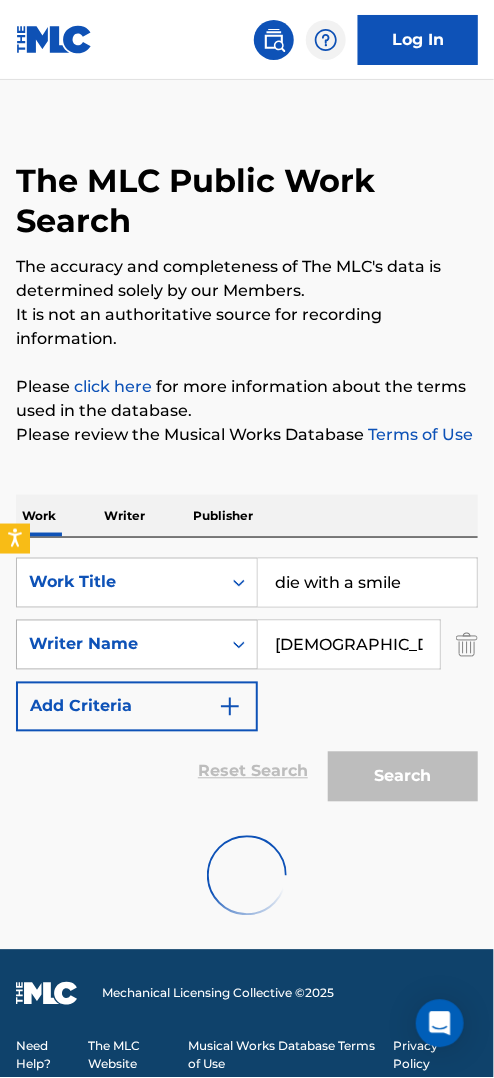 scroll, scrollTop: 0, scrollLeft: 0, axis: both 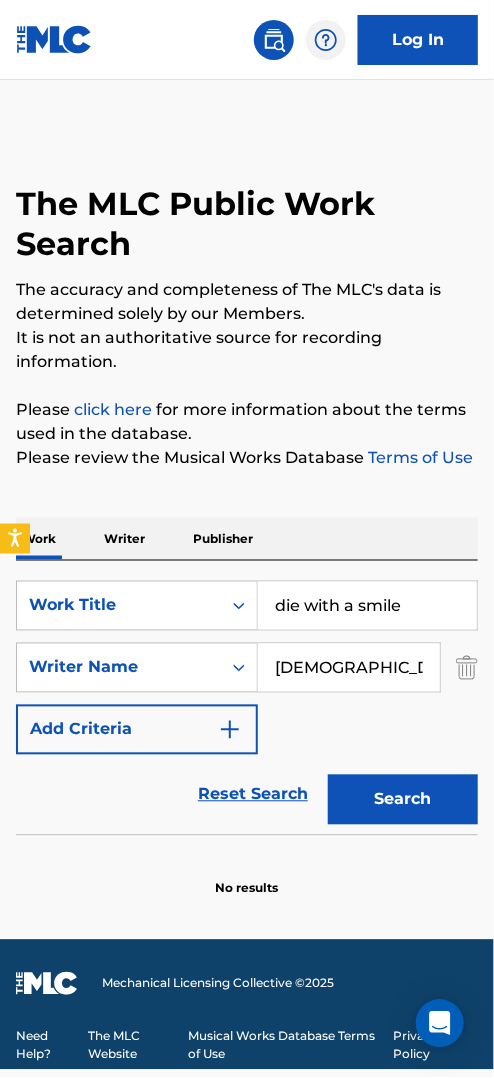 drag, startPoint x: 342, startPoint y: 673, endPoint x: 261, endPoint y: 677, distance: 81.09871 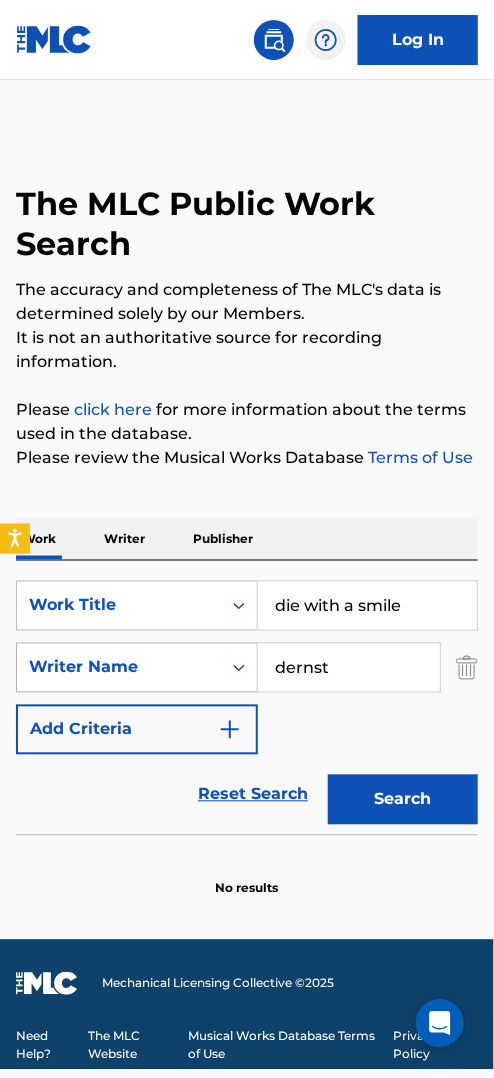 type on "dernst" 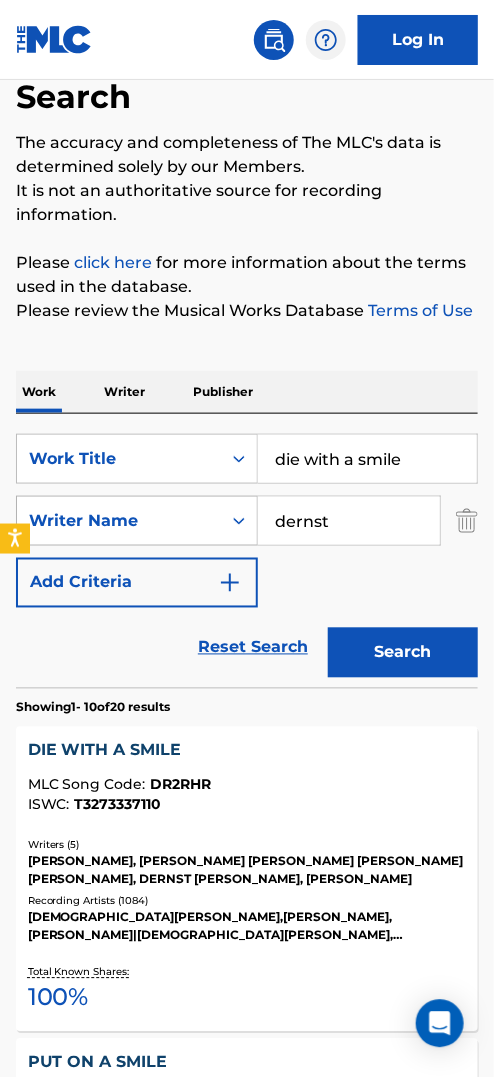 scroll, scrollTop: 300, scrollLeft: 0, axis: vertical 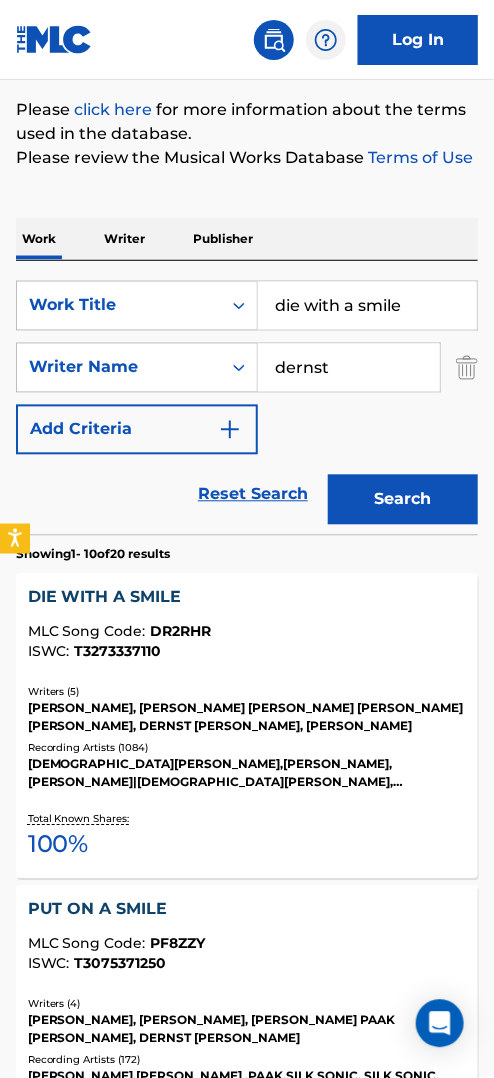 click on "MLC Song Code : DR2RHR" at bounding box center [247, 635] 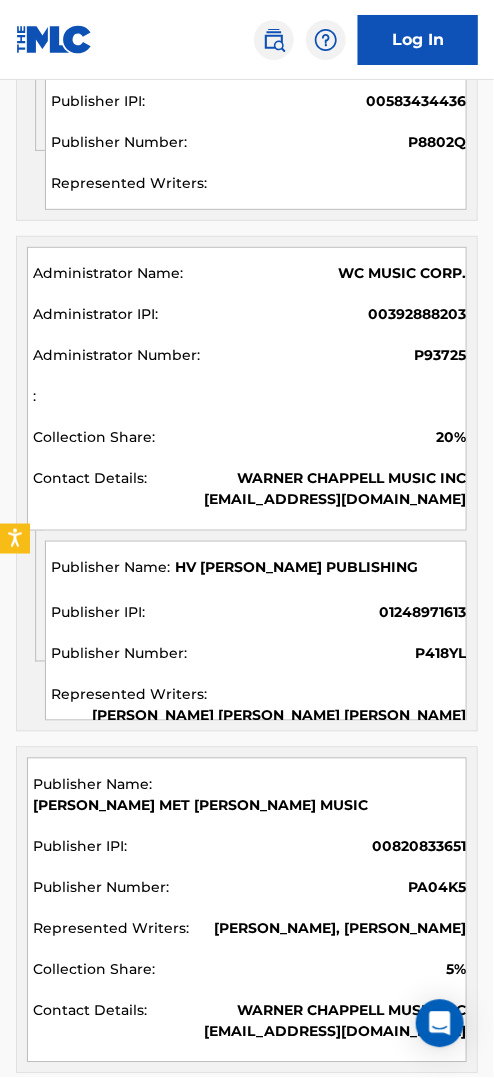 scroll, scrollTop: 2900, scrollLeft: 0, axis: vertical 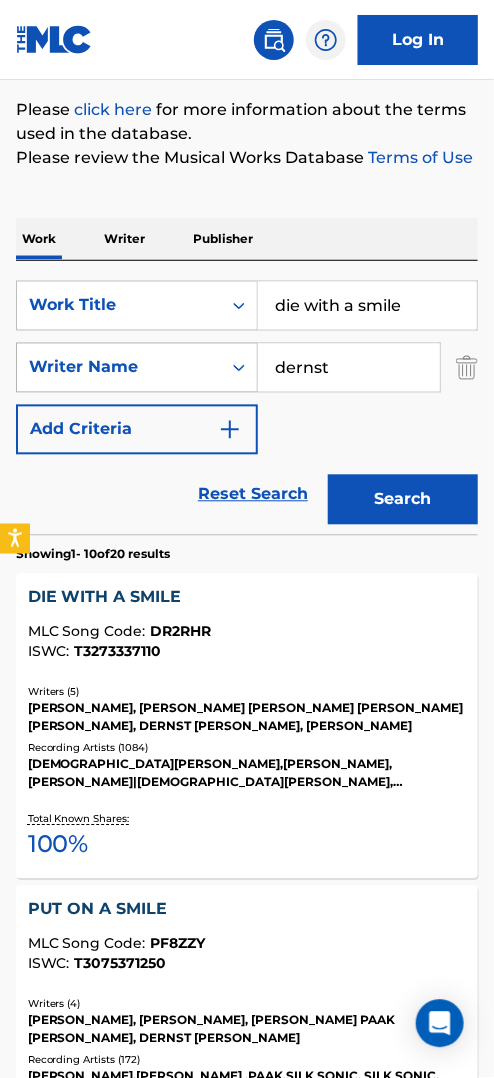 drag, startPoint x: 307, startPoint y: 375, endPoint x: 206, endPoint y: 380, distance: 101.12369 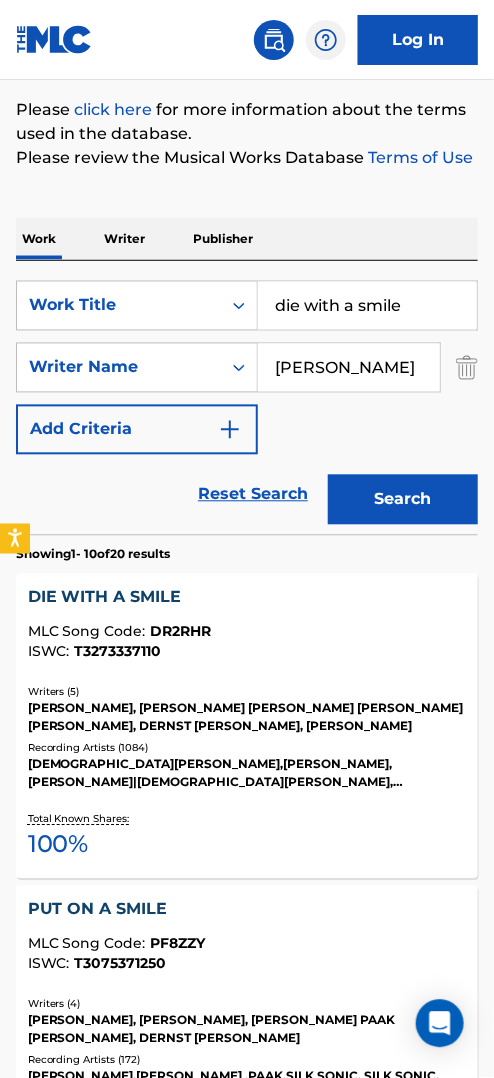 type on "[PERSON_NAME]" 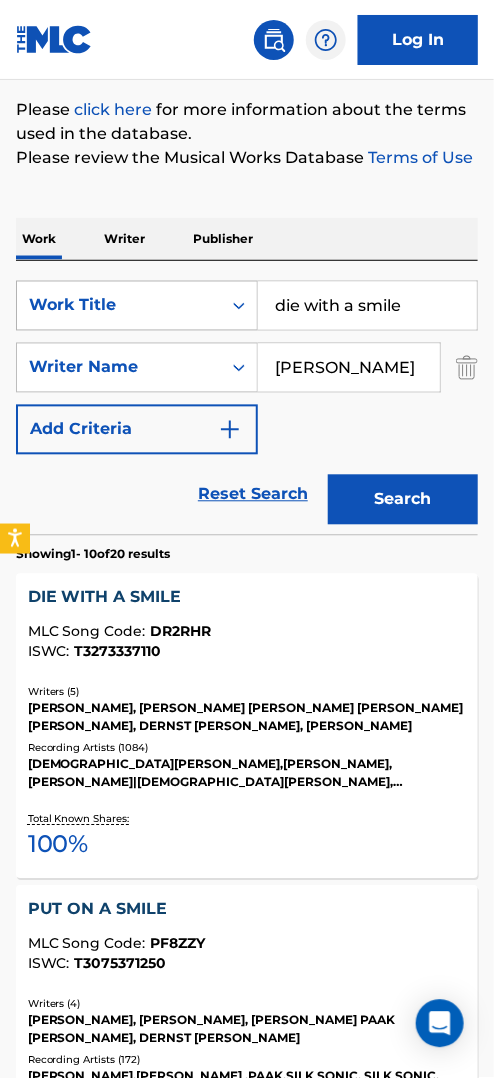 drag, startPoint x: 407, startPoint y: 305, endPoint x: 121, endPoint y: 316, distance: 286.21146 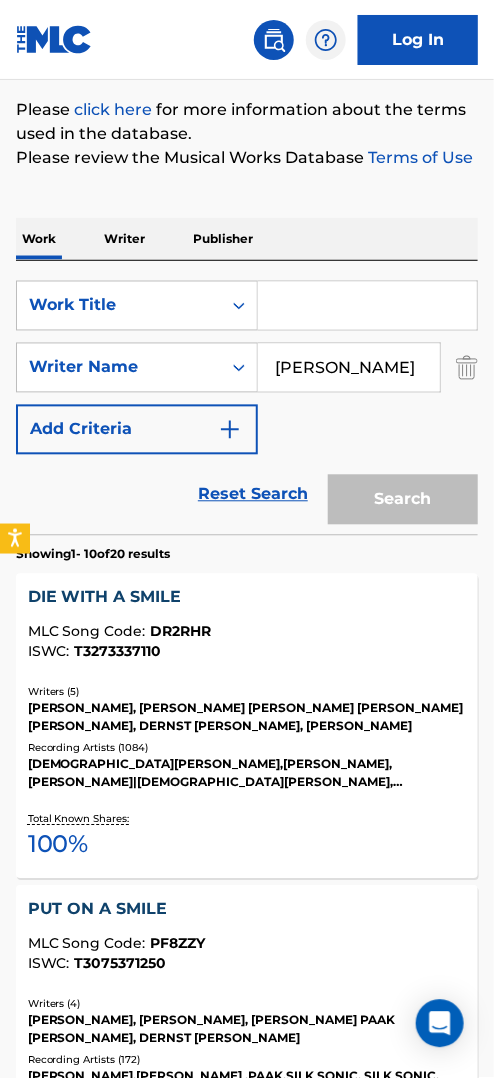 click at bounding box center [367, 306] 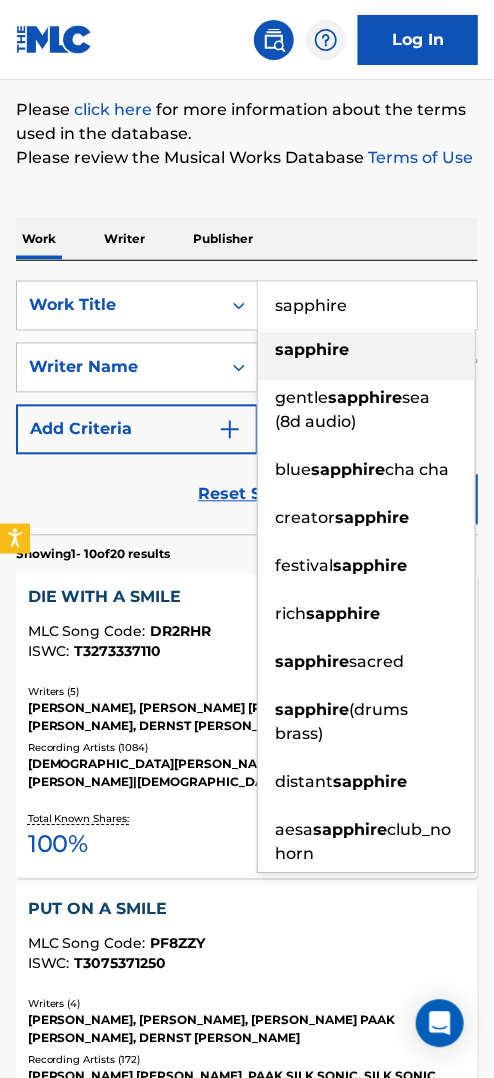 type on "sapphire" 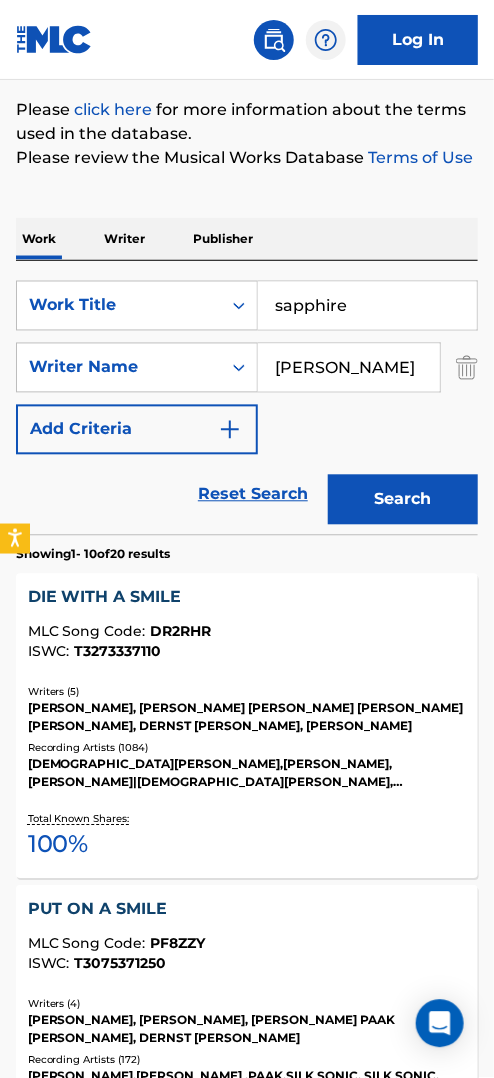 click on "Search" at bounding box center [403, 500] 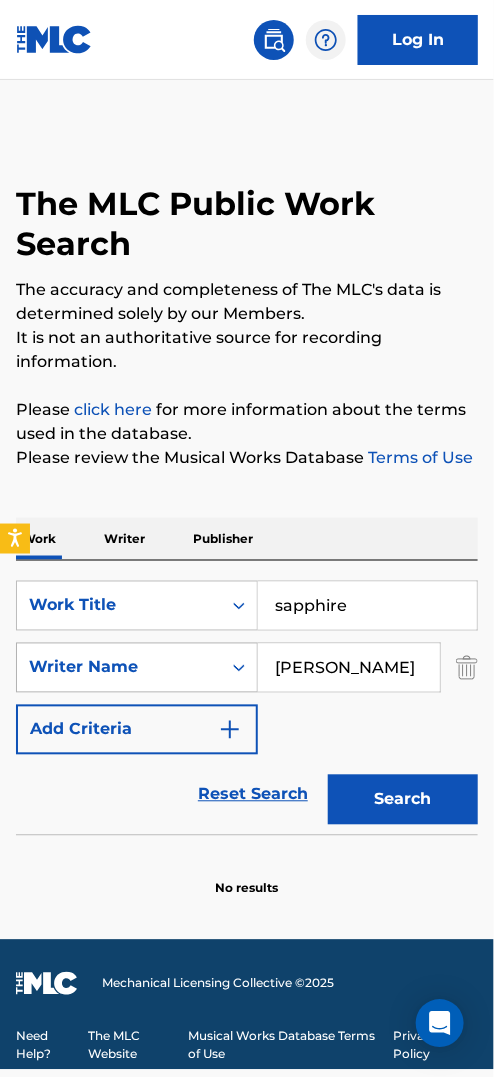 drag, startPoint x: 389, startPoint y: 667, endPoint x: 210, endPoint y: 674, distance: 179.13683 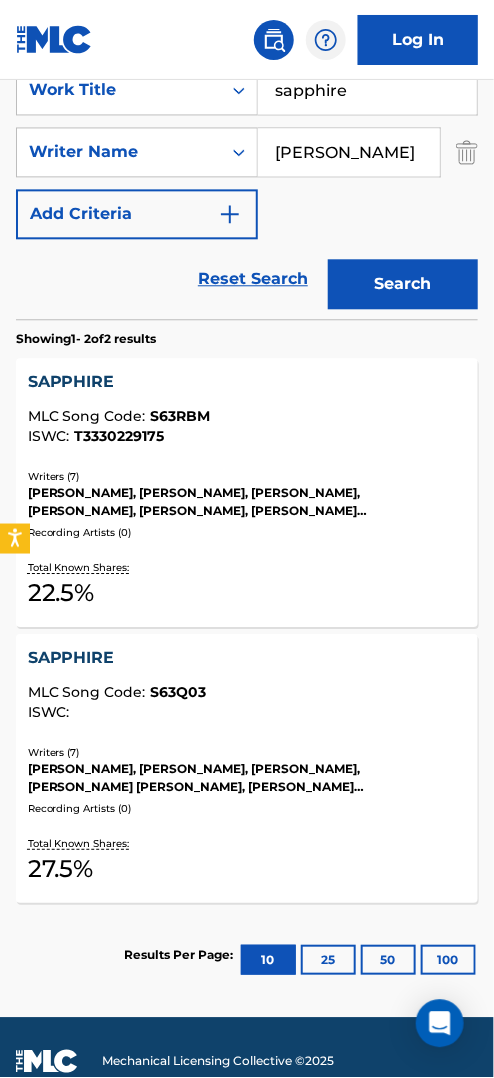 scroll, scrollTop: 573, scrollLeft: 0, axis: vertical 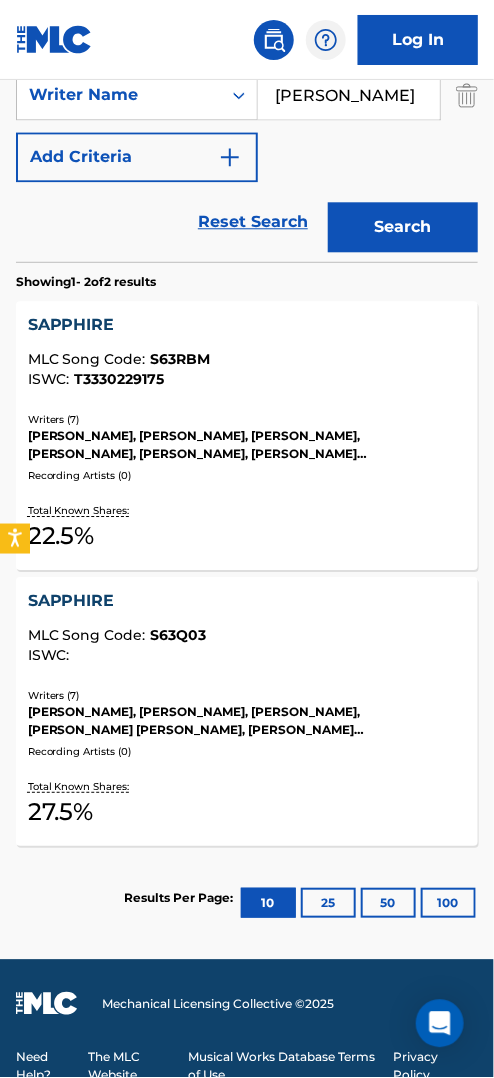 click on "MLC Song Code :" at bounding box center (89, 359) 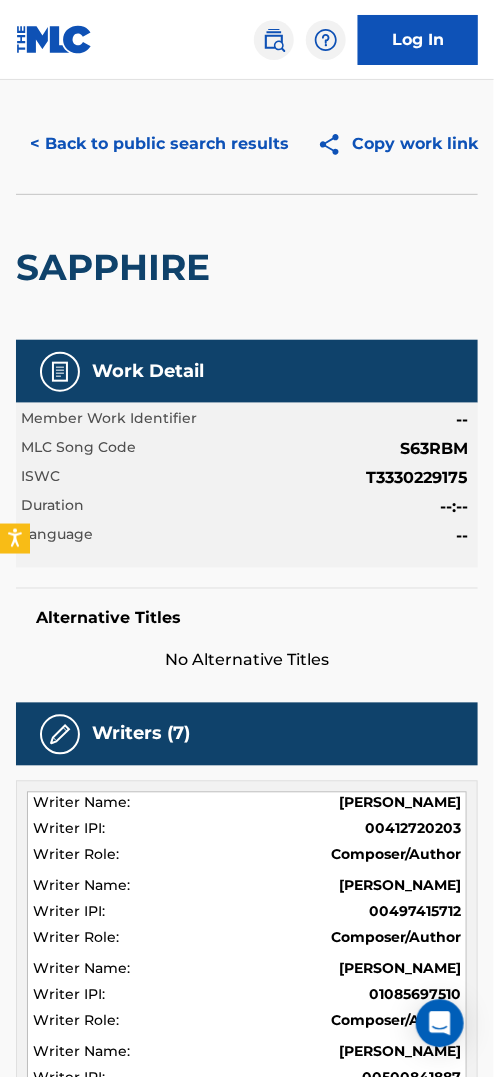 scroll, scrollTop: 0, scrollLeft: 0, axis: both 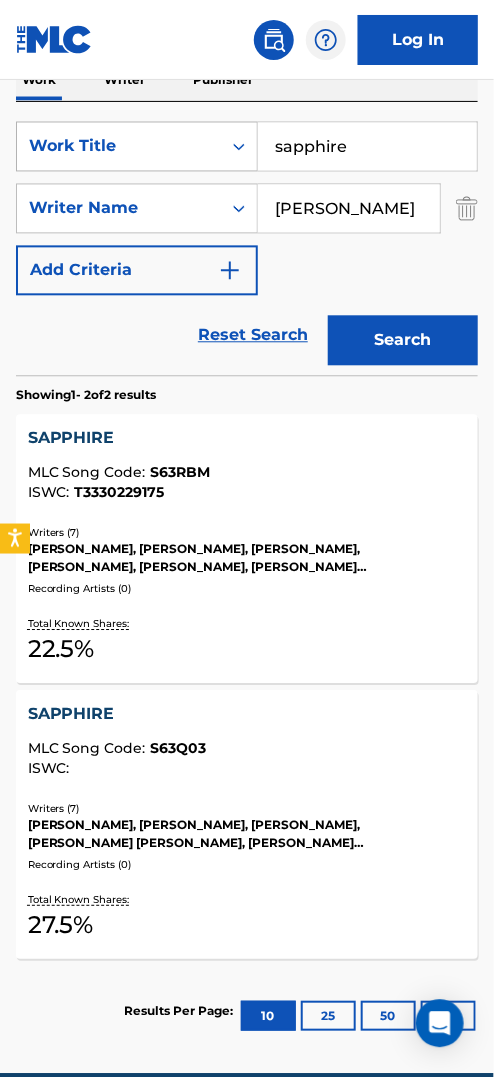 drag, startPoint x: 357, startPoint y: 151, endPoint x: 198, endPoint y: 143, distance: 159.20113 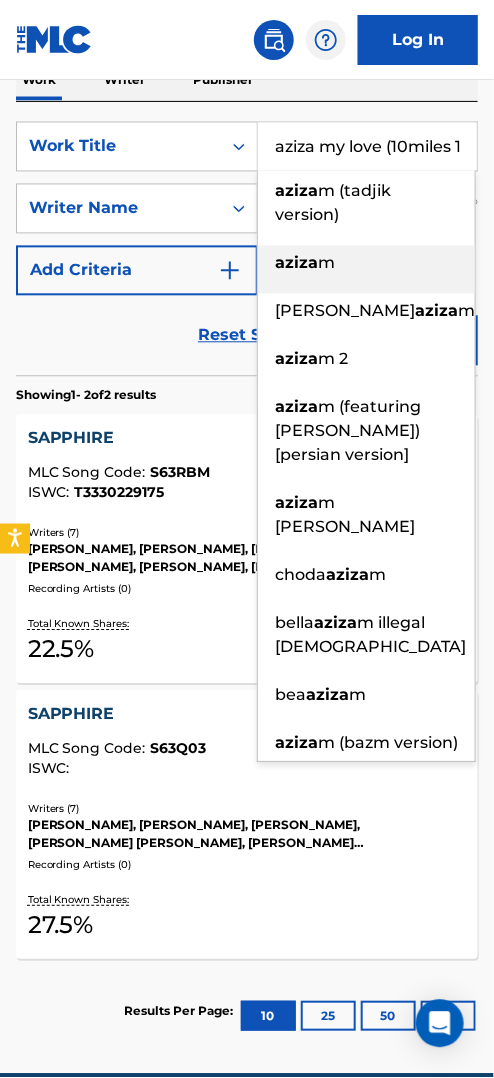 click on "aziza" at bounding box center (296, 263) 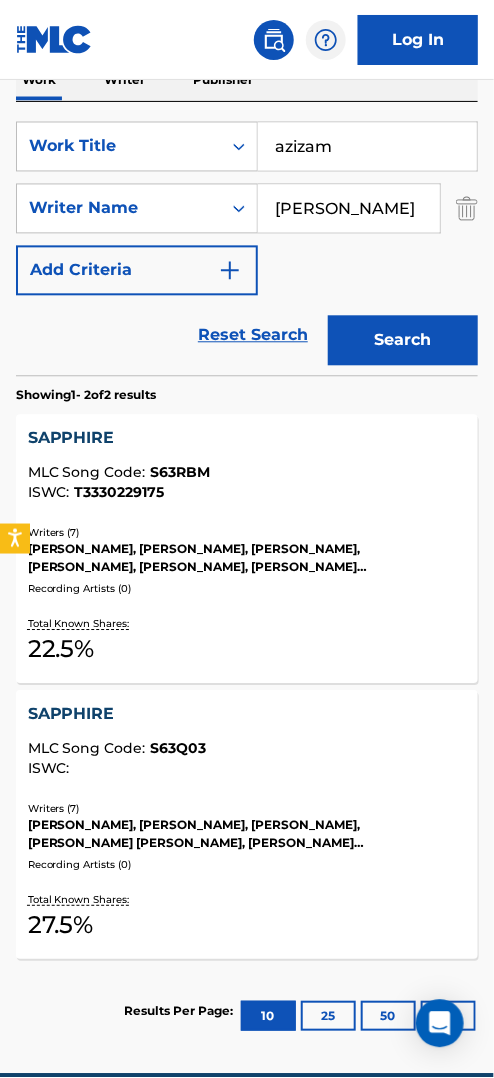 scroll, scrollTop: 0, scrollLeft: 0, axis: both 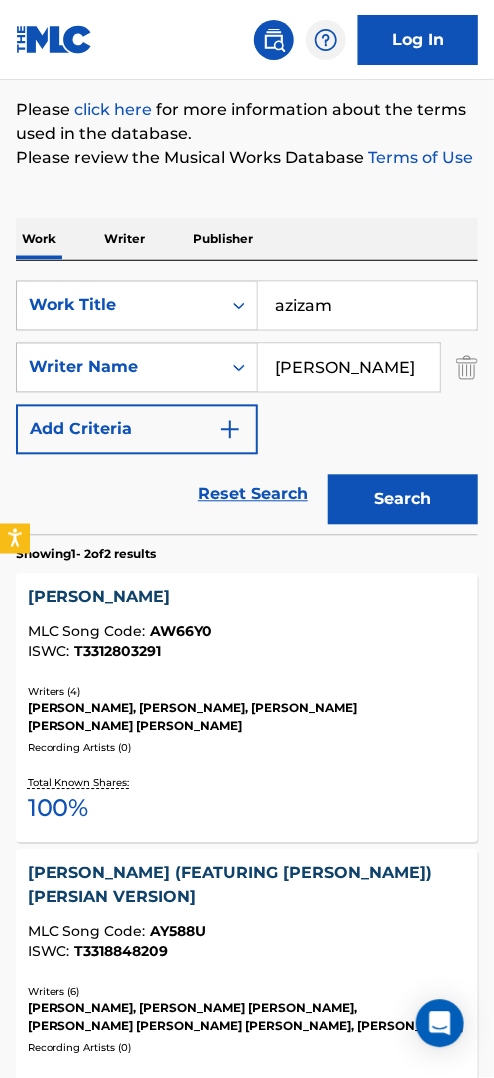 click on "[PERSON_NAME]" at bounding box center [247, 598] 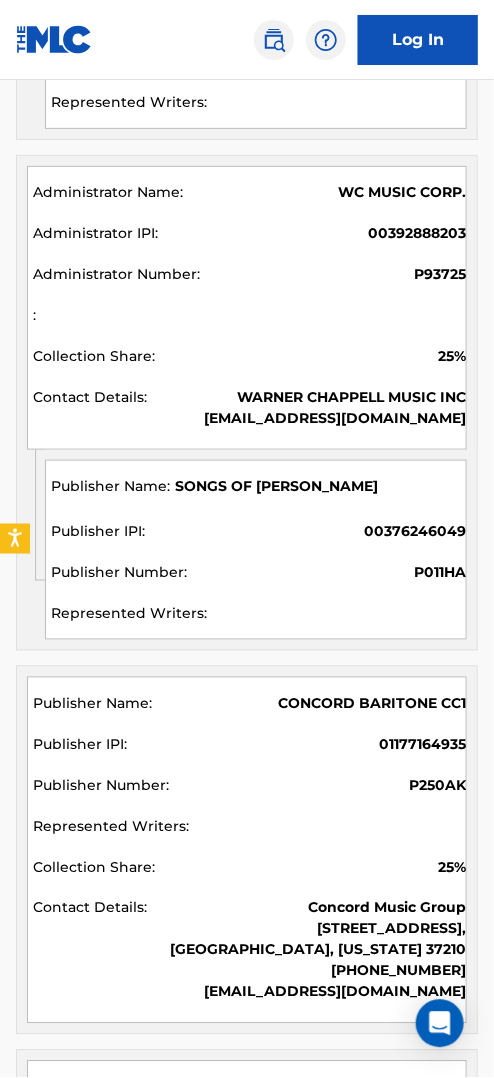 scroll, scrollTop: 1899, scrollLeft: 0, axis: vertical 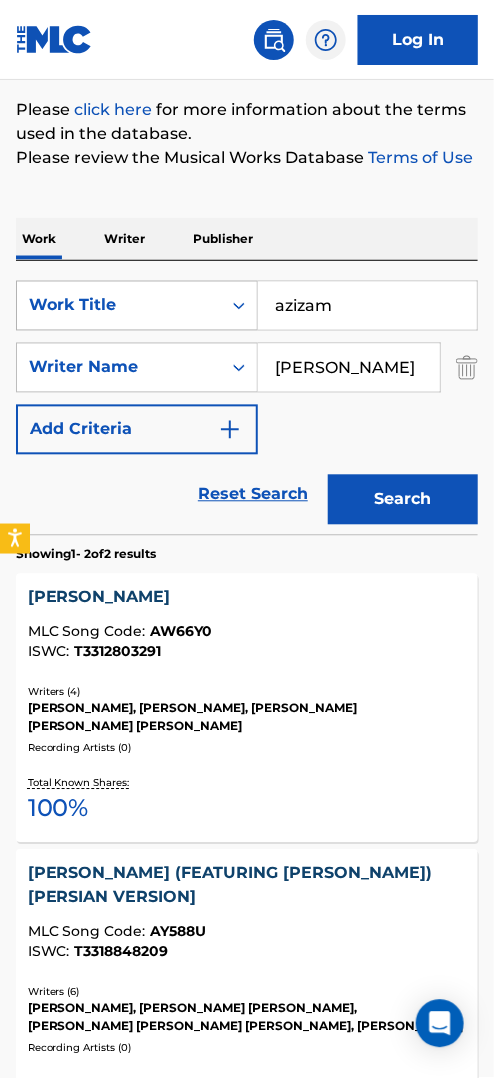 drag, startPoint x: 372, startPoint y: 305, endPoint x: 168, endPoint y: 319, distance: 204.47983 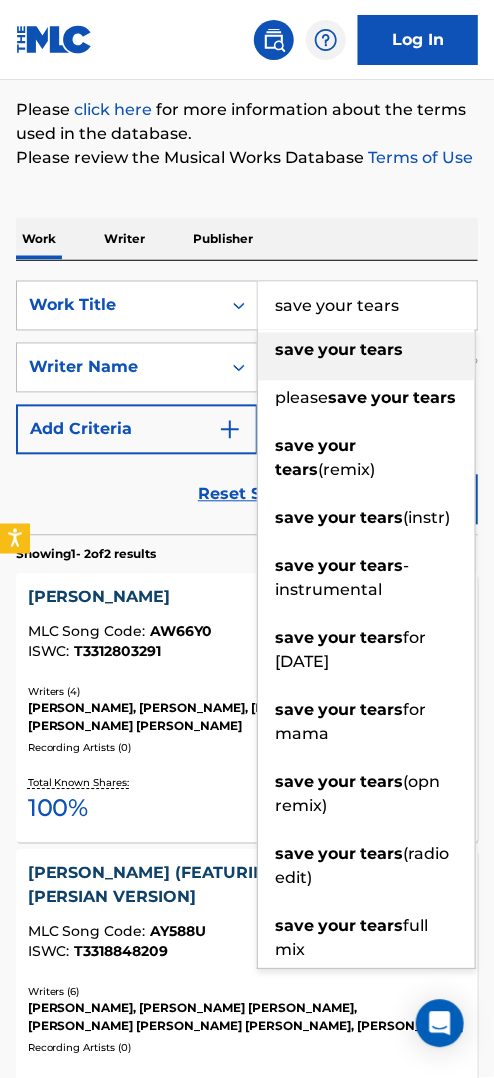 type on "save your tears" 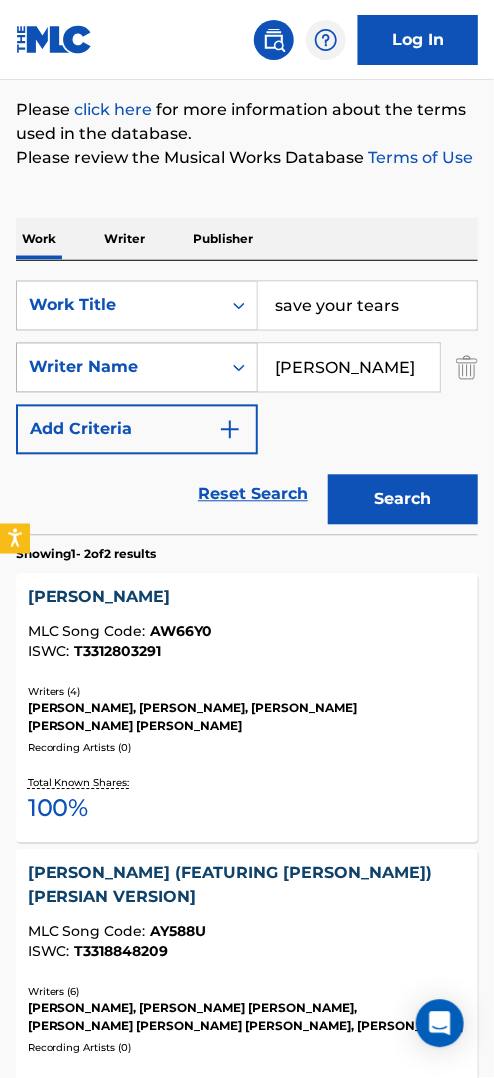 drag, startPoint x: 427, startPoint y: 371, endPoint x: 214, endPoint y: 377, distance: 213.08449 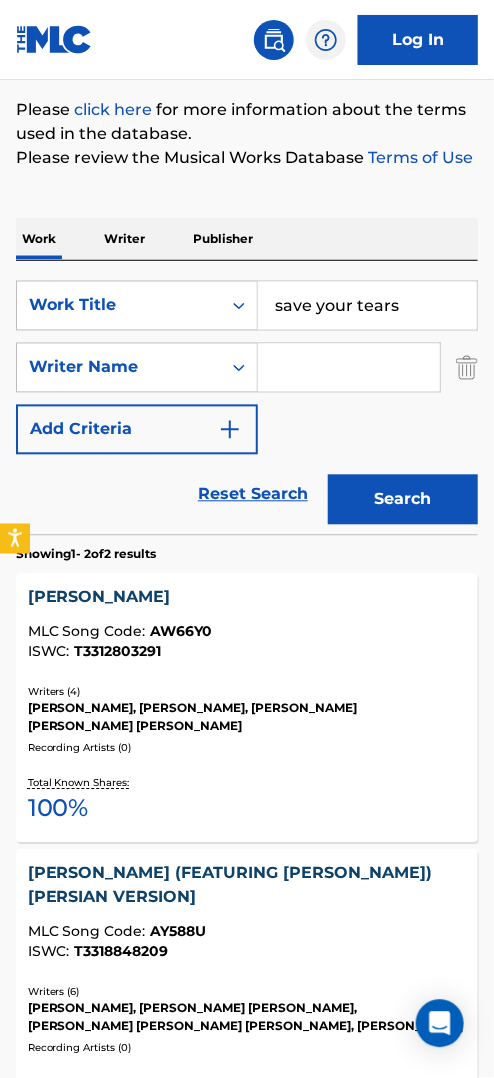 click on "Search" at bounding box center (403, 500) 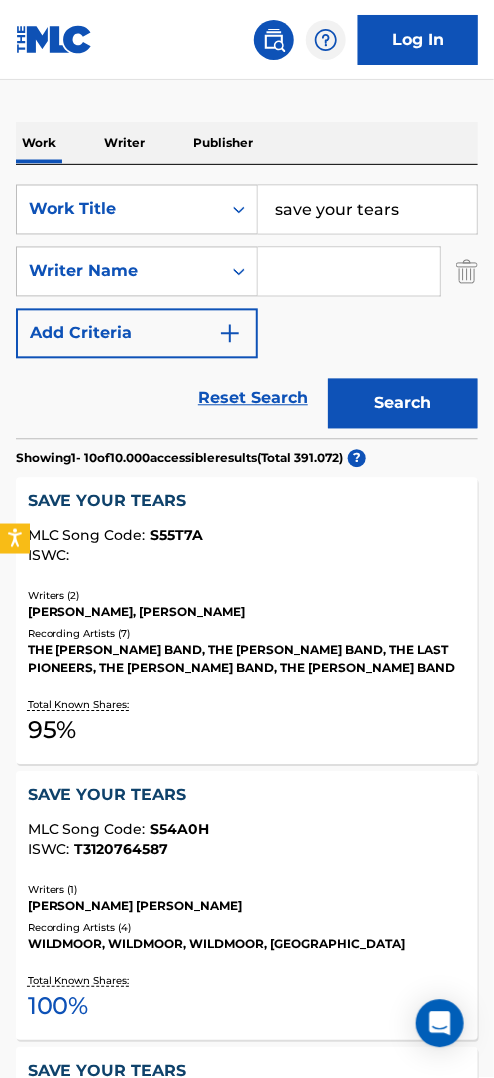 scroll, scrollTop: 300, scrollLeft: 0, axis: vertical 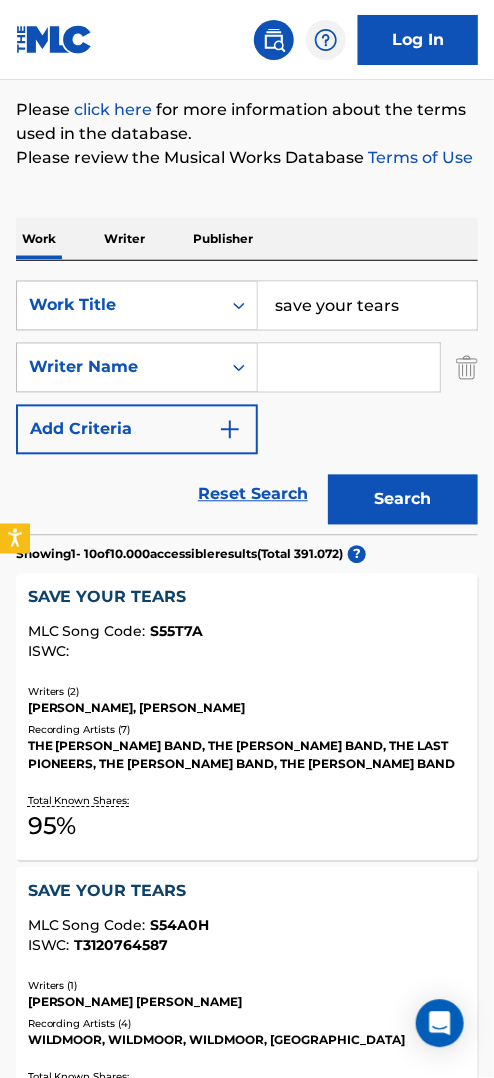click at bounding box center (349, 368) 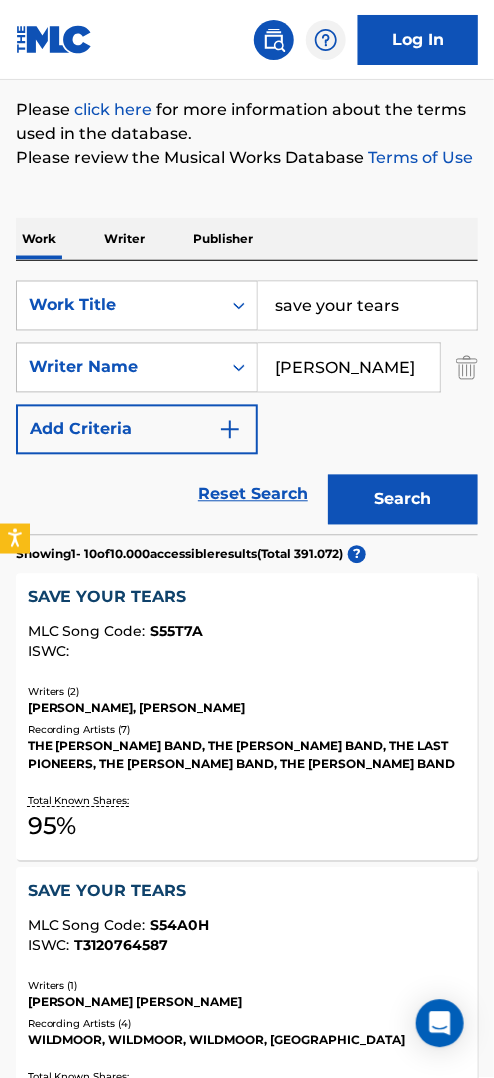 click on "Search" at bounding box center (403, 500) 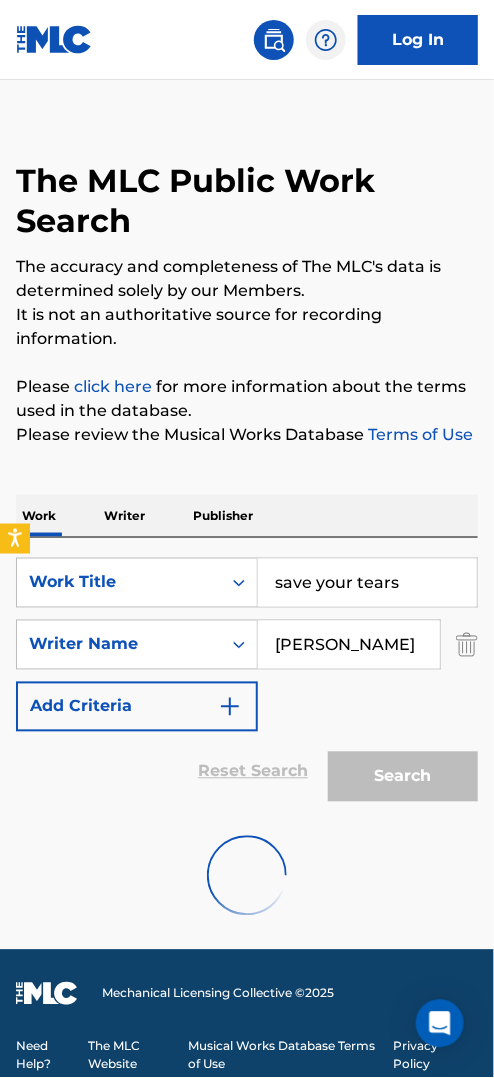 scroll, scrollTop: 0, scrollLeft: 0, axis: both 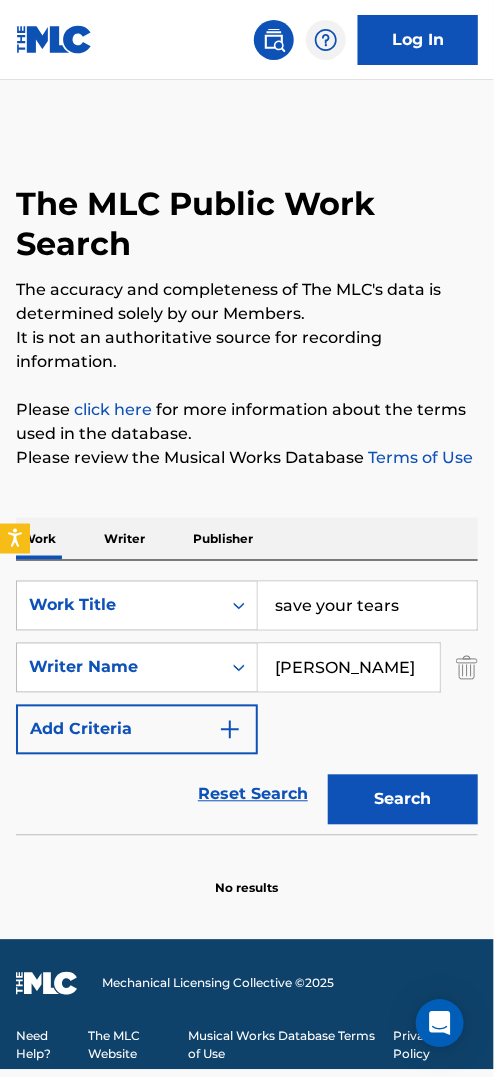 drag, startPoint x: 382, startPoint y: 670, endPoint x: 189, endPoint y: 697, distance: 194.87946 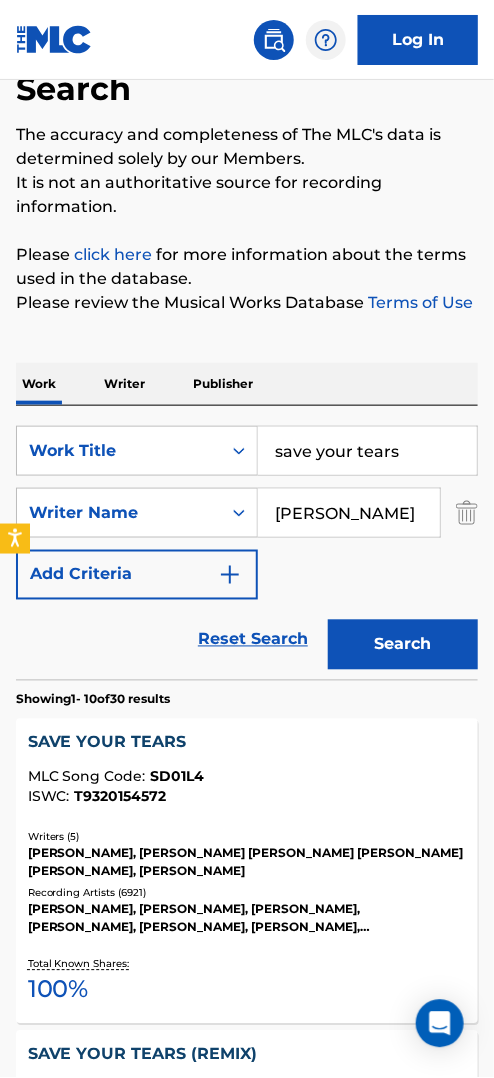scroll, scrollTop: 300, scrollLeft: 0, axis: vertical 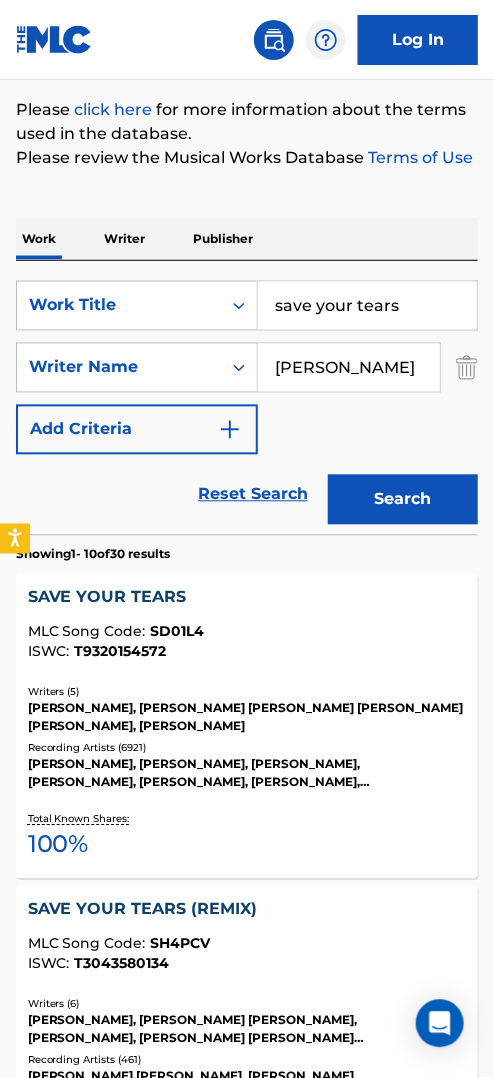 click on "SAVE YOUR TEARS" at bounding box center (247, 598) 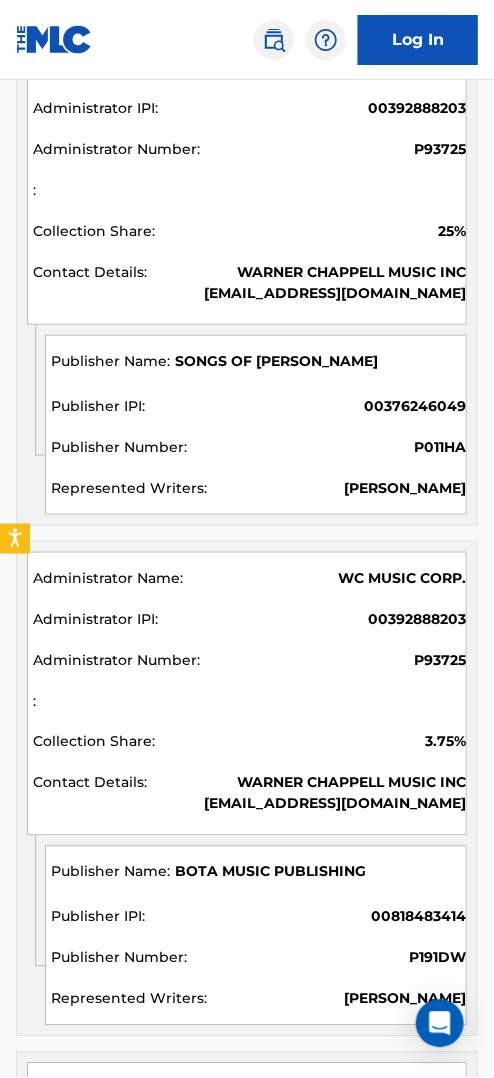 scroll, scrollTop: 4400, scrollLeft: 0, axis: vertical 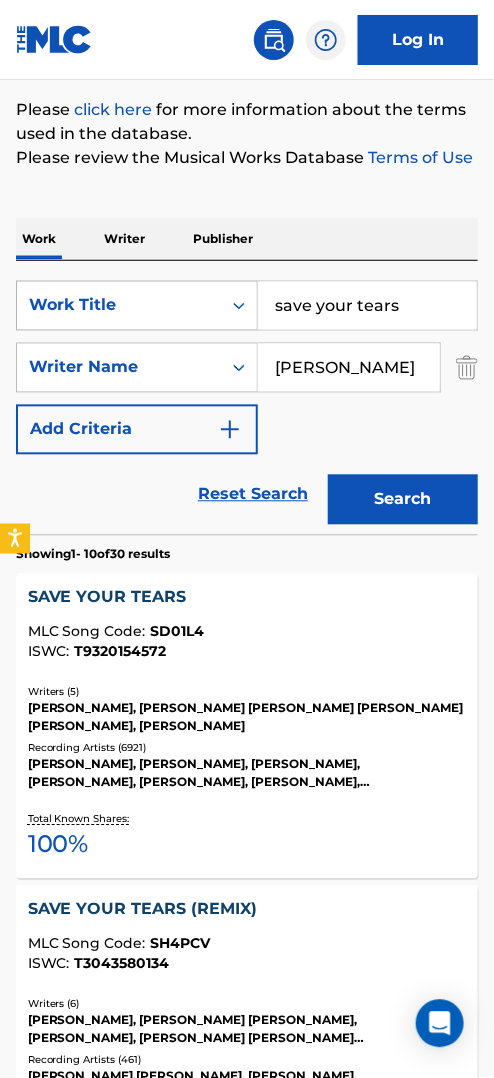 drag, startPoint x: 400, startPoint y: 310, endPoint x: 230, endPoint y: 313, distance: 170.02647 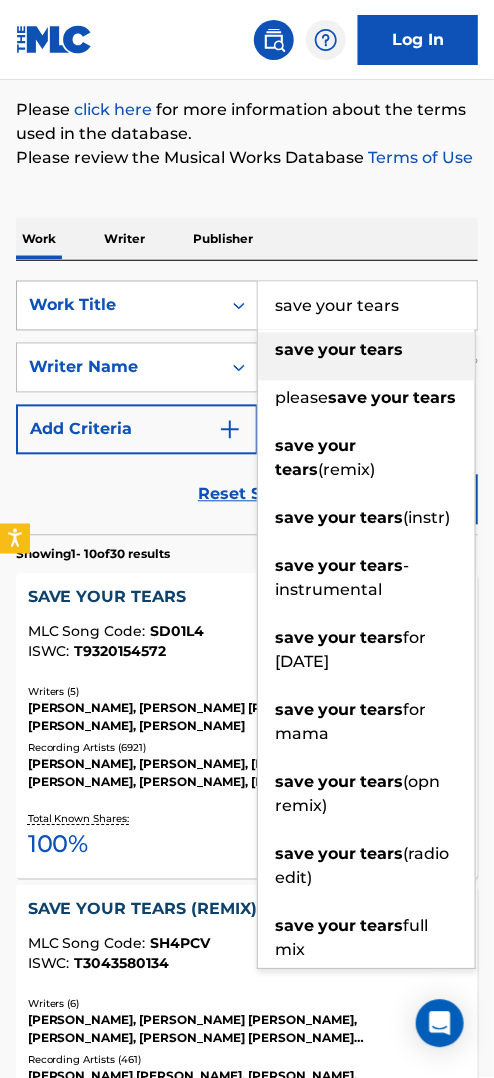 paste on "The Girl That Never Wa" 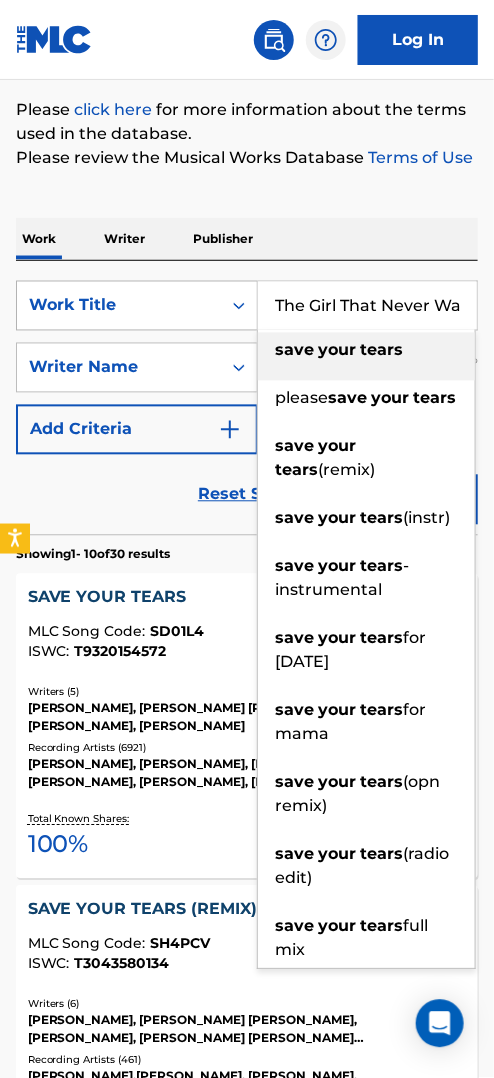 scroll, scrollTop: 0, scrollLeft: 7, axis: horizontal 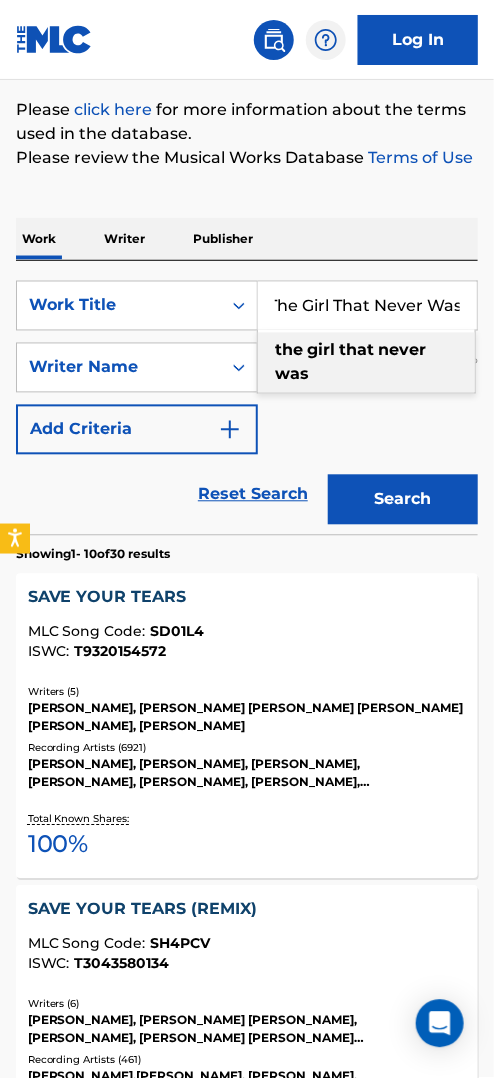 type on "The Girl That Never Was" 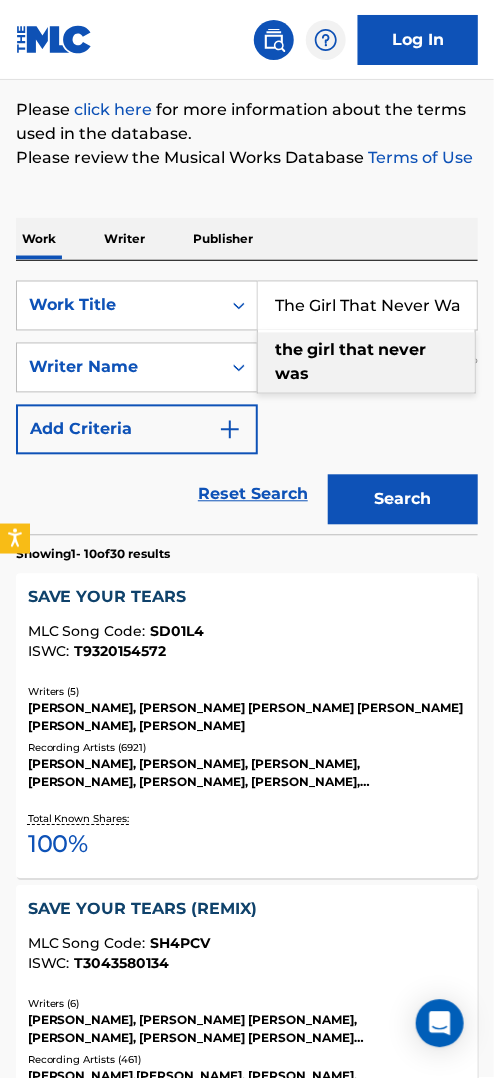 click on "Work Writer Publisher" at bounding box center [247, 239] 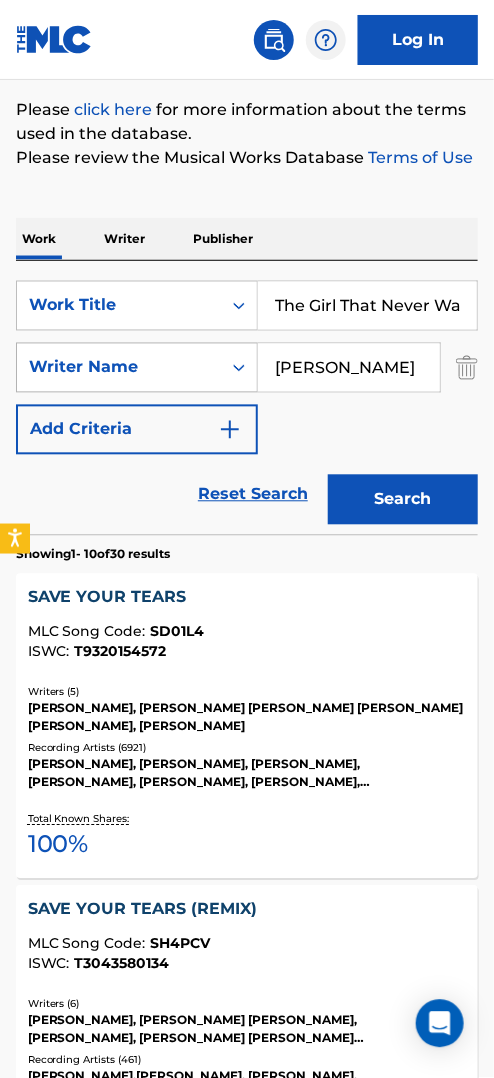 drag, startPoint x: 377, startPoint y: 371, endPoint x: 254, endPoint y: 377, distance: 123.146255 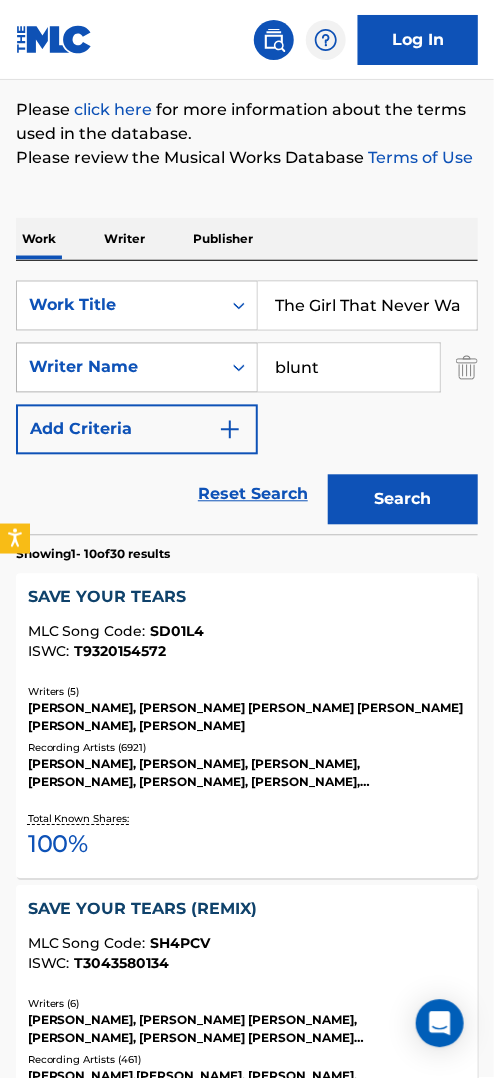 click on "Search" at bounding box center [403, 500] 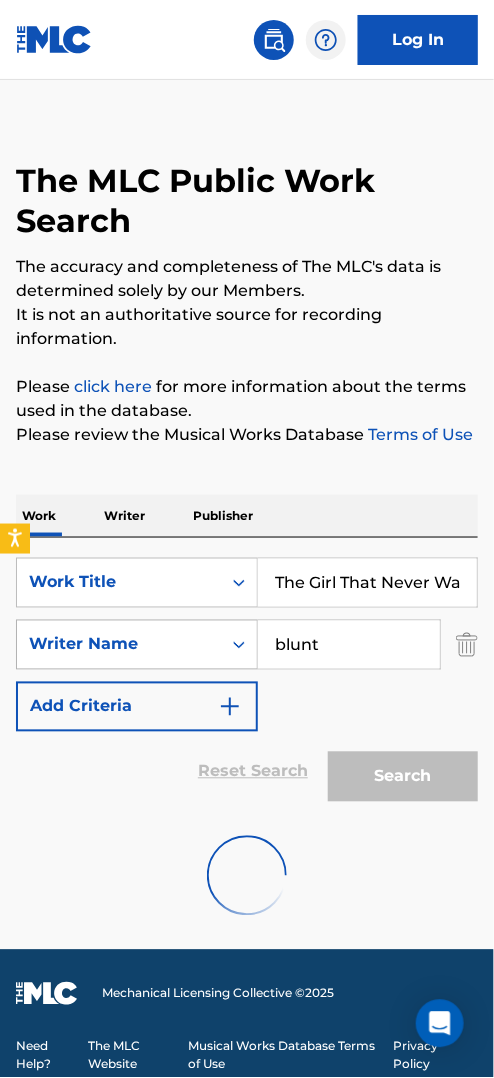 scroll, scrollTop: 300, scrollLeft: 0, axis: vertical 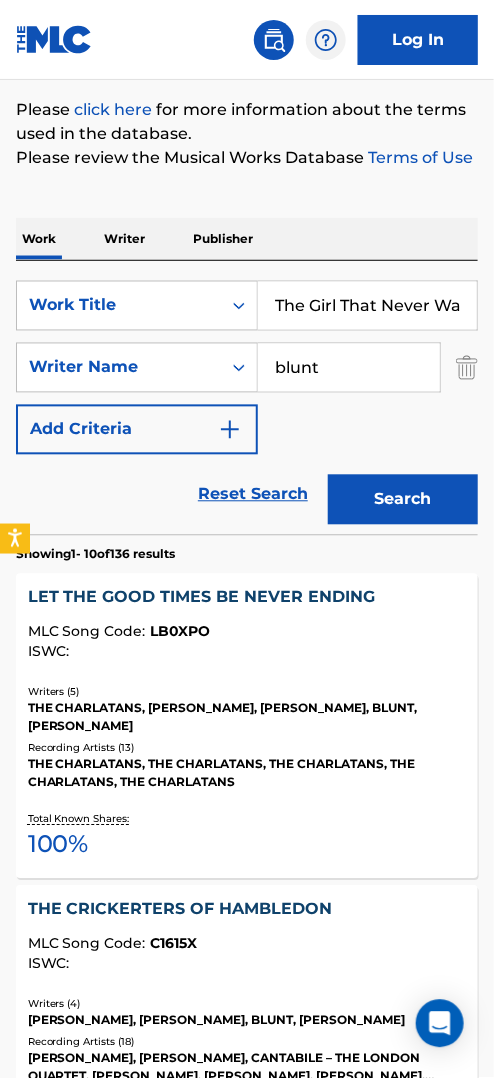 click on "blunt" at bounding box center (349, 368) 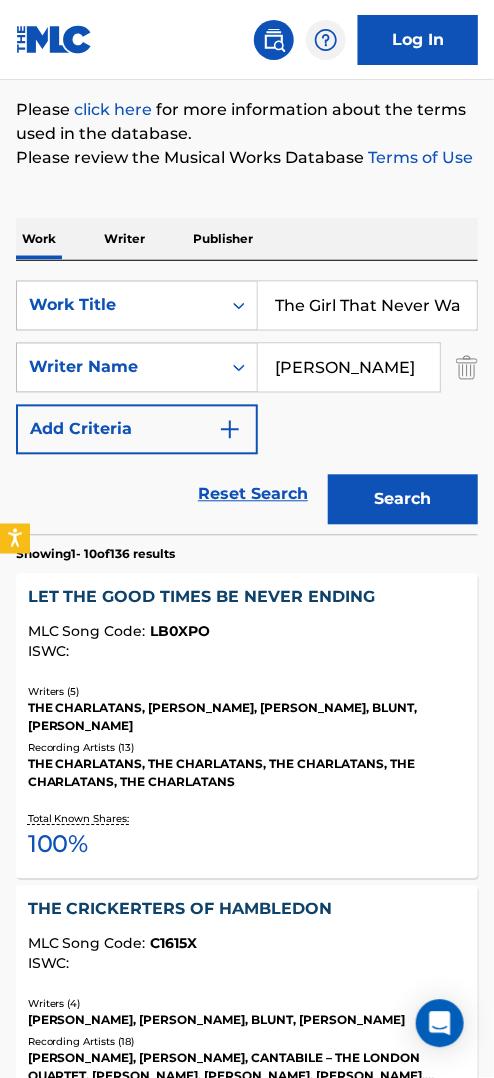 type on "[PERSON_NAME]" 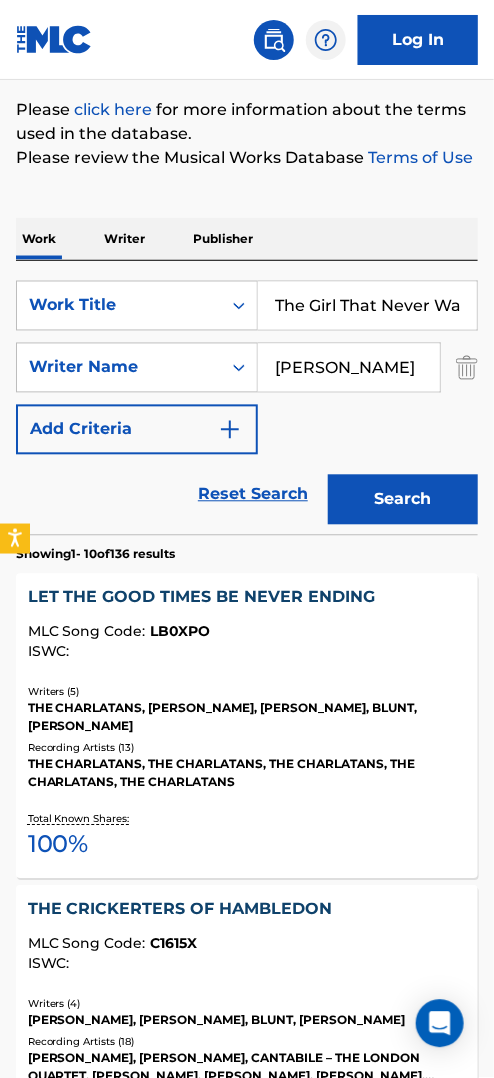 click on "Search" at bounding box center [403, 500] 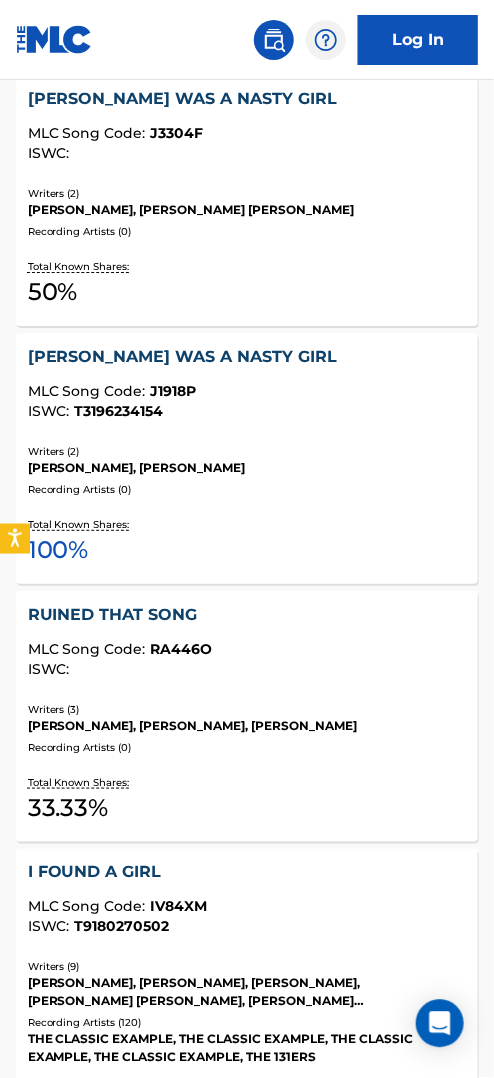 scroll, scrollTop: 700, scrollLeft: 0, axis: vertical 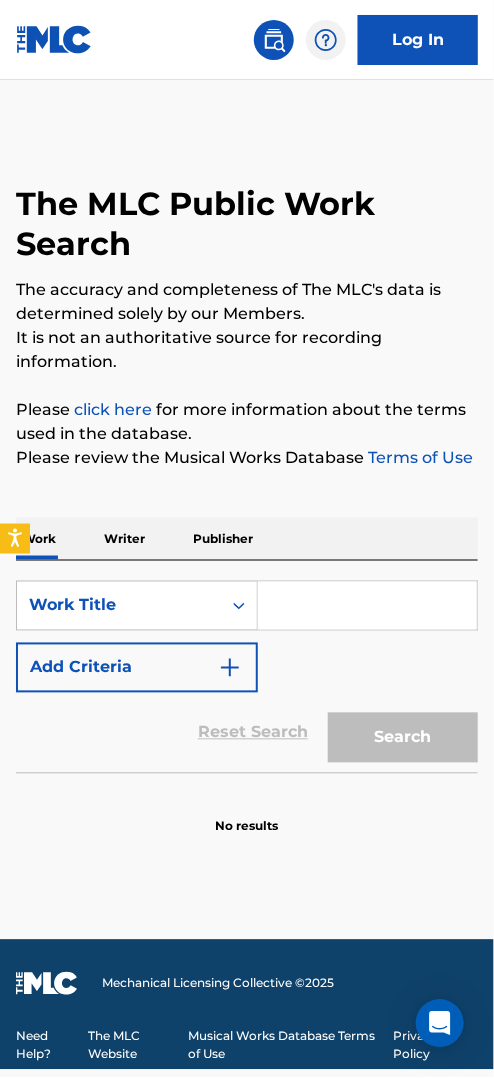 click at bounding box center [367, 606] 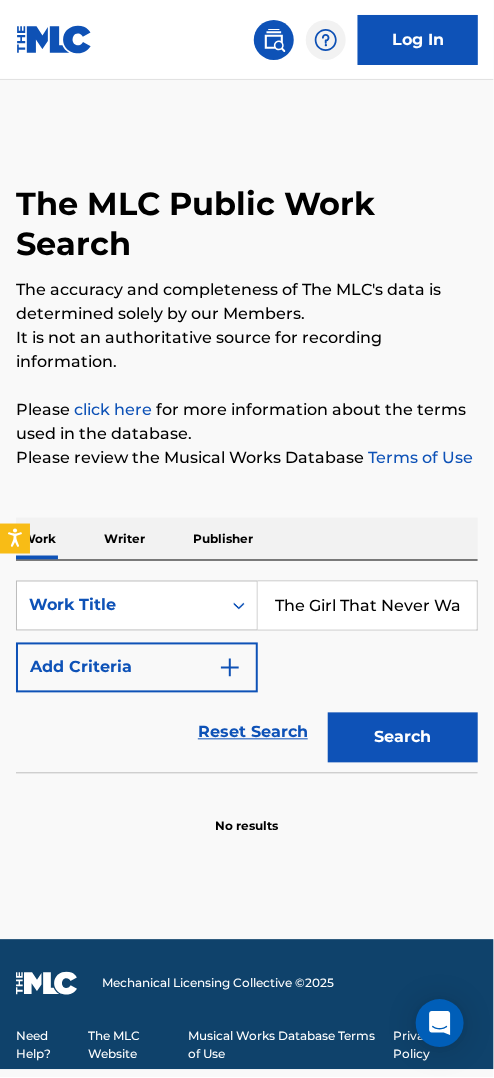 scroll, scrollTop: 0, scrollLeft: 7, axis: horizontal 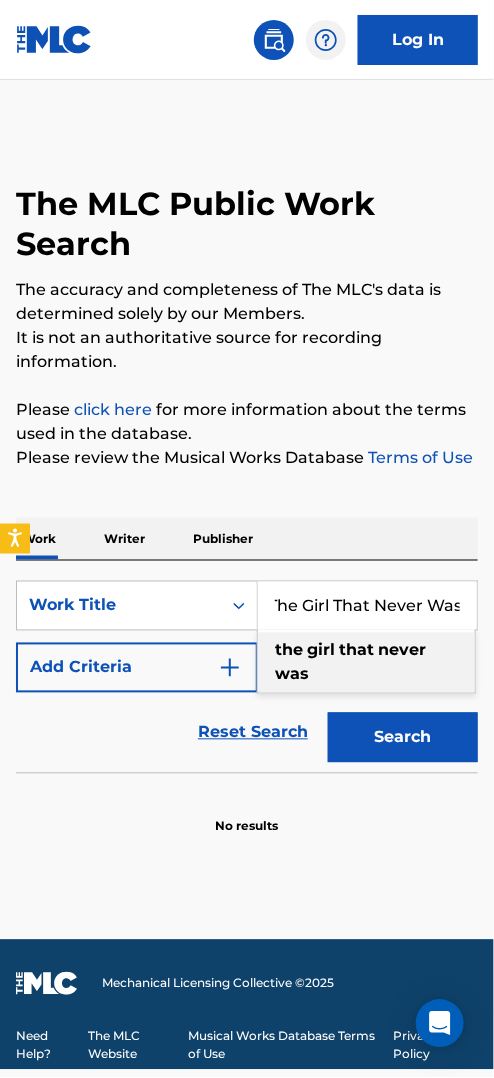 click on "the   girl   that   never   was" at bounding box center (366, 663) 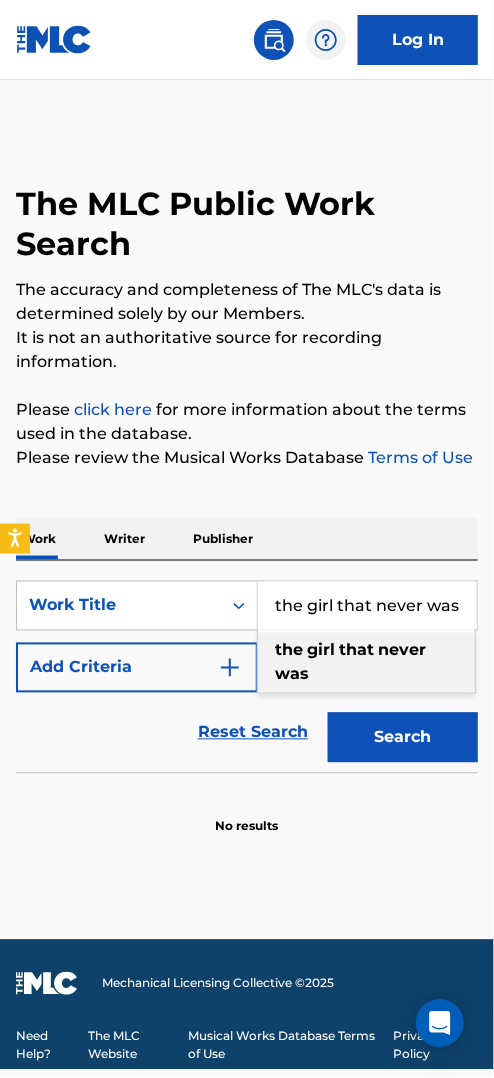 scroll, scrollTop: 0, scrollLeft: 0, axis: both 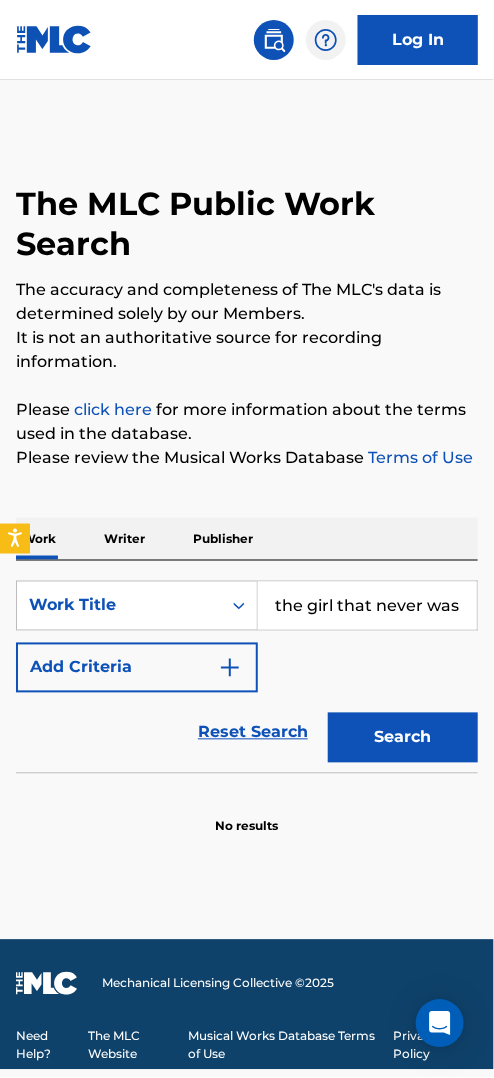 click at bounding box center [230, 668] 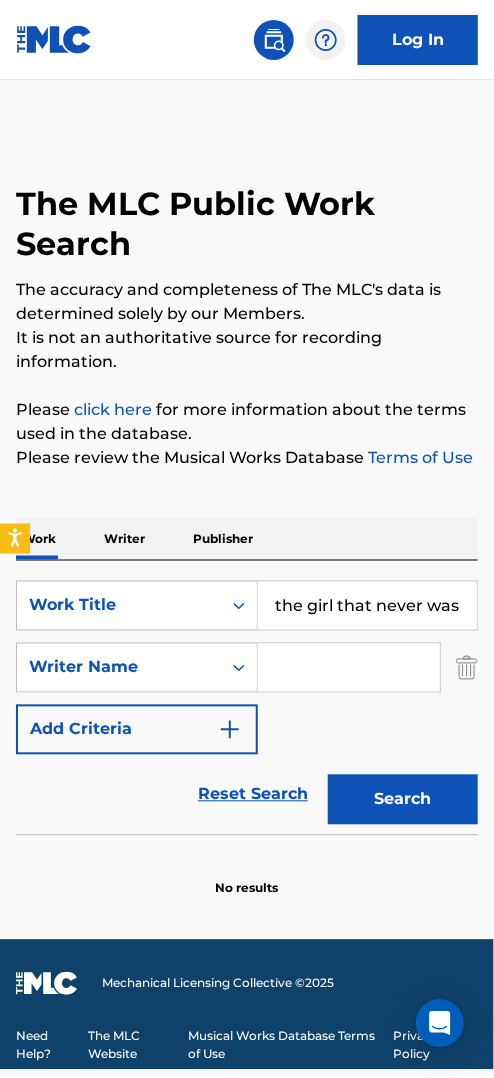 click at bounding box center (349, 668) 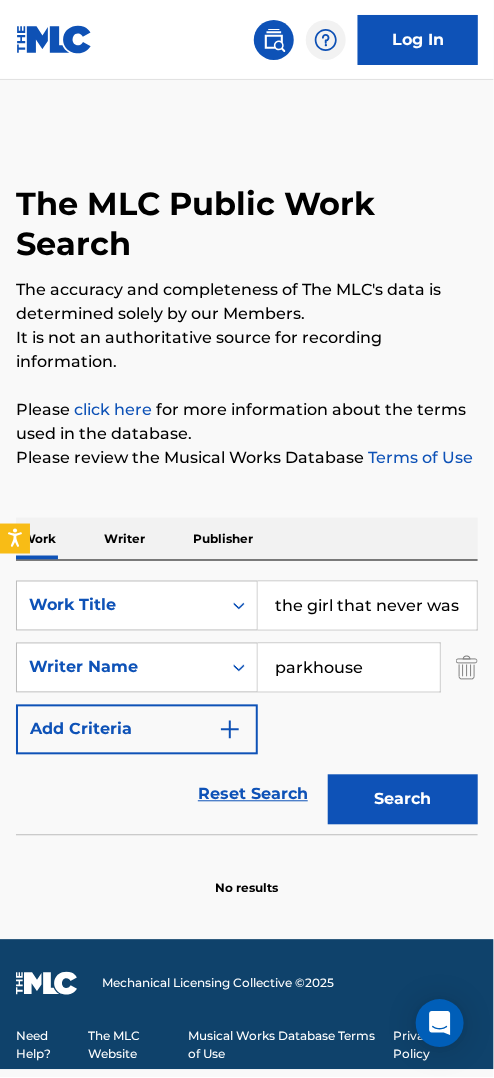 type on "parkhouse" 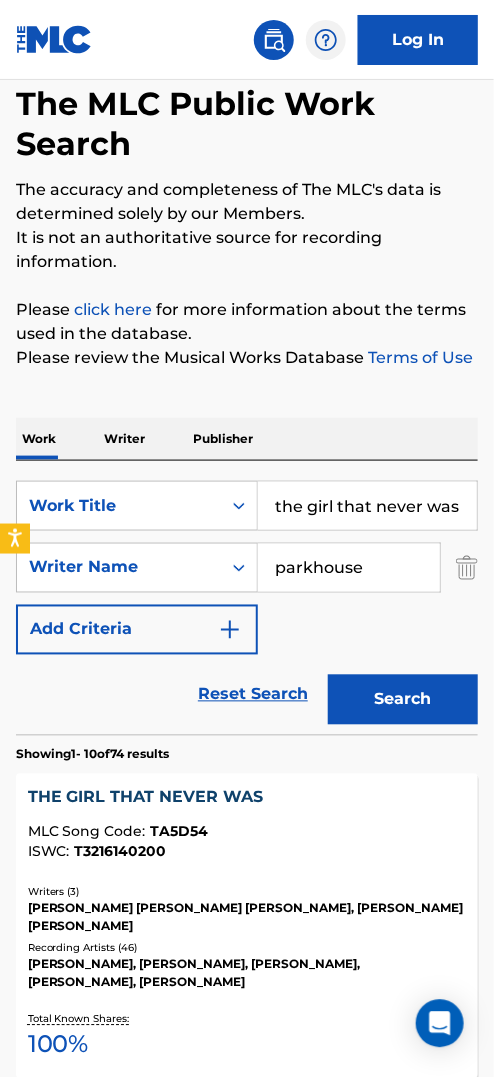 scroll, scrollTop: 300, scrollLeft: 0, axis: vertical 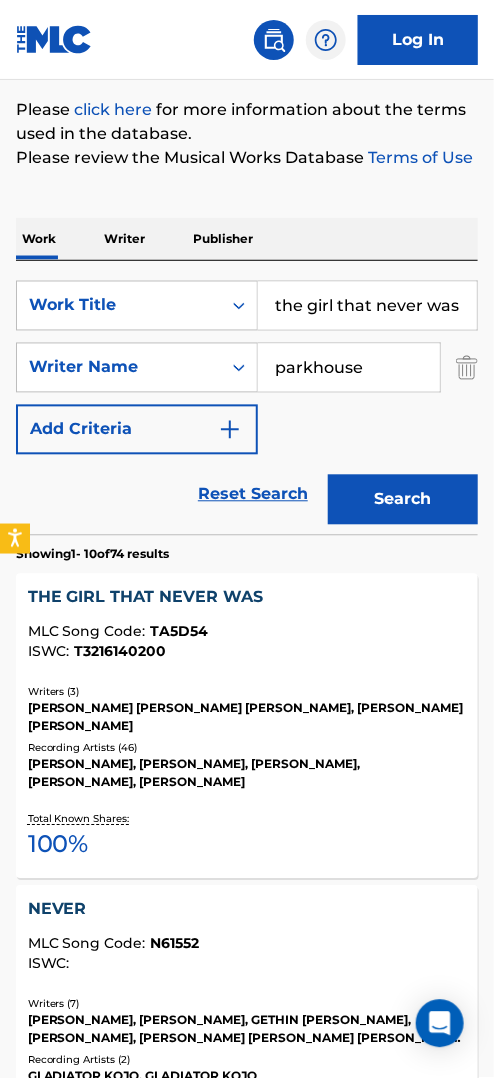 click on "THE GIRL THAT NEVER WAS" at bounding box center [247, 598] 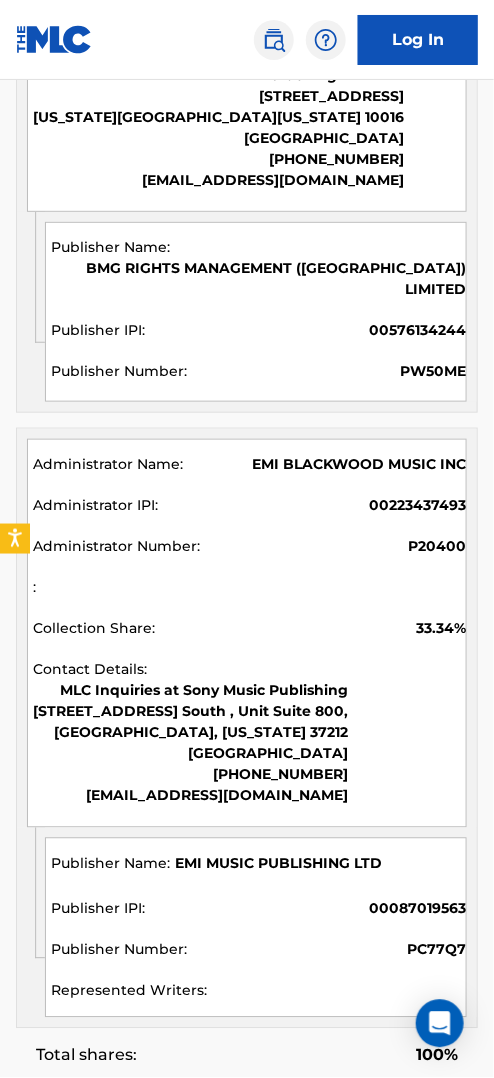 scroll, scrollTop: 1500, scrollLeft: 0, axis: vertical 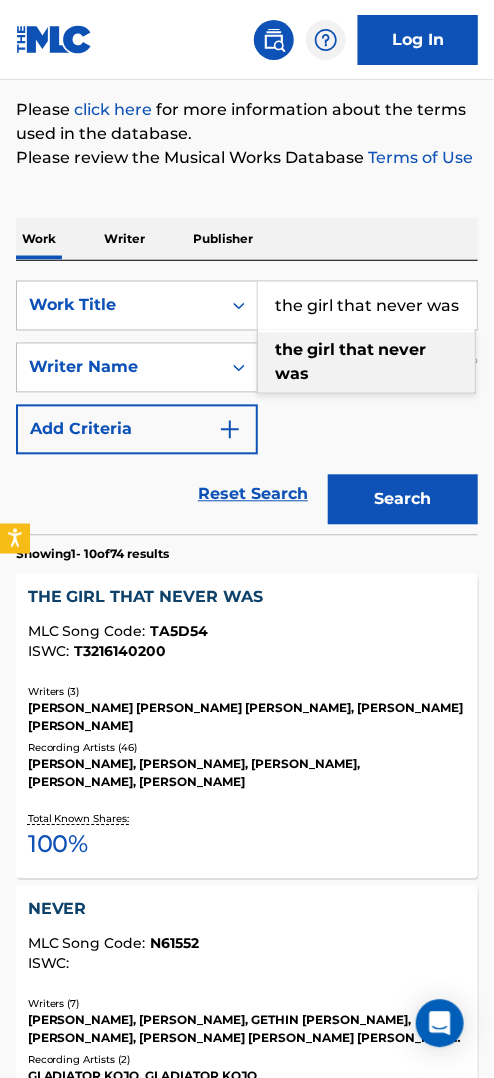 drag, startPoint x: 271, startPoint y: 300, endPoint x: 501, endPoint y: 310, distance: 230.21729 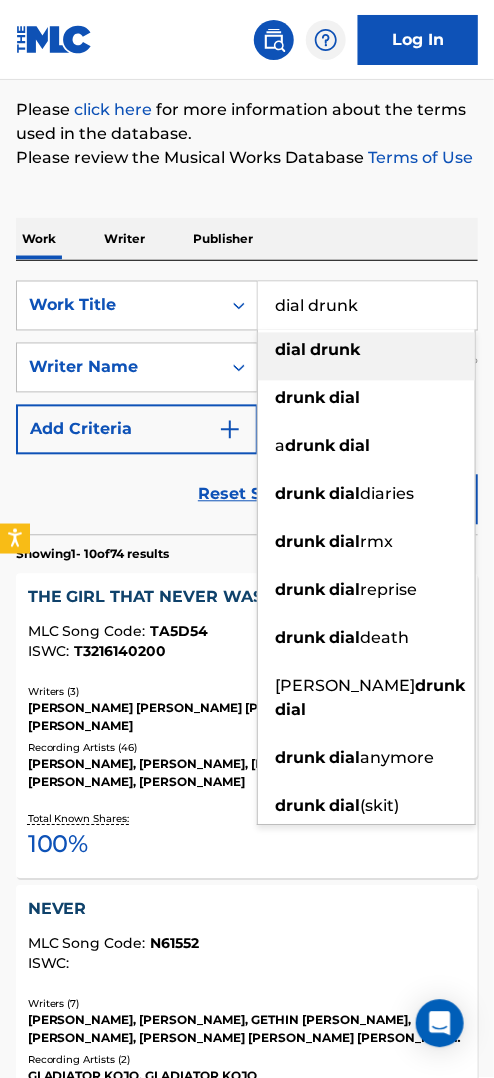 type on "dial drunk" 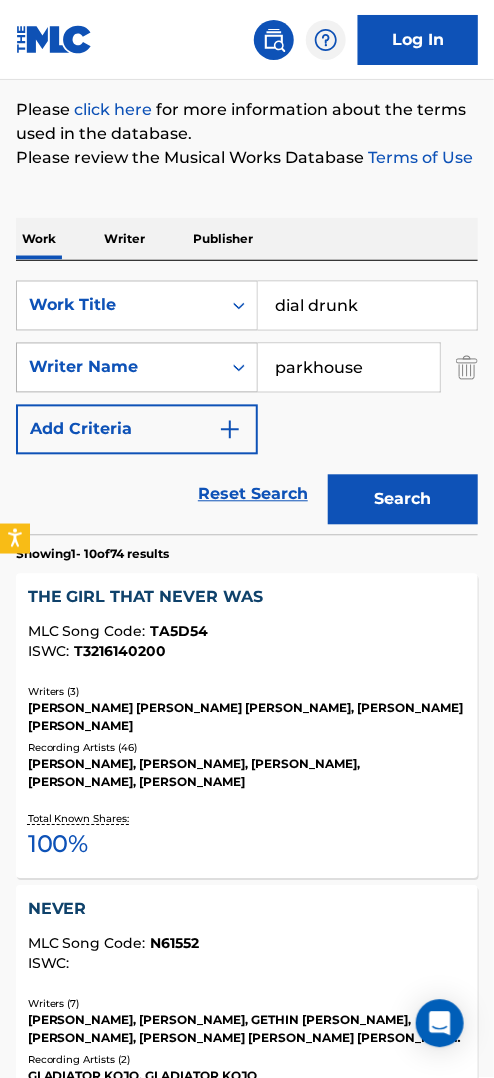 drag, startPoint x: 369, startPoint y: 369, endPoint x: 253, endPoint y: 376, distance: 116.21101 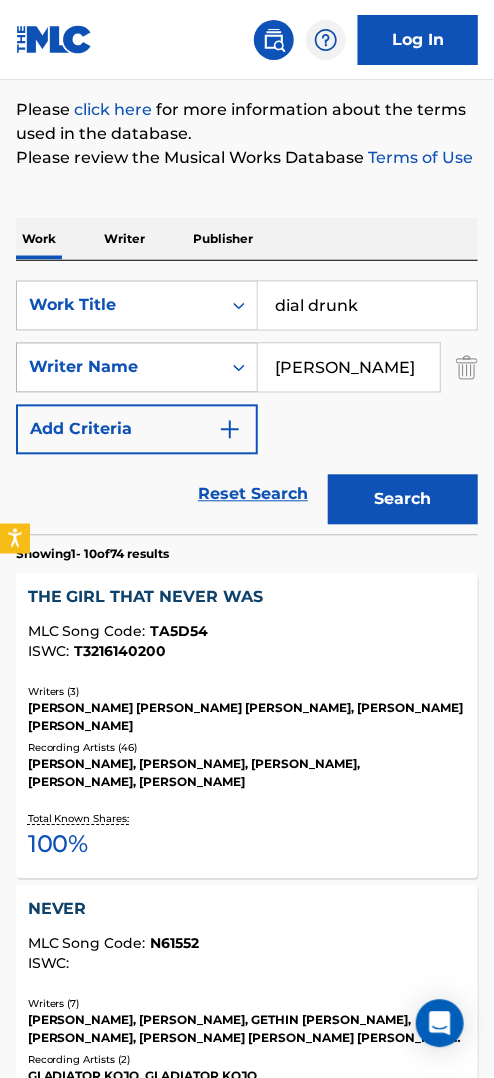 type on "noah kahan" 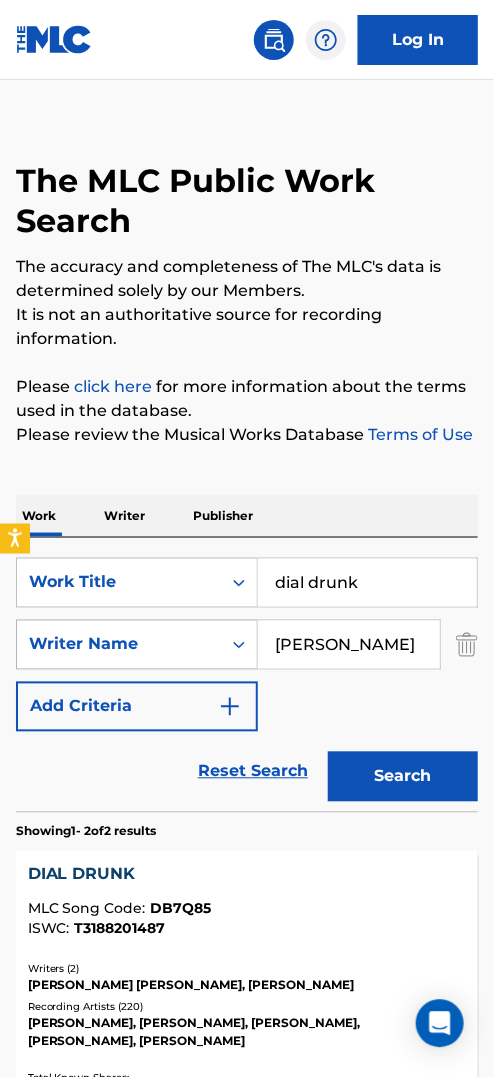 scroll, scrollTop: 300, scrollLeft: 0, axis: vertical 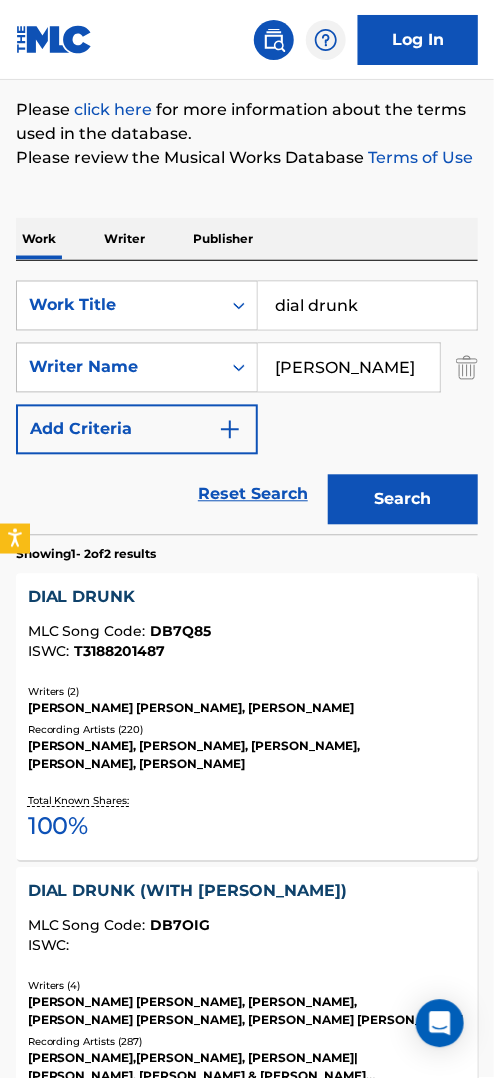 click on "DIAL DRUNK" at bounding box center (247, 598) 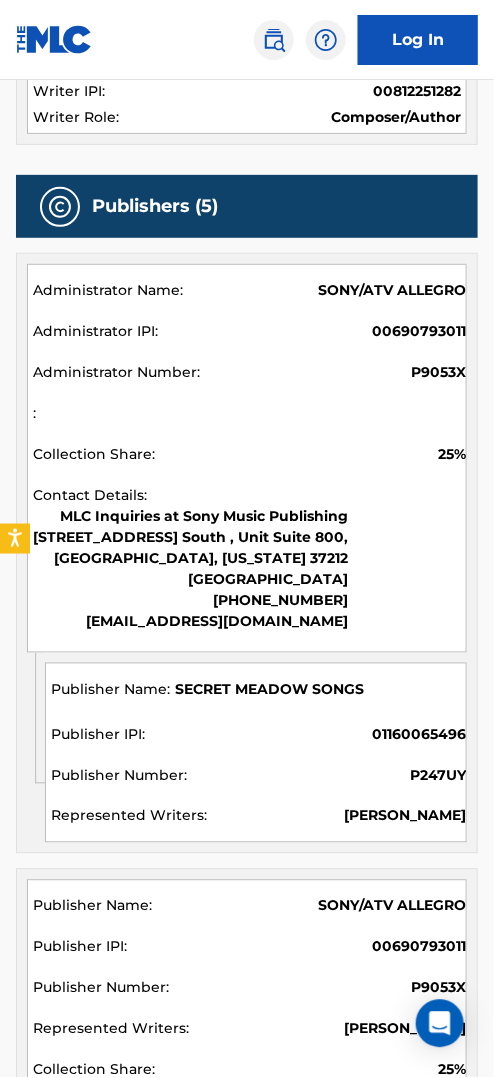 scroll, scrollTop: 999, scrollLeft: 0, axis: vertical 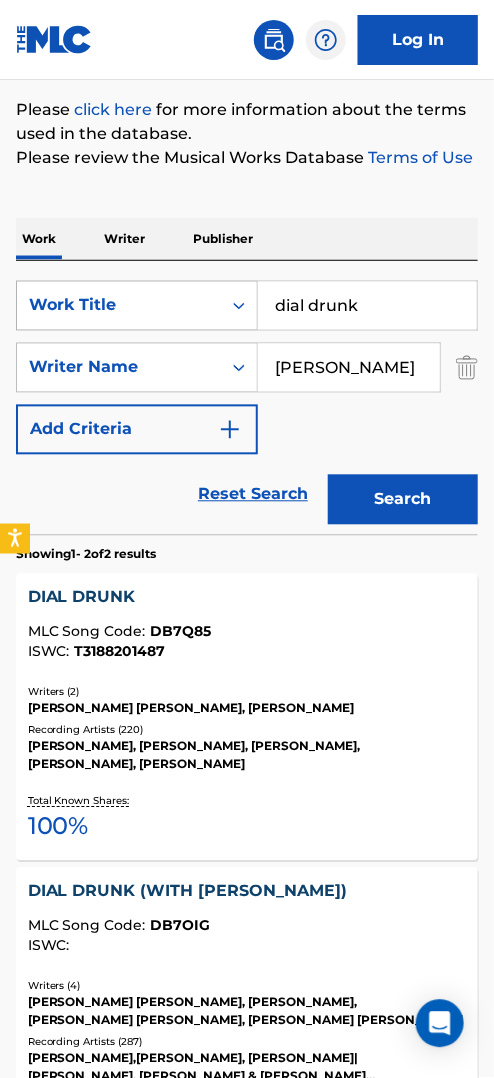 drag, startPoint x: 375, startPoint y: 311, endPoint x: 241, endPoint y: 323, distance: 134.53624 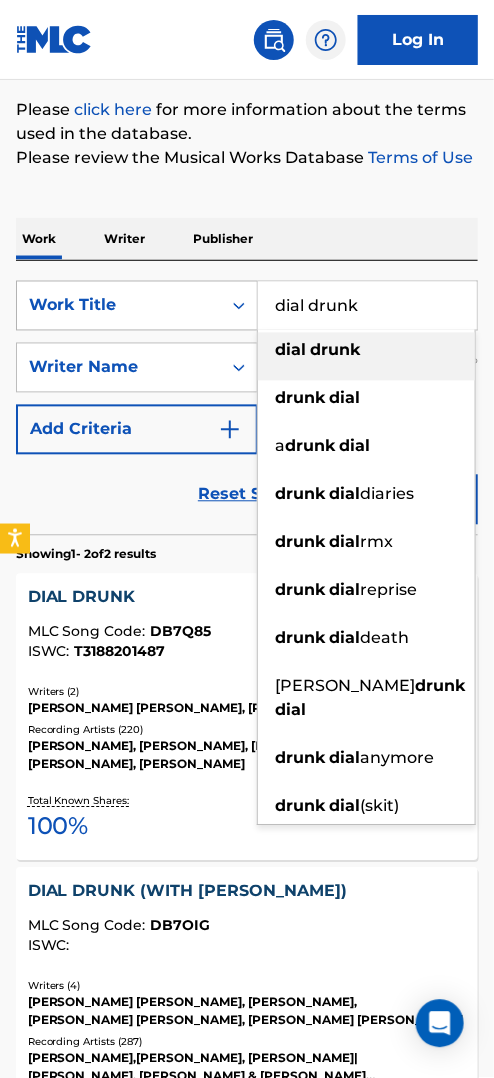 paste on "Same Old Song" 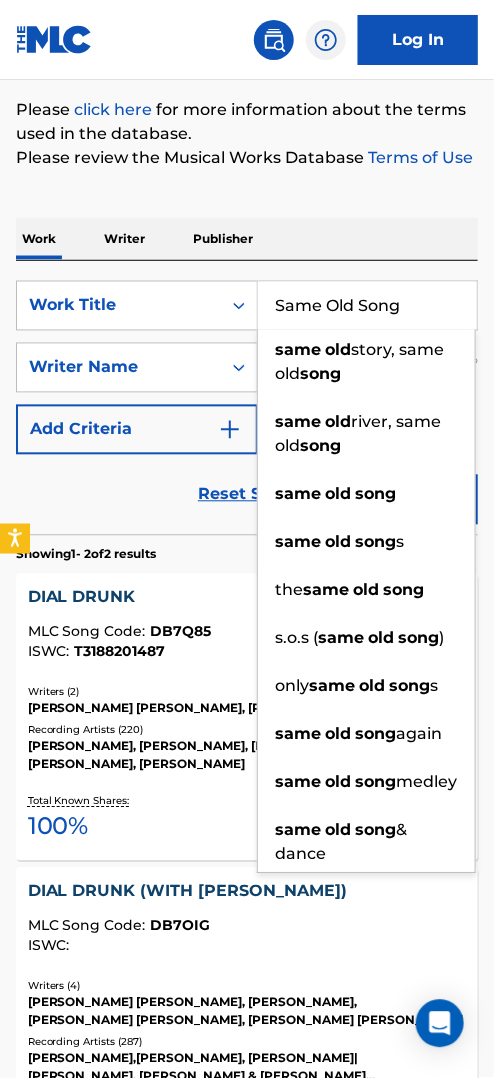 type on "Same Old Song" 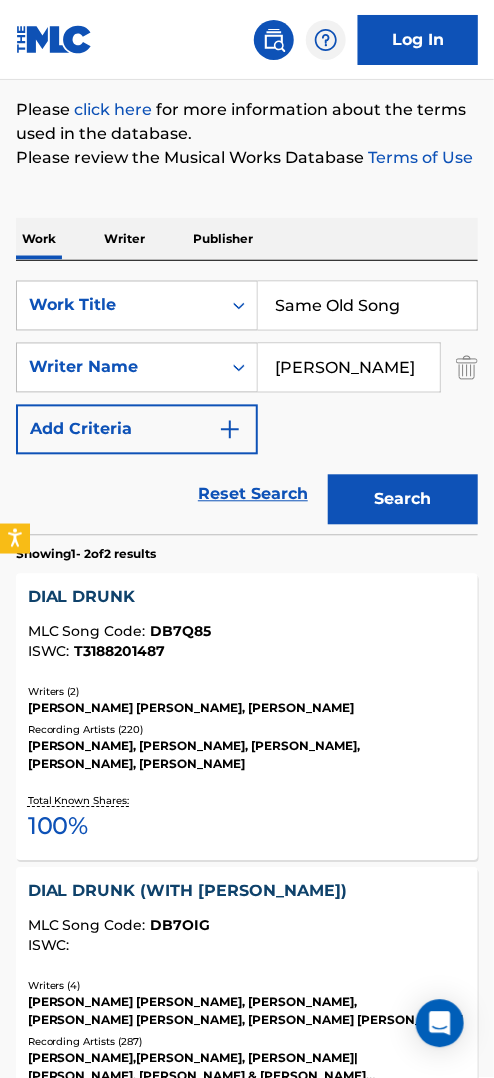 click on "Work Writer Publisher" at bounding box center (247, 239) 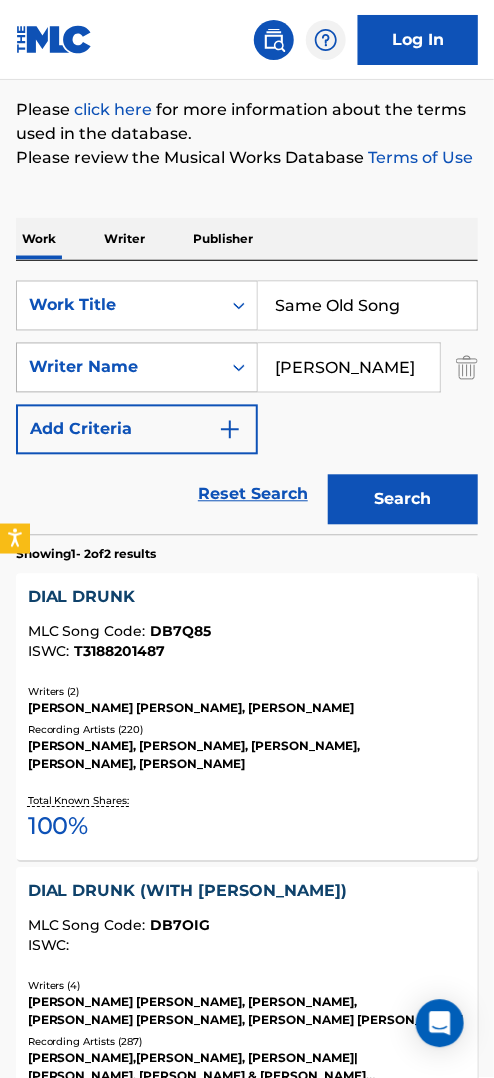 drag, startPoint x: 373, startPoint y: 370, endPoint x: 248, endPoint y: 360, distance: 125.39936 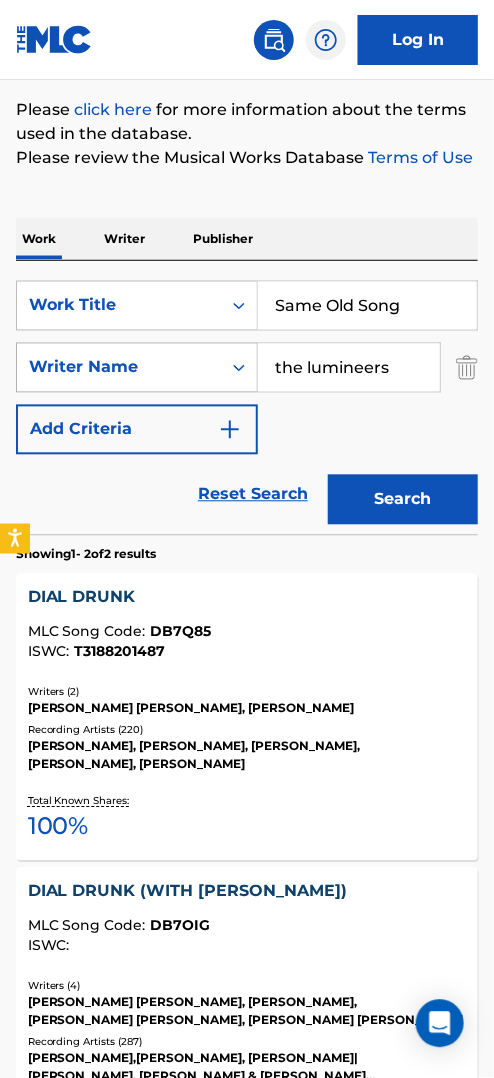 click on "Search" at bounding box center (403, 500) 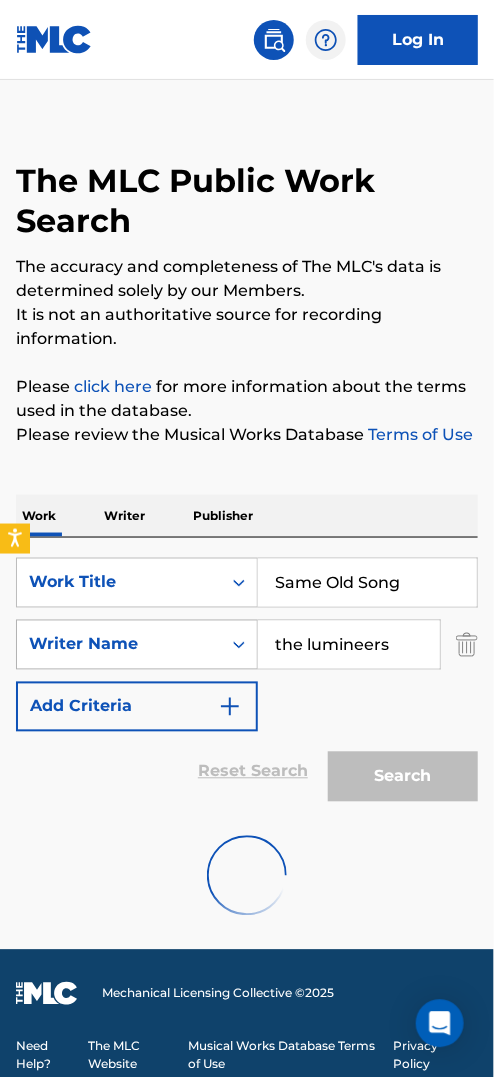 scroll, scrollTop: 0, scrollLeft: 0, axis: both 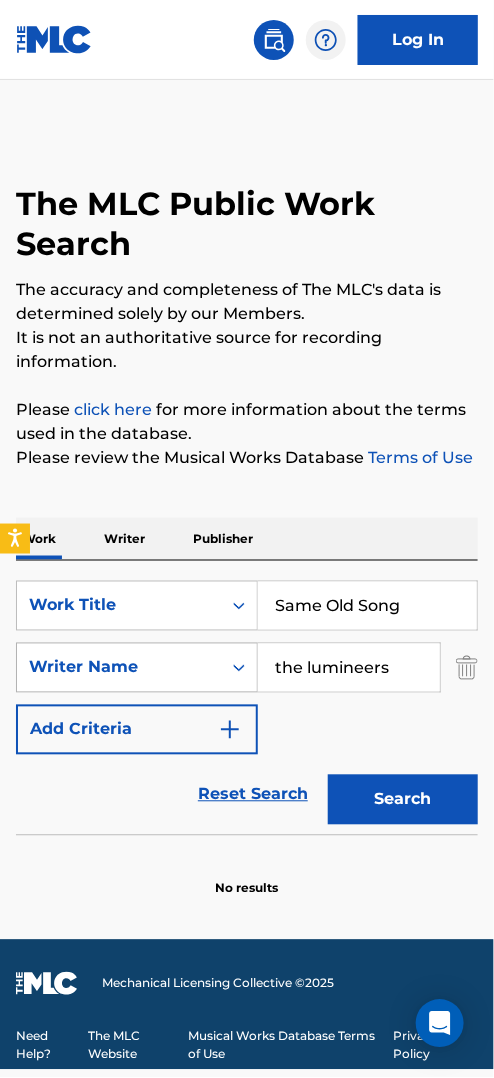 drag, startPoint x: 360, startPoint y: 673, endPoint x: 199, endPoint y: 691, distance: 162.00308 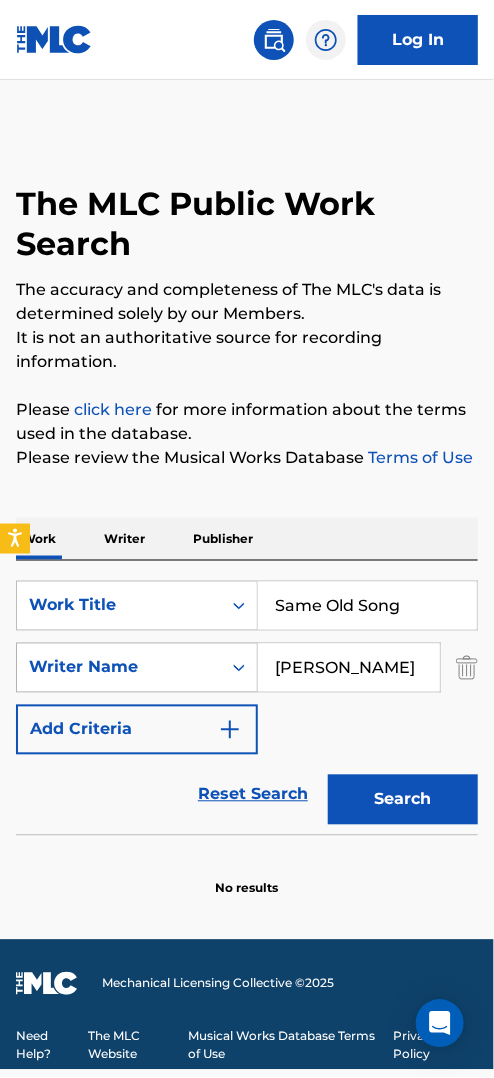 type on "Wesley Schultz" 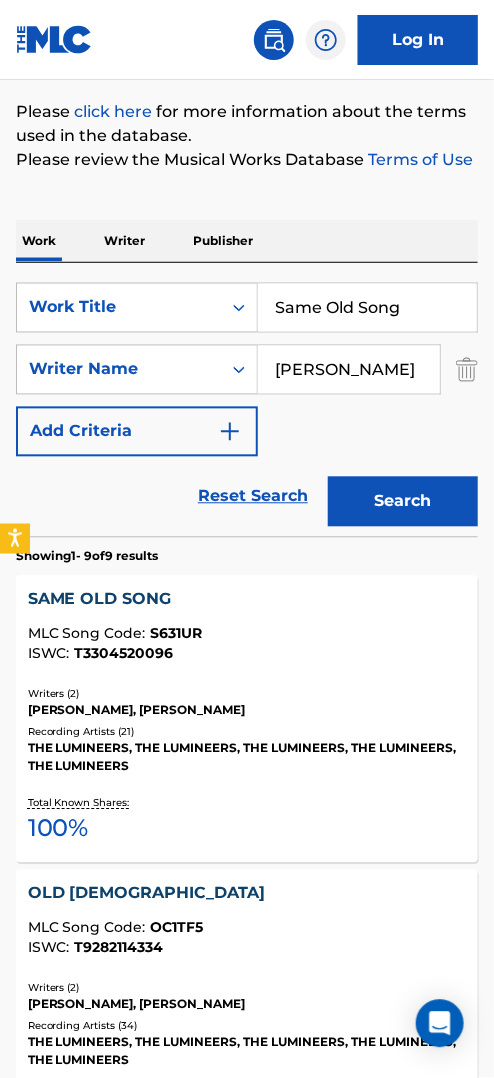scroll, scrollTop: 399, scrollLeft: 0, axis: vertical 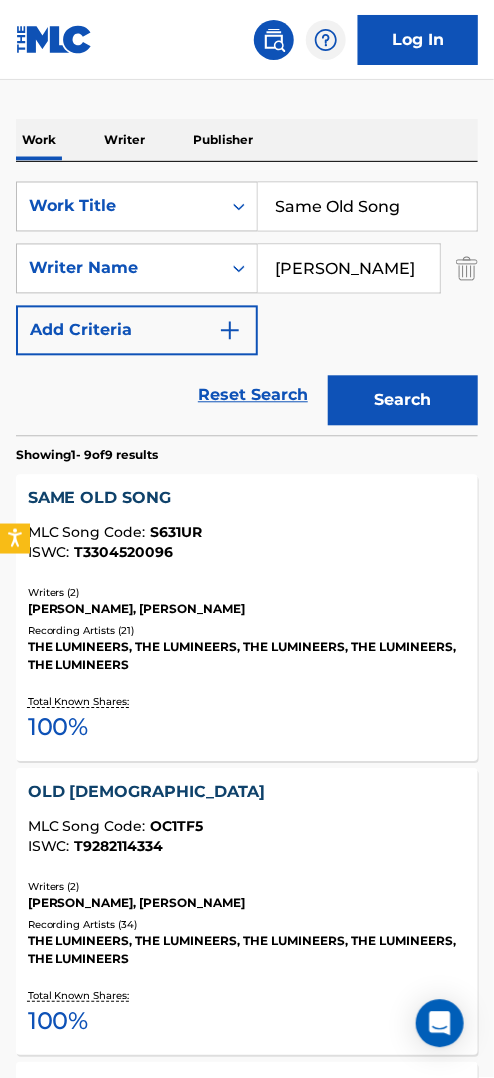 click on "SAME OLD SONG" at bounding box center [247, 499] 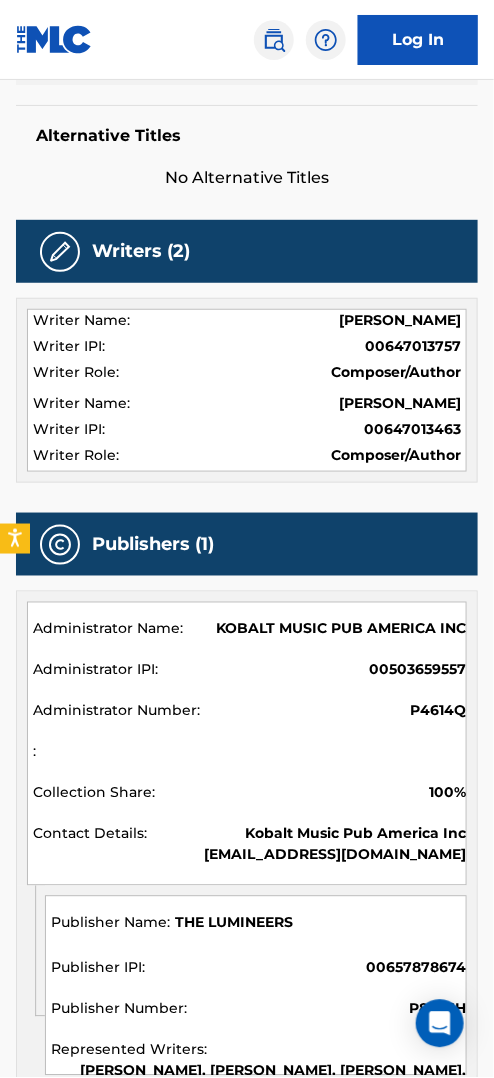 scroll, scrollTop: 300, scrollLeft: 0, axis: vertical 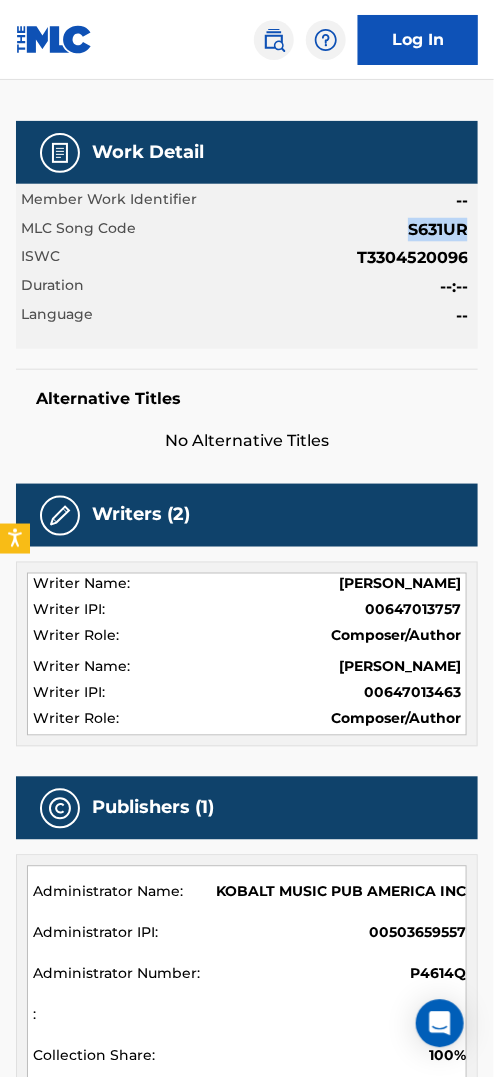 drag, startPoint x: 412, startPoint y: 221, endPoint x: 463, endPoint y: 236, distance: 53.160137 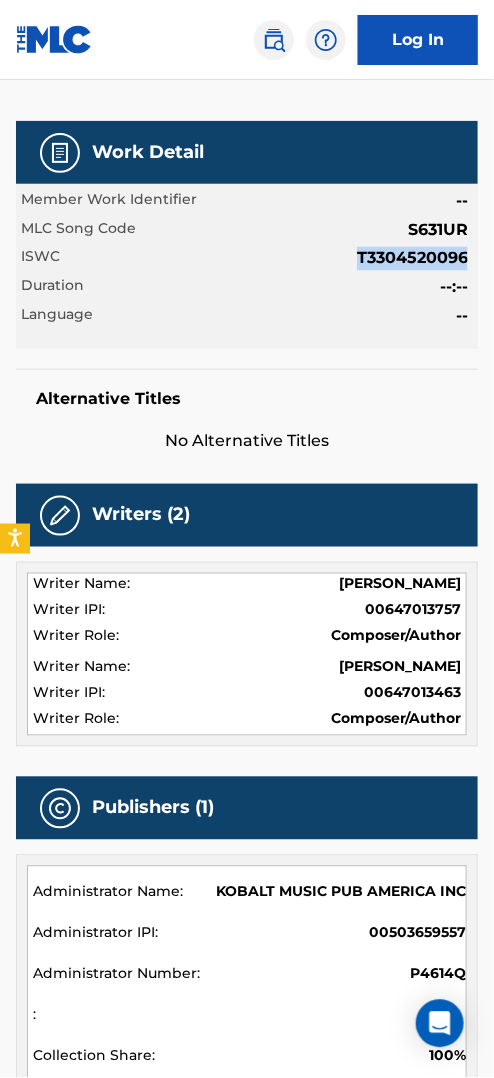 drag, startPoint x: 358, startPoint y: 259, endPoint x: 464, endPoint y: 265, distance: 106.16968 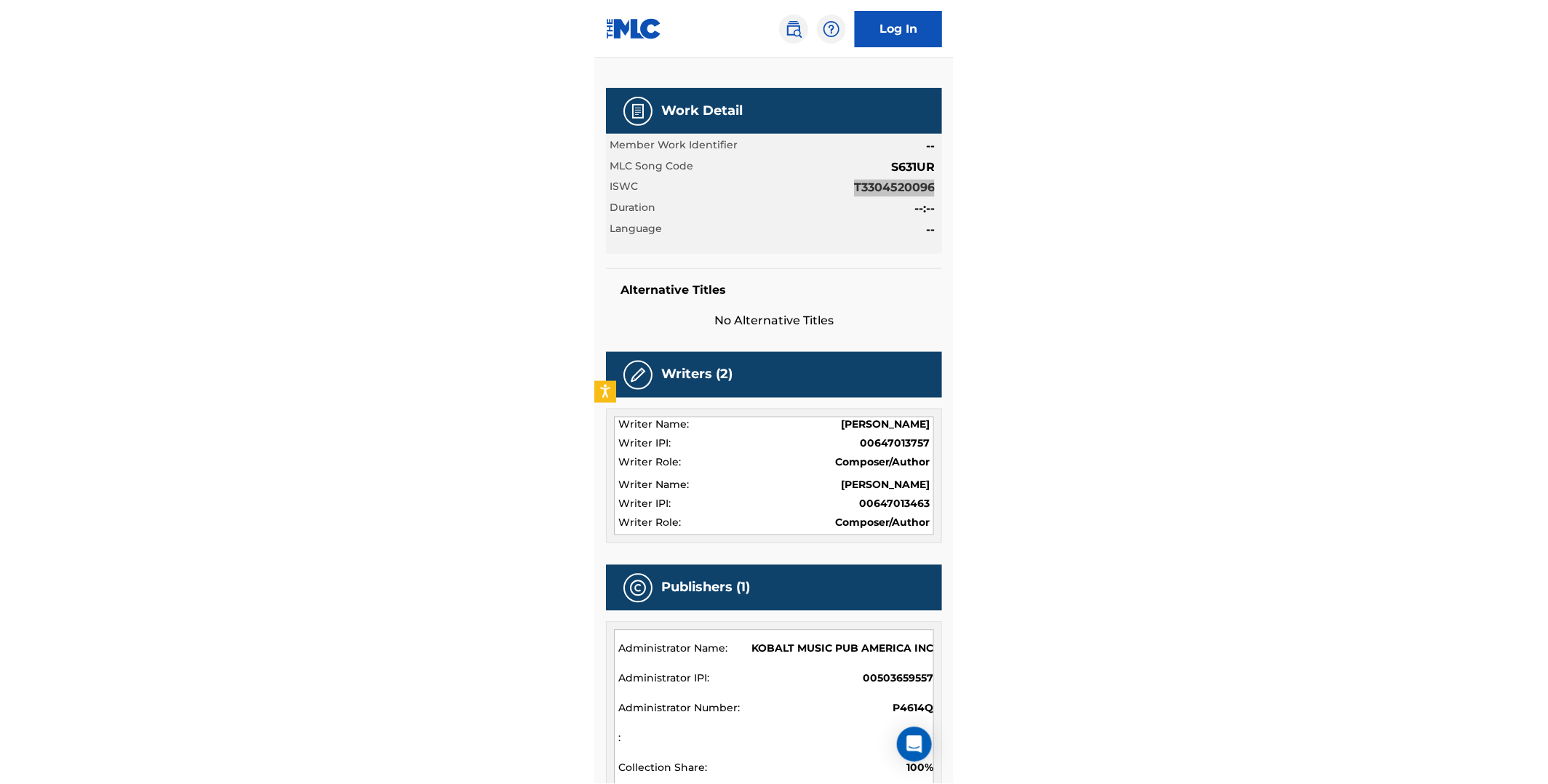 scroll, scrollTop: 509, scrollLeft: 0, axis: vertical 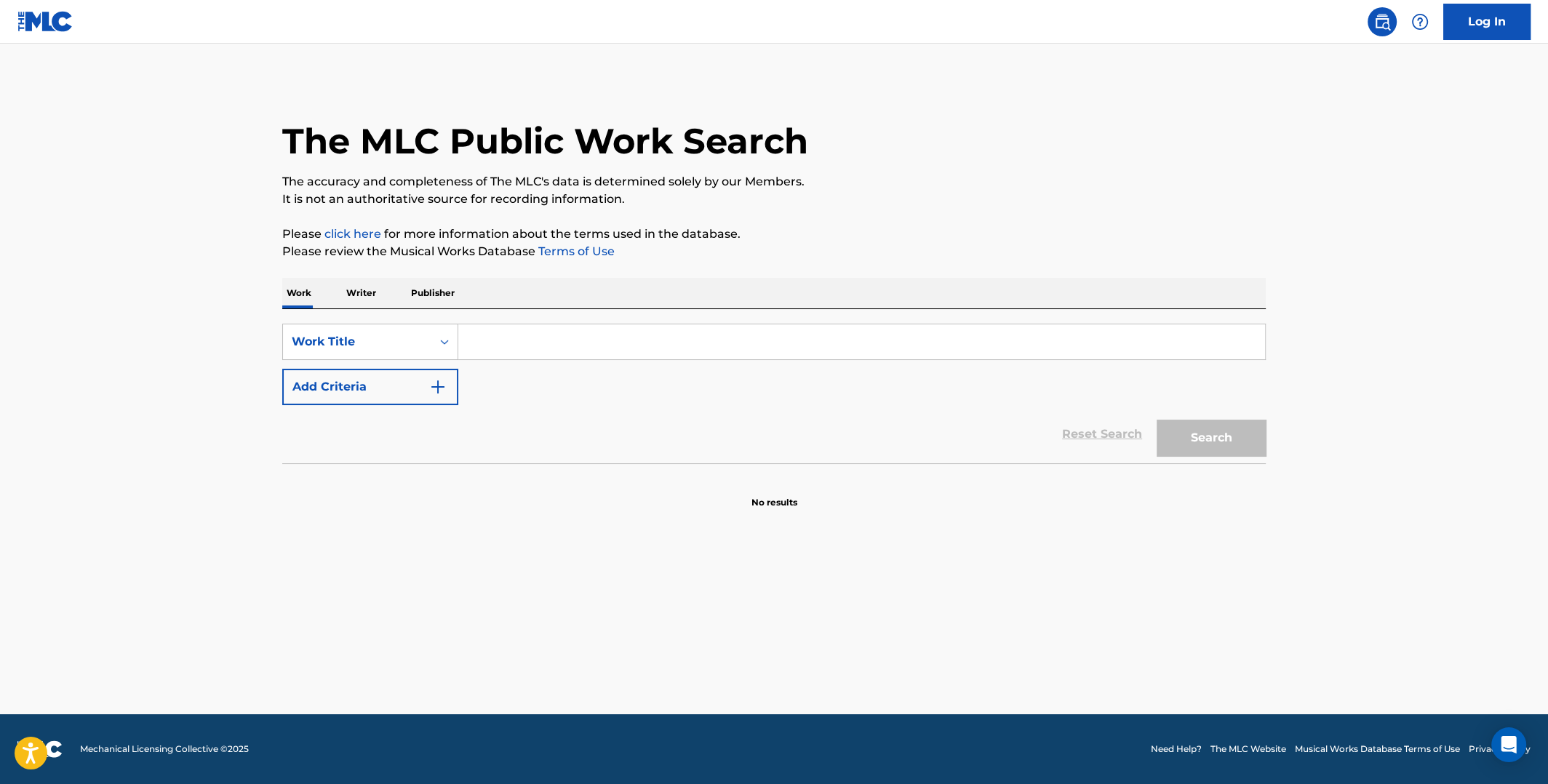 click at bounding box center (861, 342) 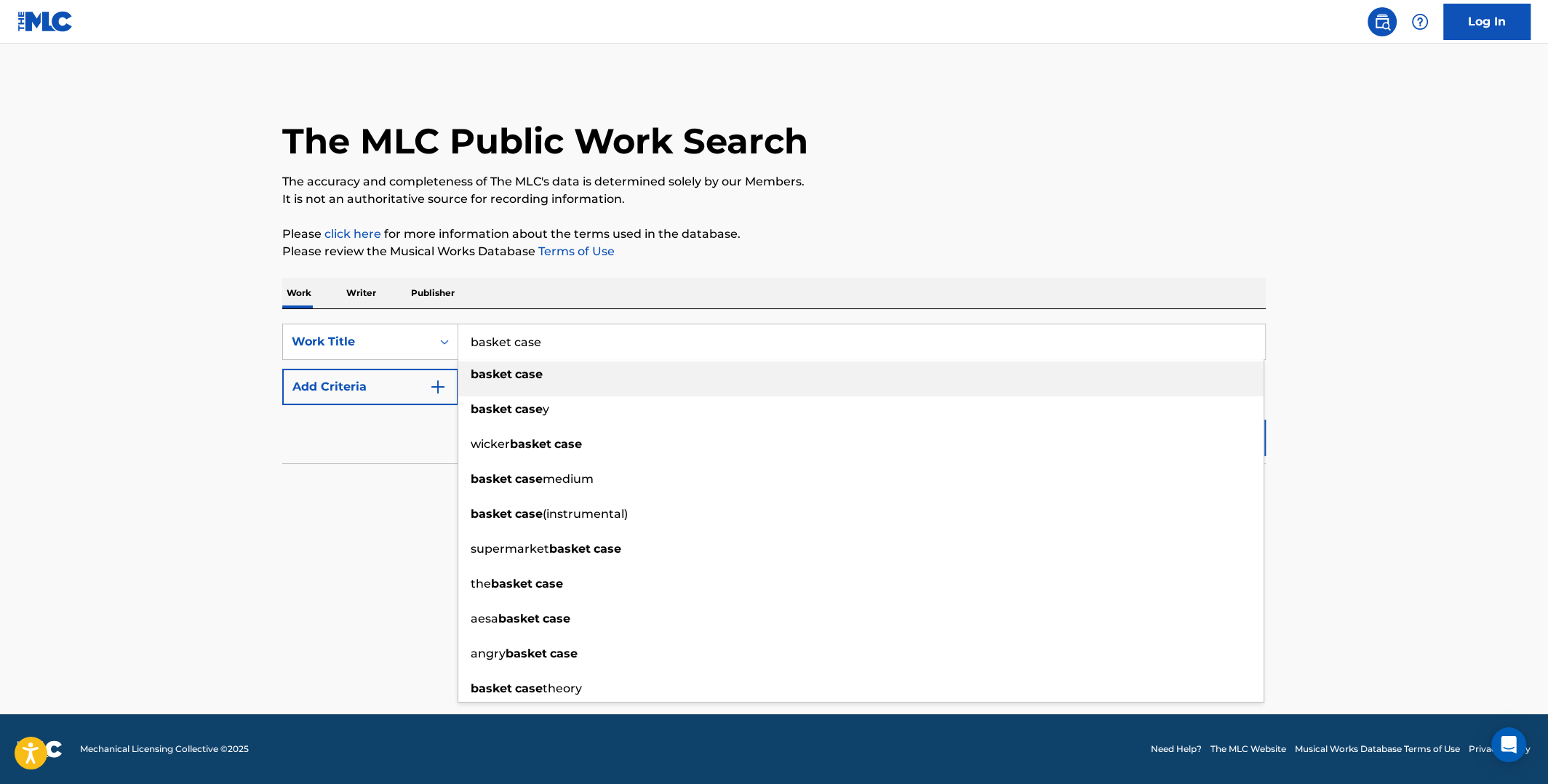 type on "basket case" 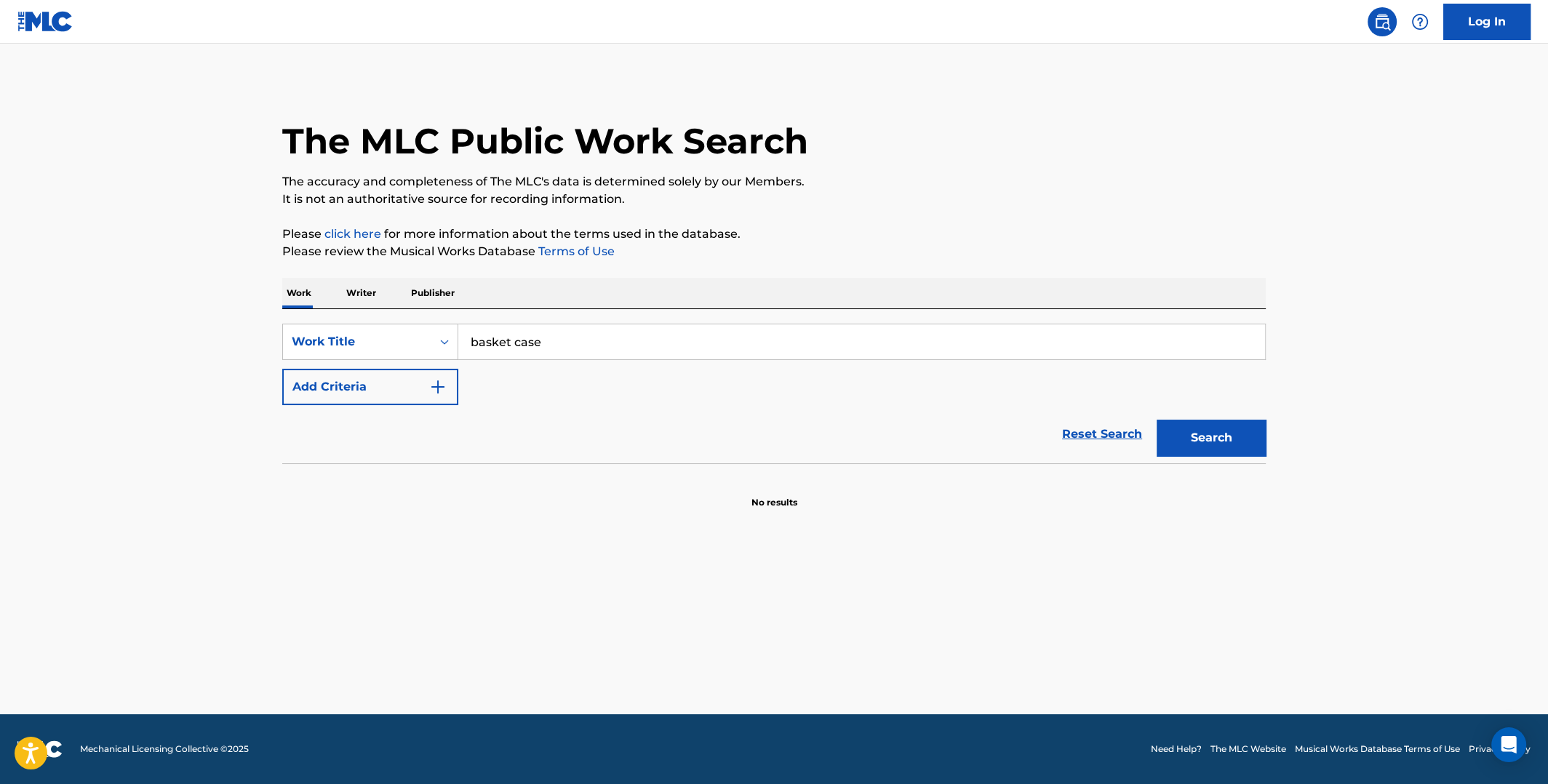 click on "Add Criteria" at bounding box center (370, 387) 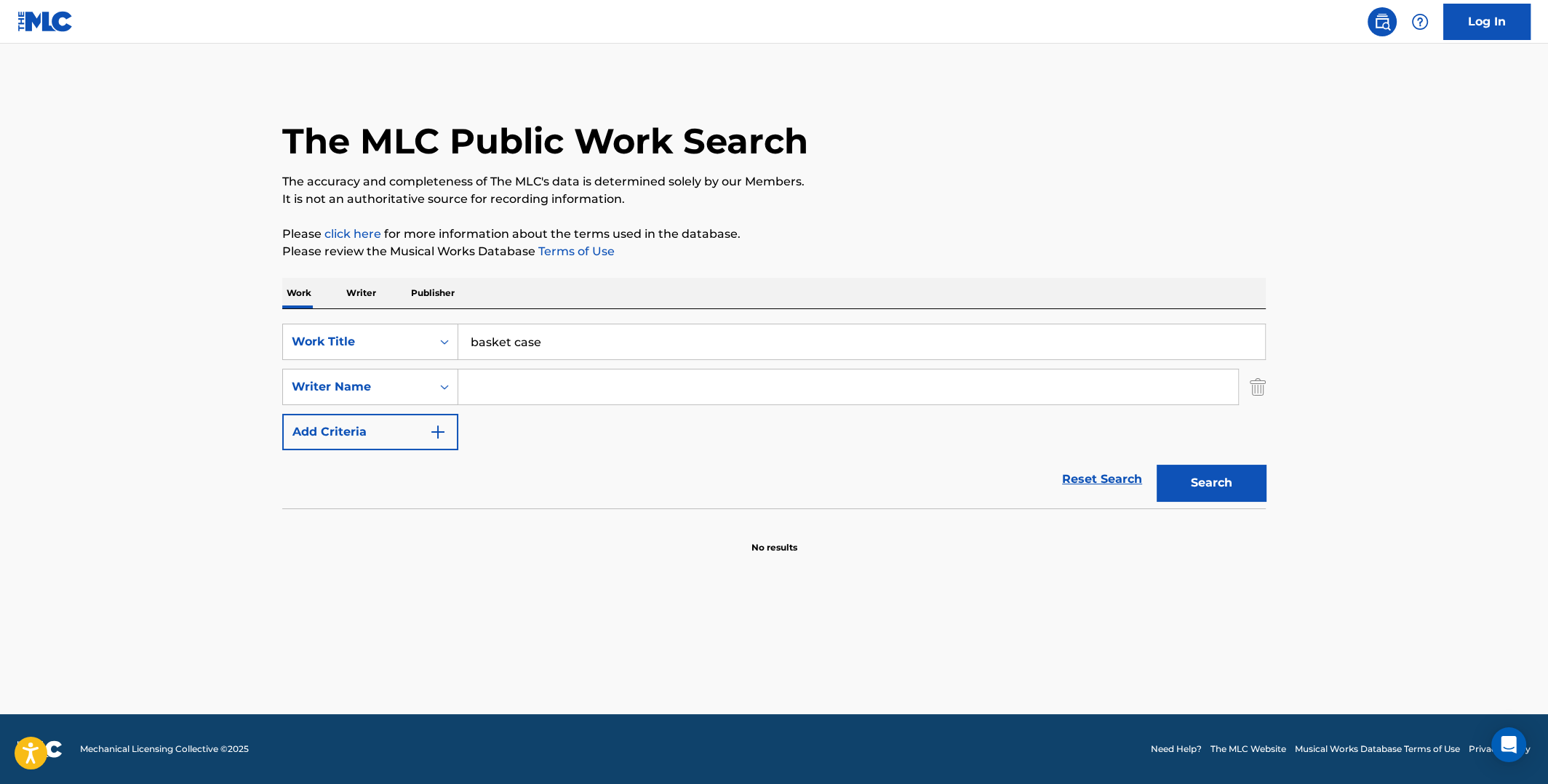 click at bounding box center (848, 387) 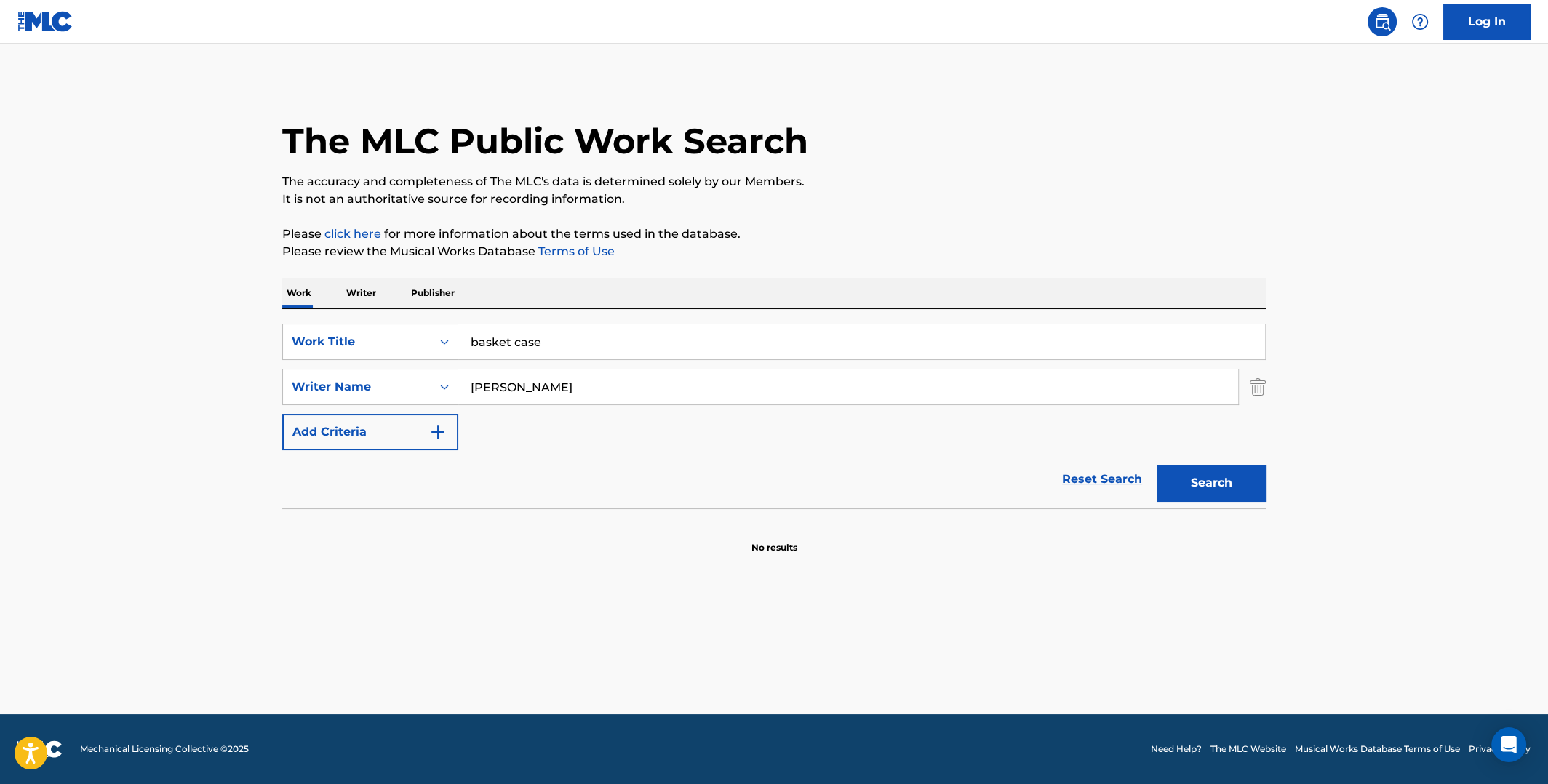 type on "armstrong" 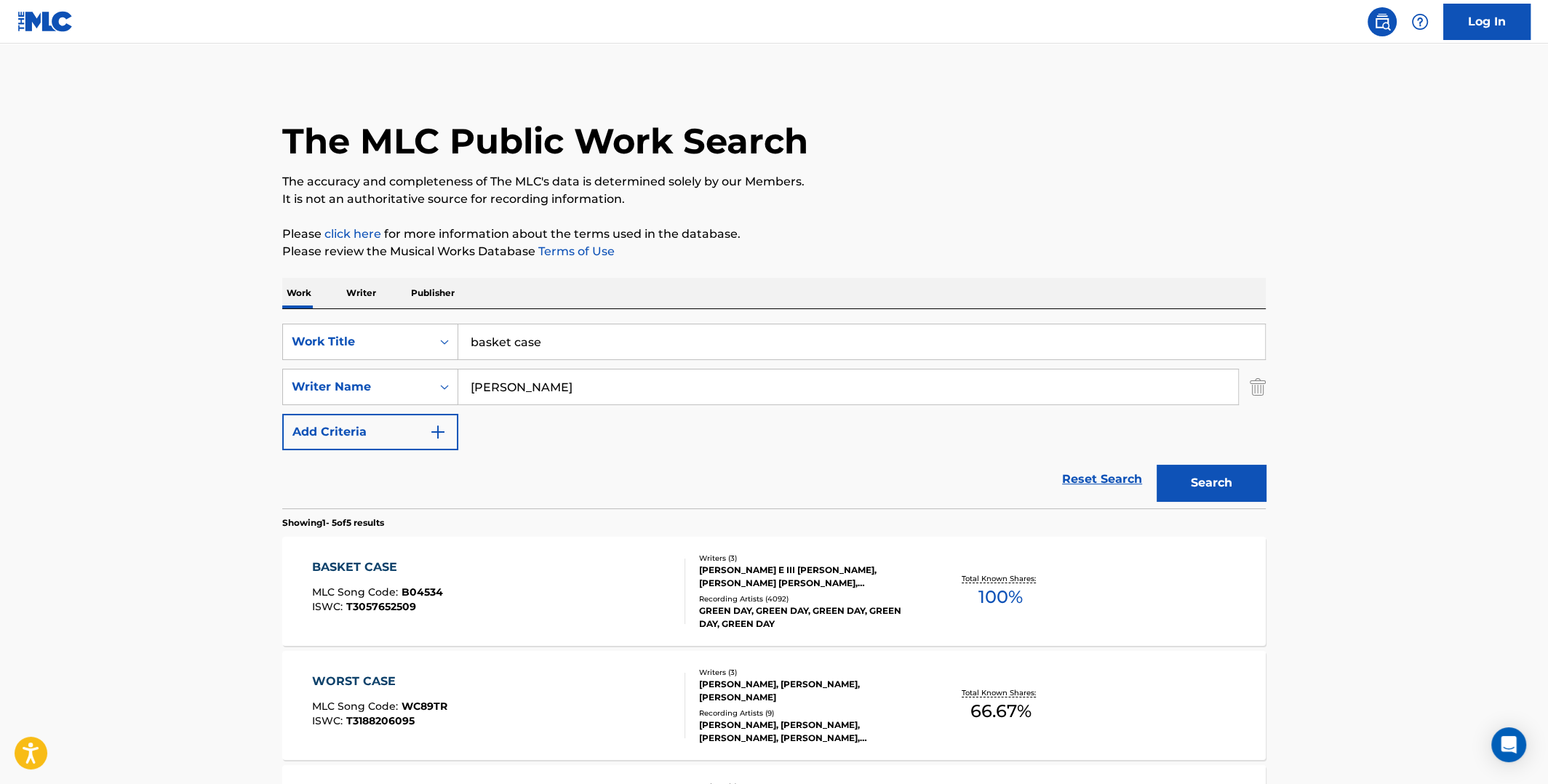 click on "FRANK E III WRIGHT, MICHAEL RYAN PRITCHARD, BILLIE JOE ARMSTRONG" at bounding box center [809, 577] 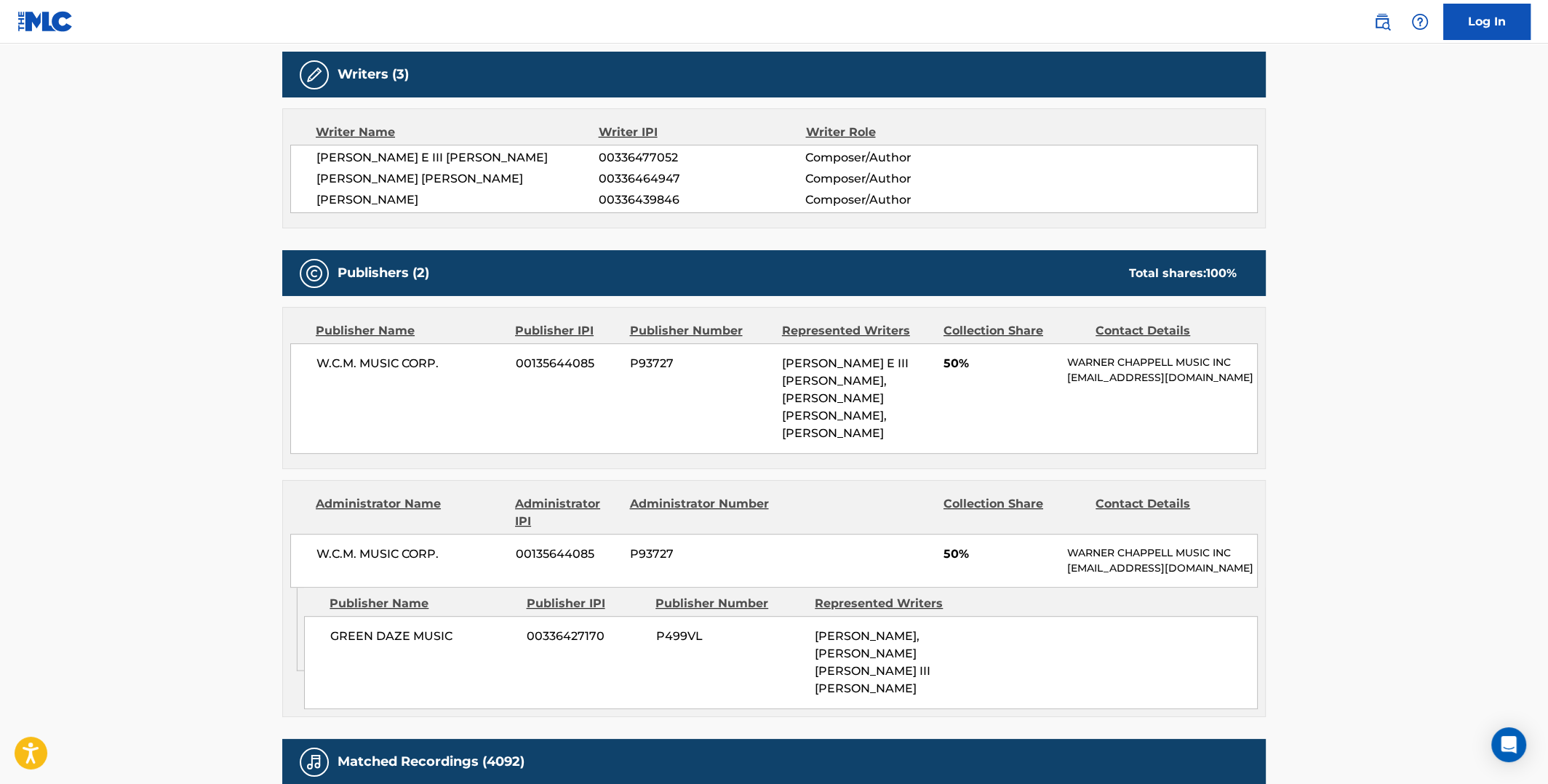 scroll, scrollTop: 436, scrollLeft: 0, axis: vertical 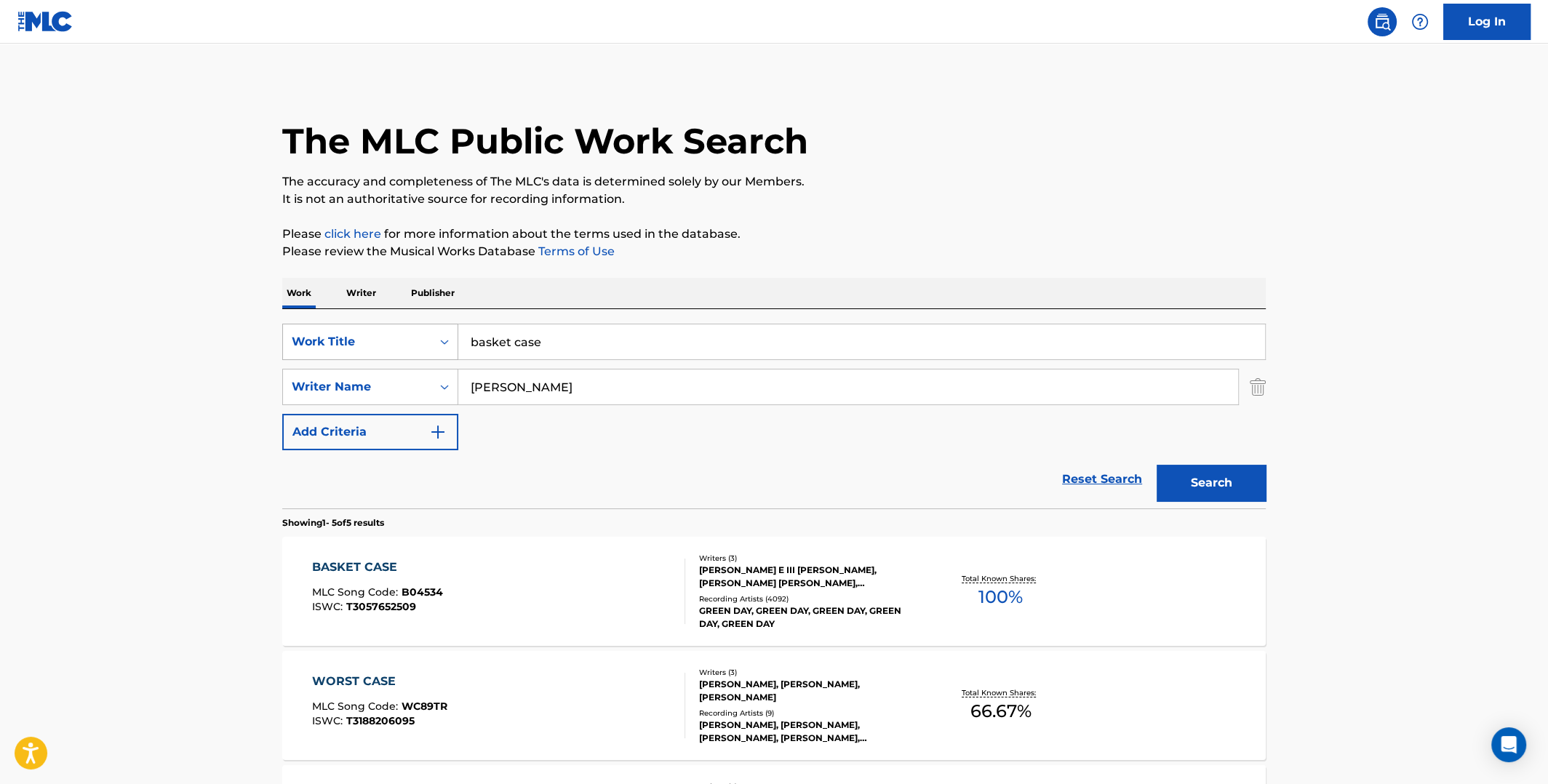 drag, startPoint x: 555, startPoint y: 343, endPoint x: 417, endPoint y: 340, distance: 138.0326 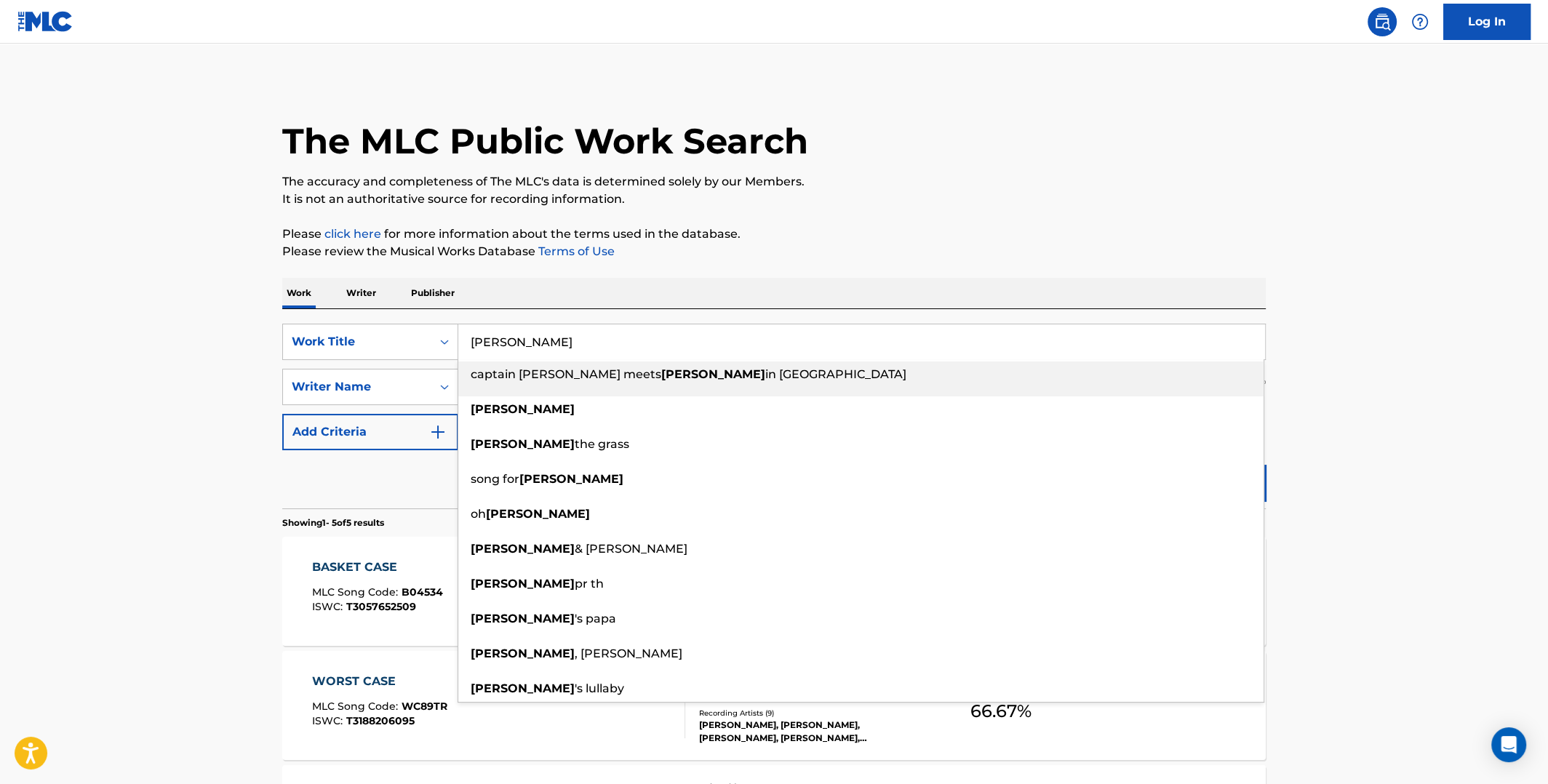click on "Roxanne" at bounding box center [861, 342] 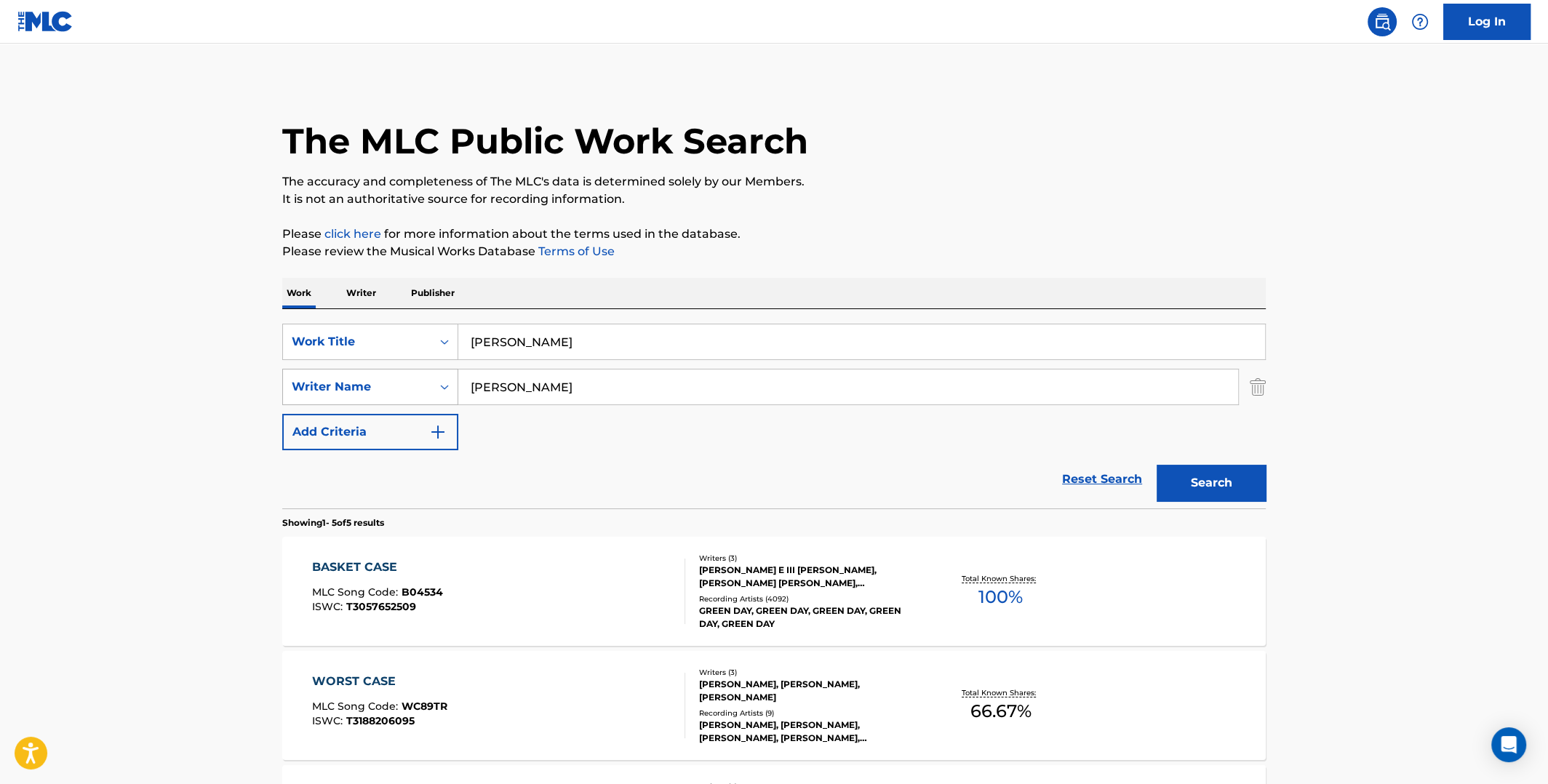 drag, startPoint x: 531, startPoint y: 391, endPoint x: 441, endPoint y: 396, distance: 90.138782 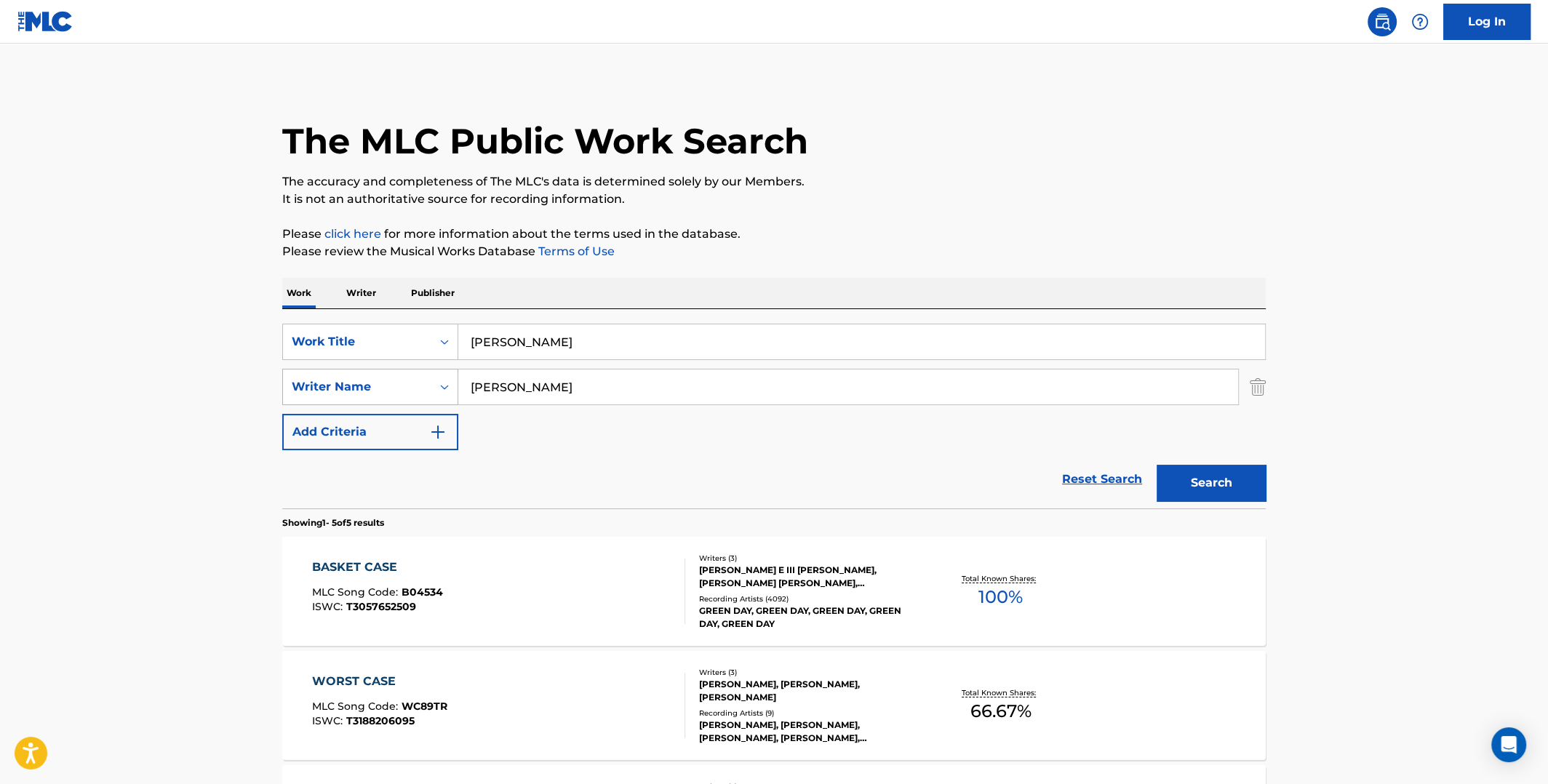 click on "Search" at bounding box center (1211, 483) 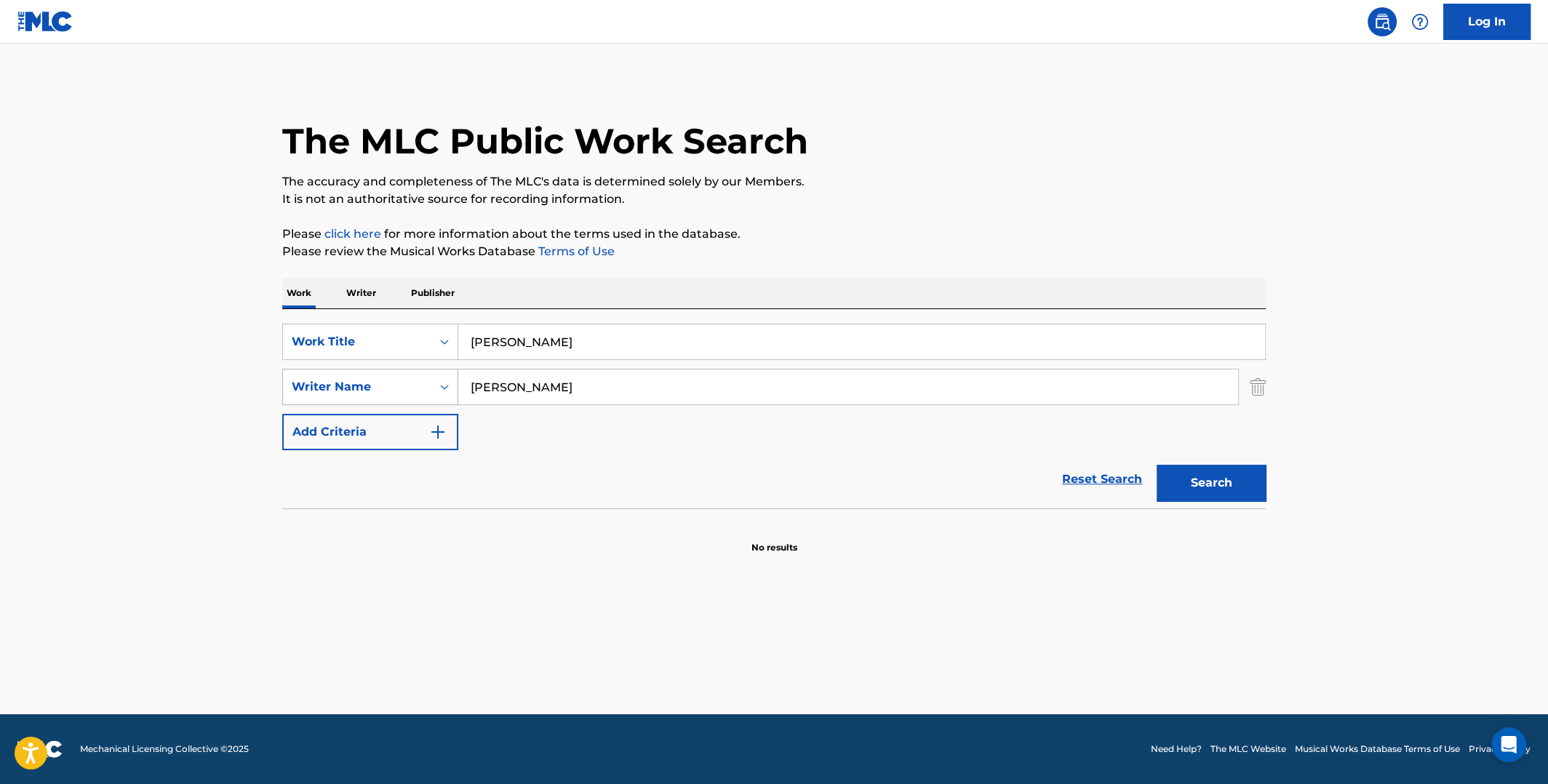 drag, startPoint x: 532, startPoint y: 383, endPoint x: 420, endPoint y: 395, distance: 112.64102 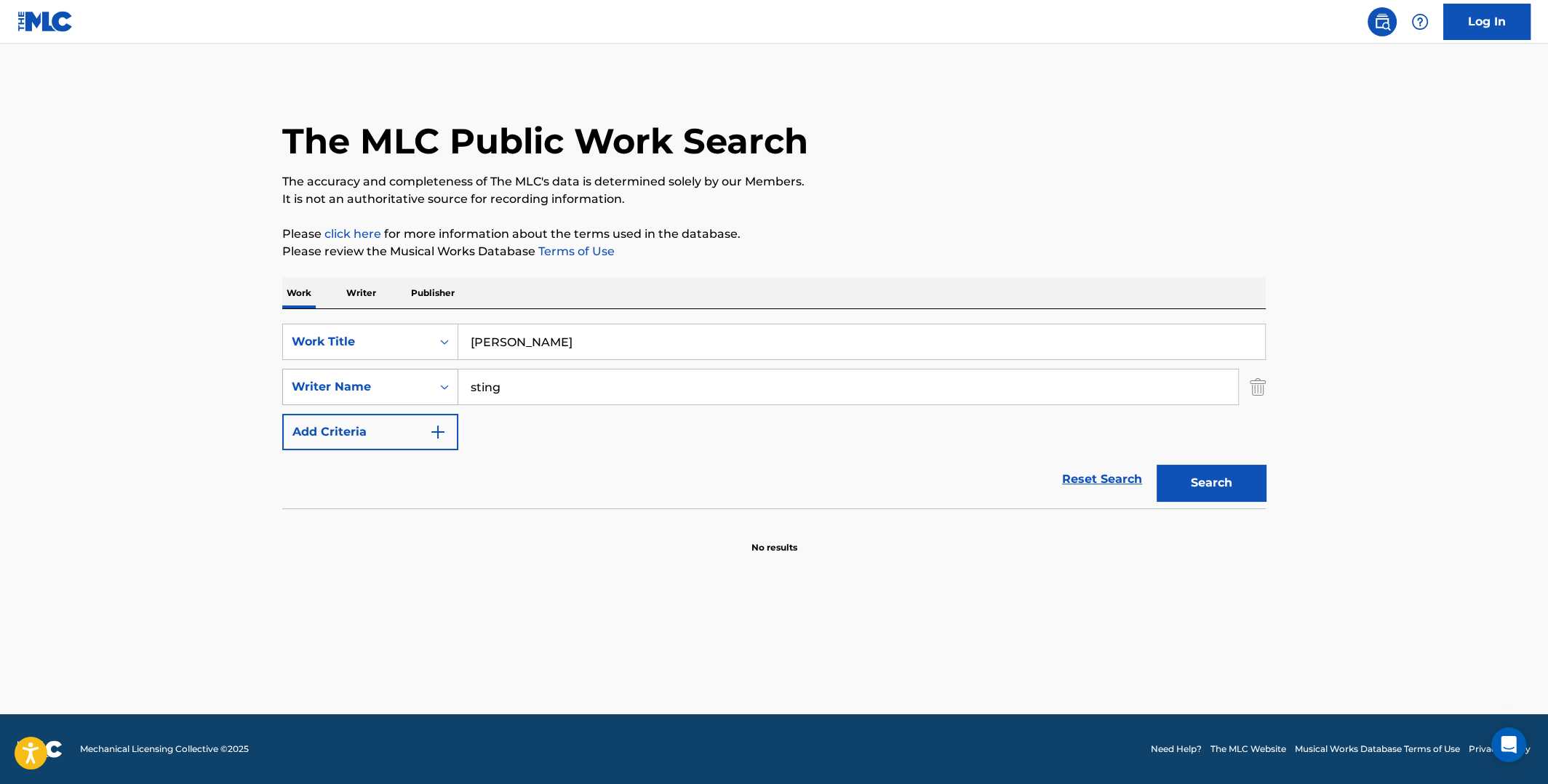 click on "Search" at bounding box center (1211, 483) 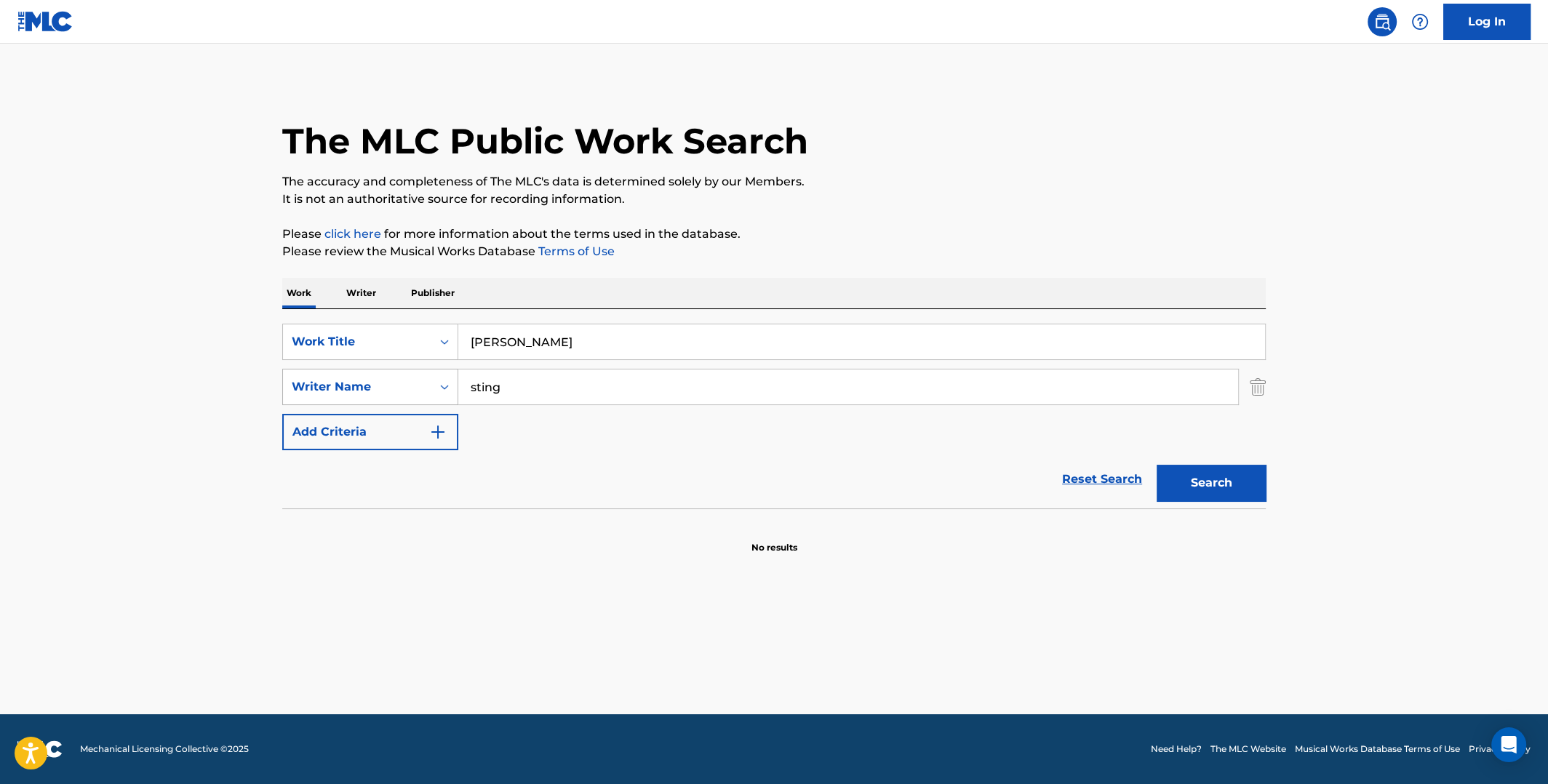 drag, startPoint x: 514, startPoint y: 390, endPoint x: 449, endPoint y: 383, distance: 65.37584 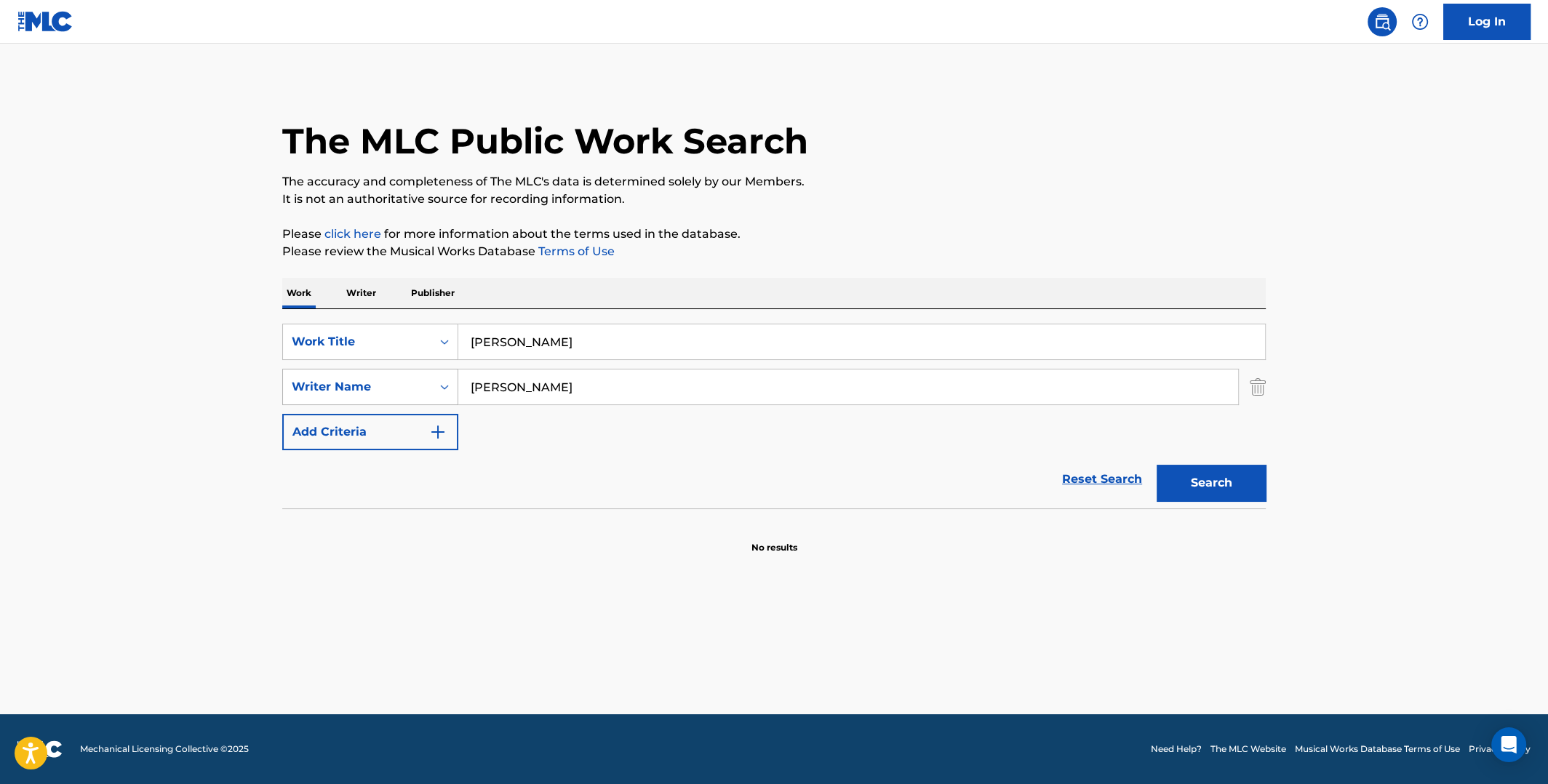 click on "Search" at bounding box center [1211, 483] 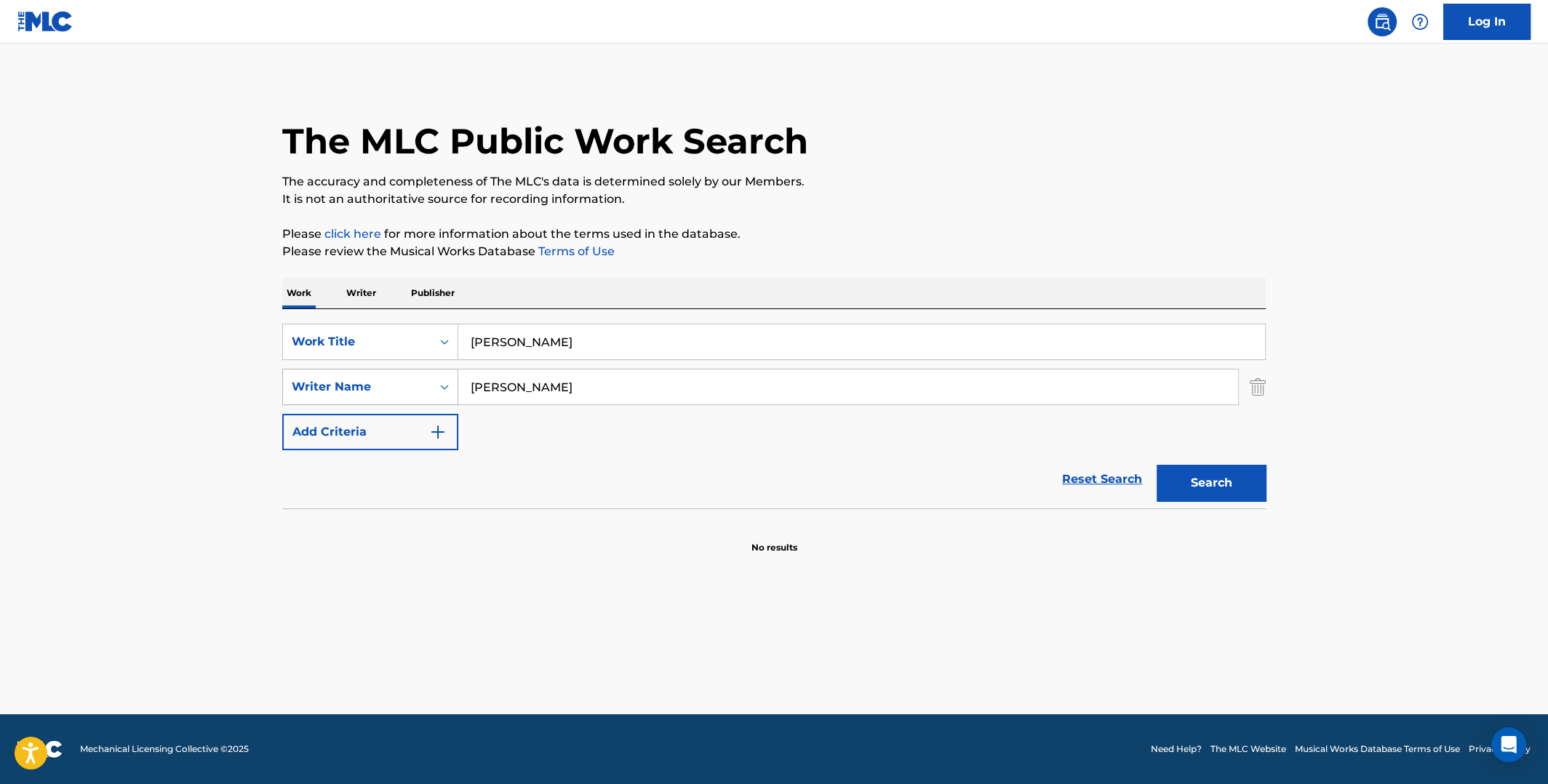 drag, startPoint x: 548, startPoint y: 388, endPoint x: 449, endPoint y: 390, distance: 99.0202 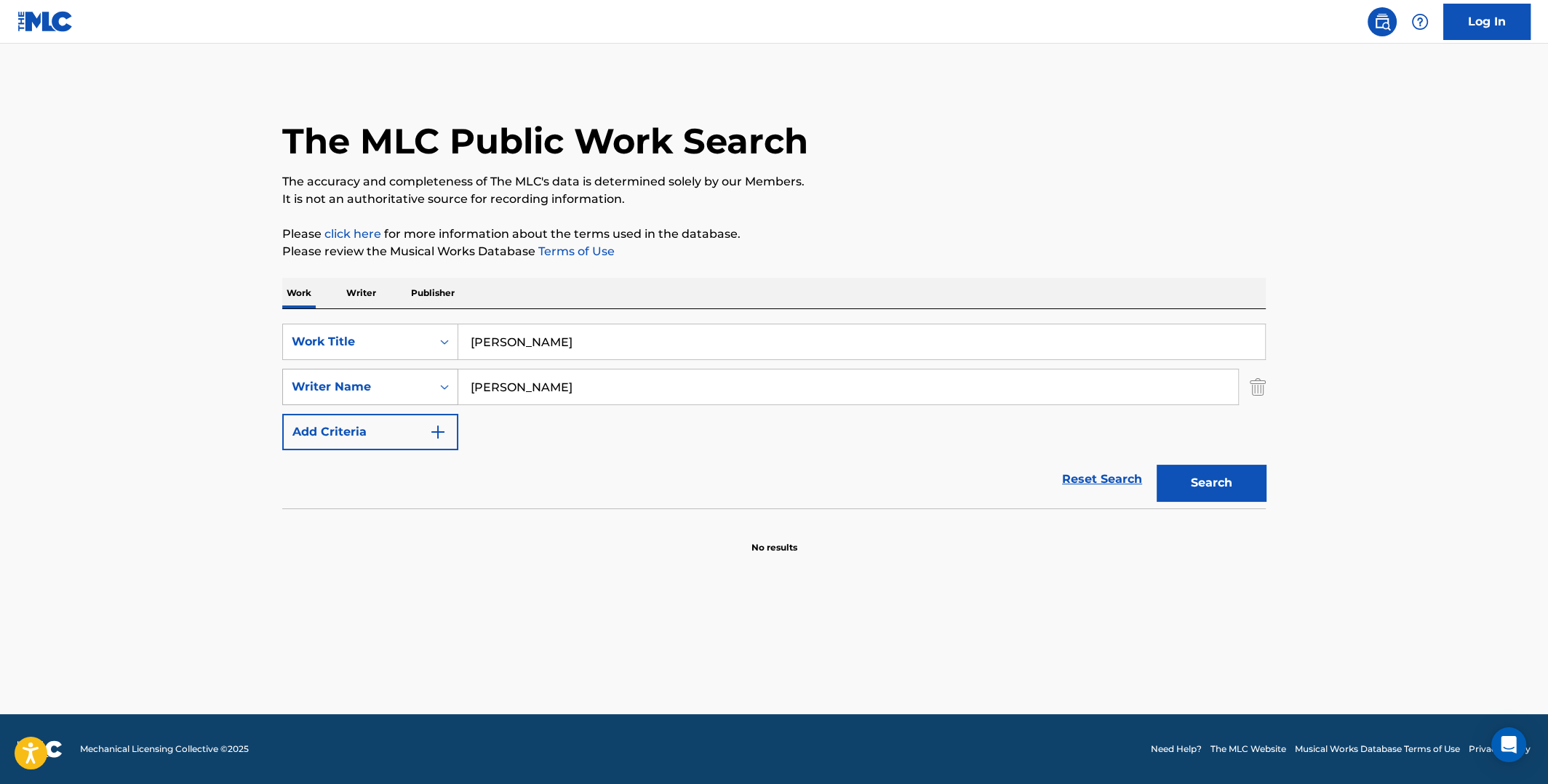 type on "Gordon" 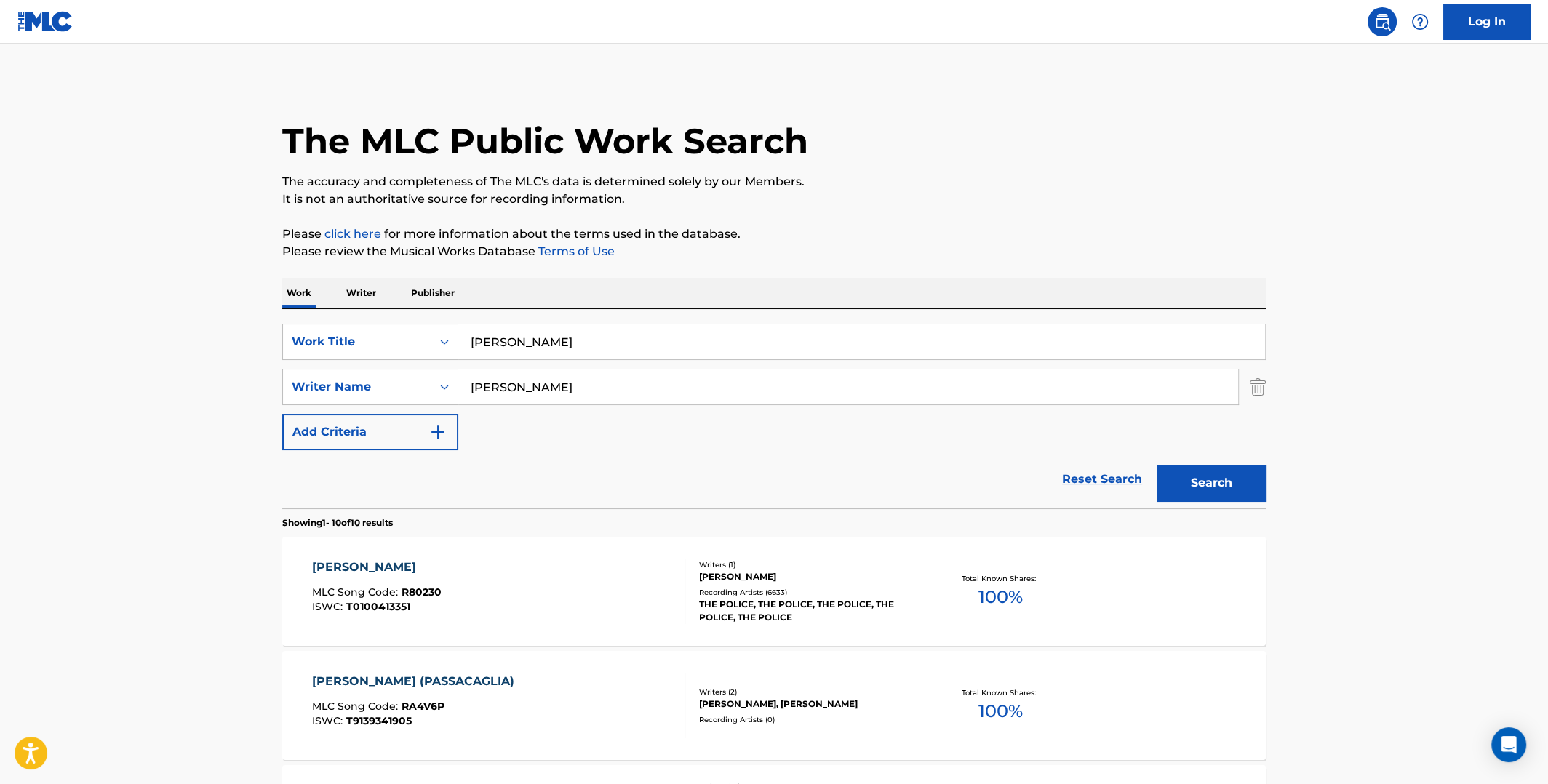 click on "ROXANNE" at bounding box center [377, 567] 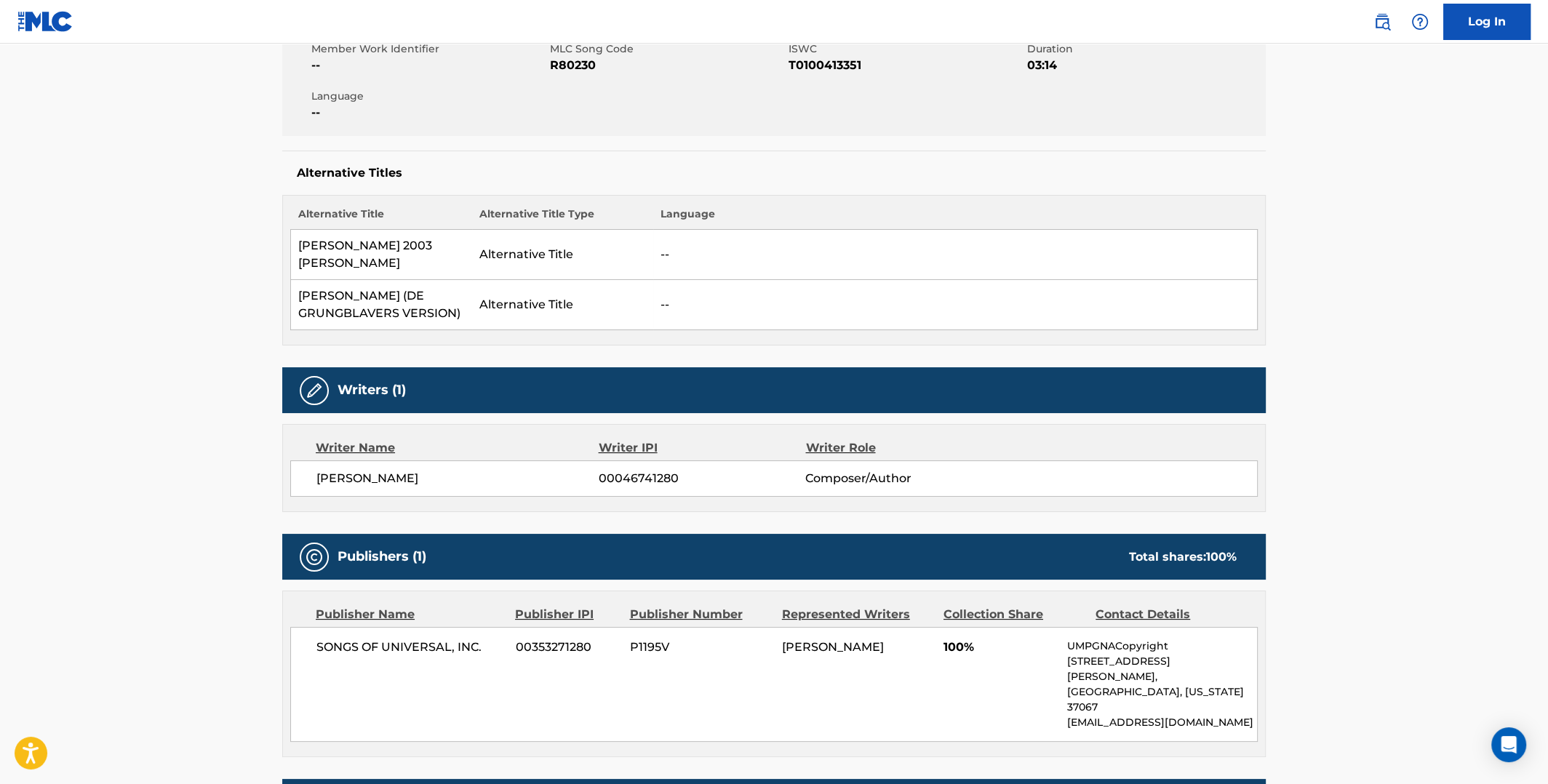 scroll, scrollTop: 145, scrollLeft: 0, axis: vertical 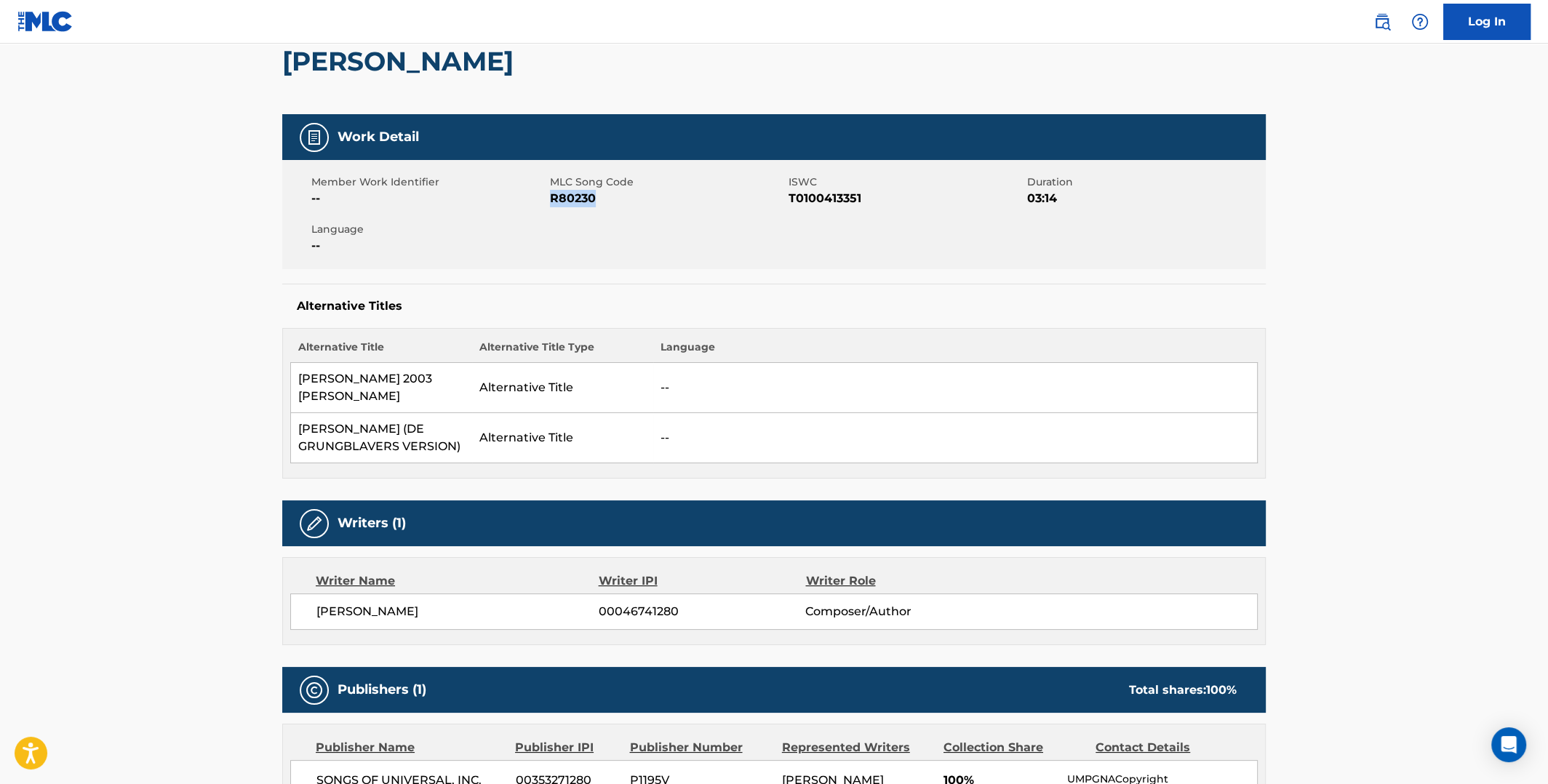 drag, startPoint x: 605, startPoint y: 196, endPoint x: 549, endPoint y: 192, distance: 56.14268 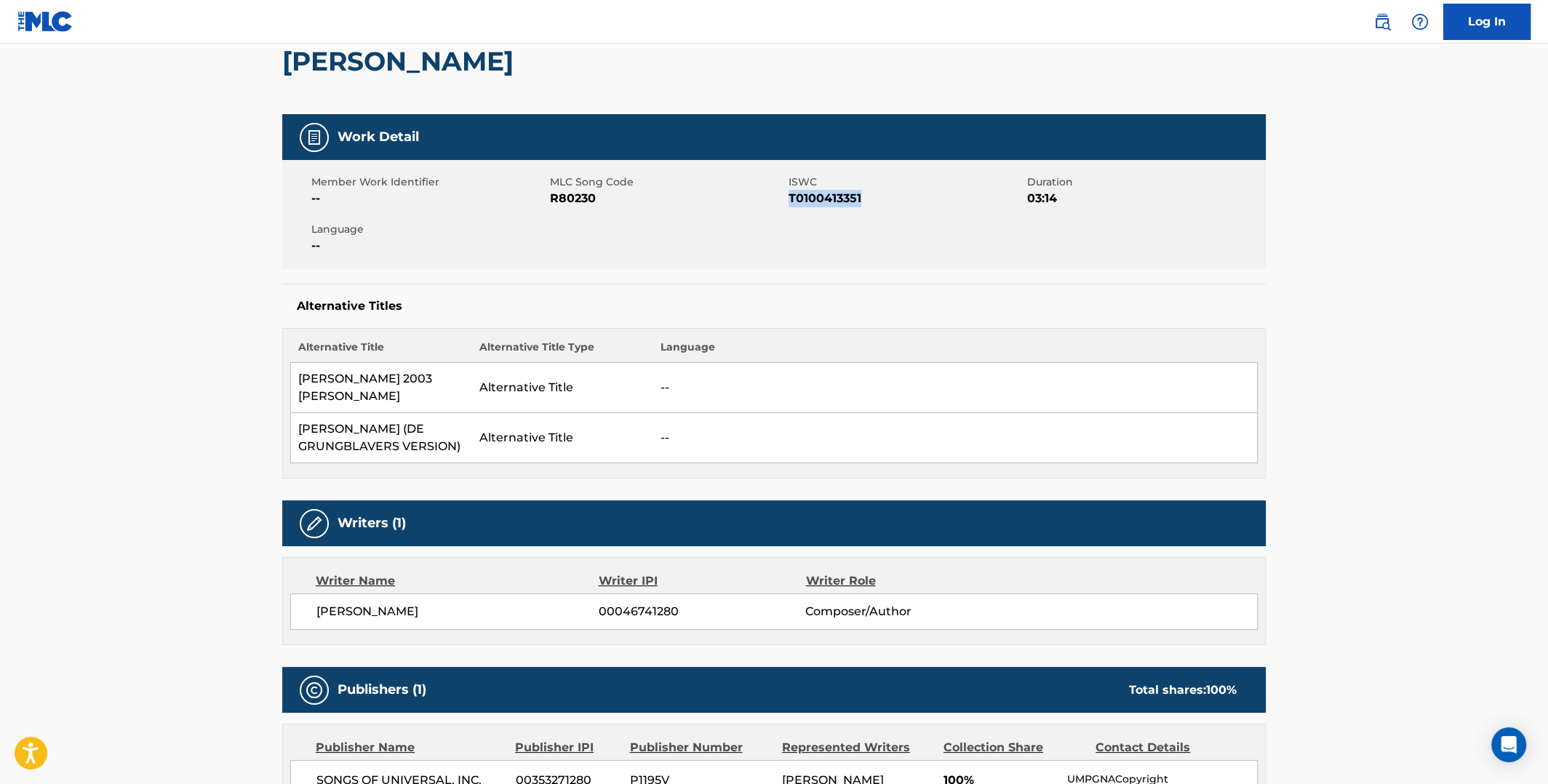 drag, startPoint x: 874, startPoint y: 196, endPoint x: 790, endPoint y: 193, distance: 84.05355 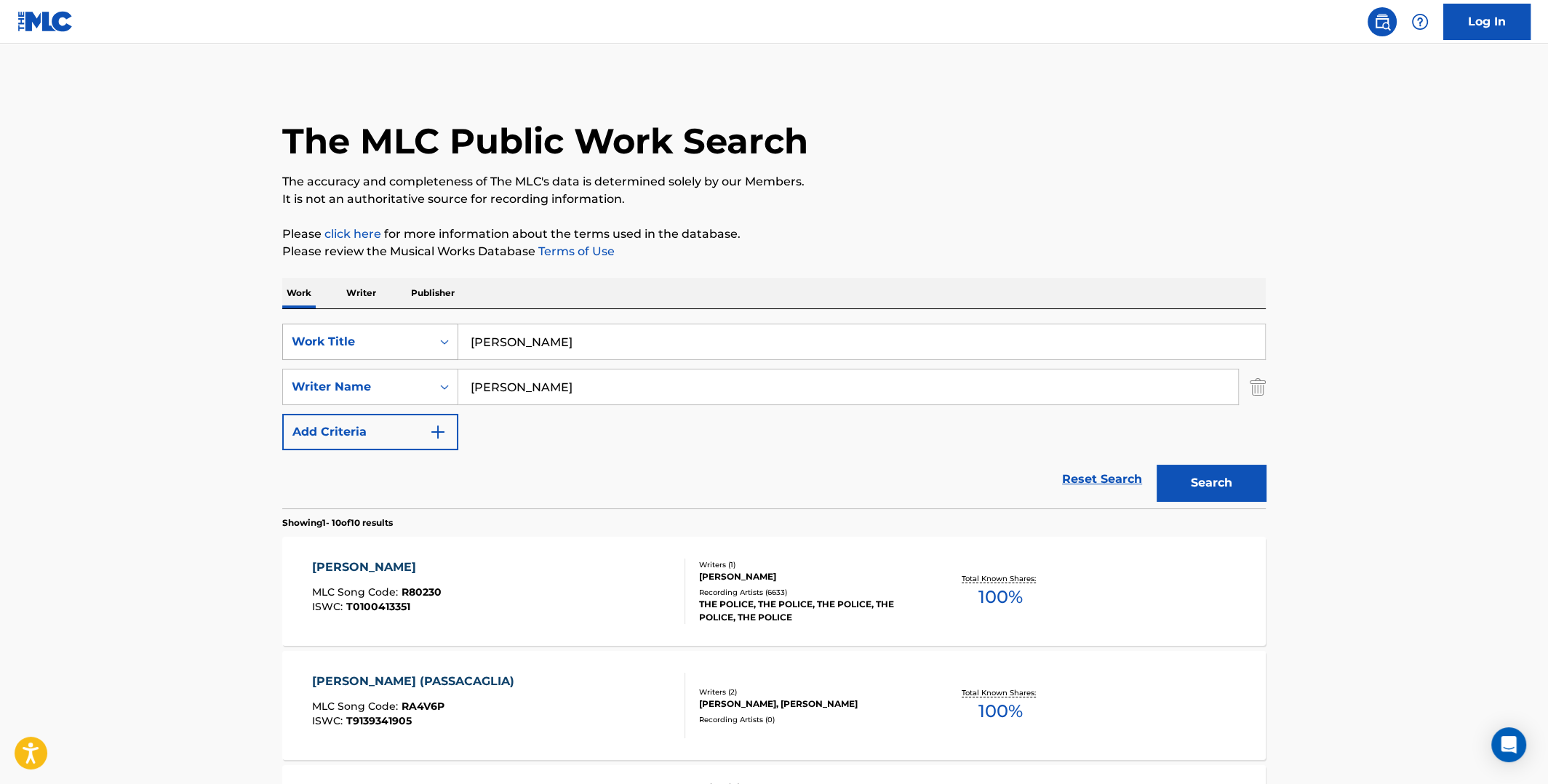 drag, startPoint x: 631, startPoint y: 340, endPoint x: 392, endPoint y: 337, distance: 239.01883 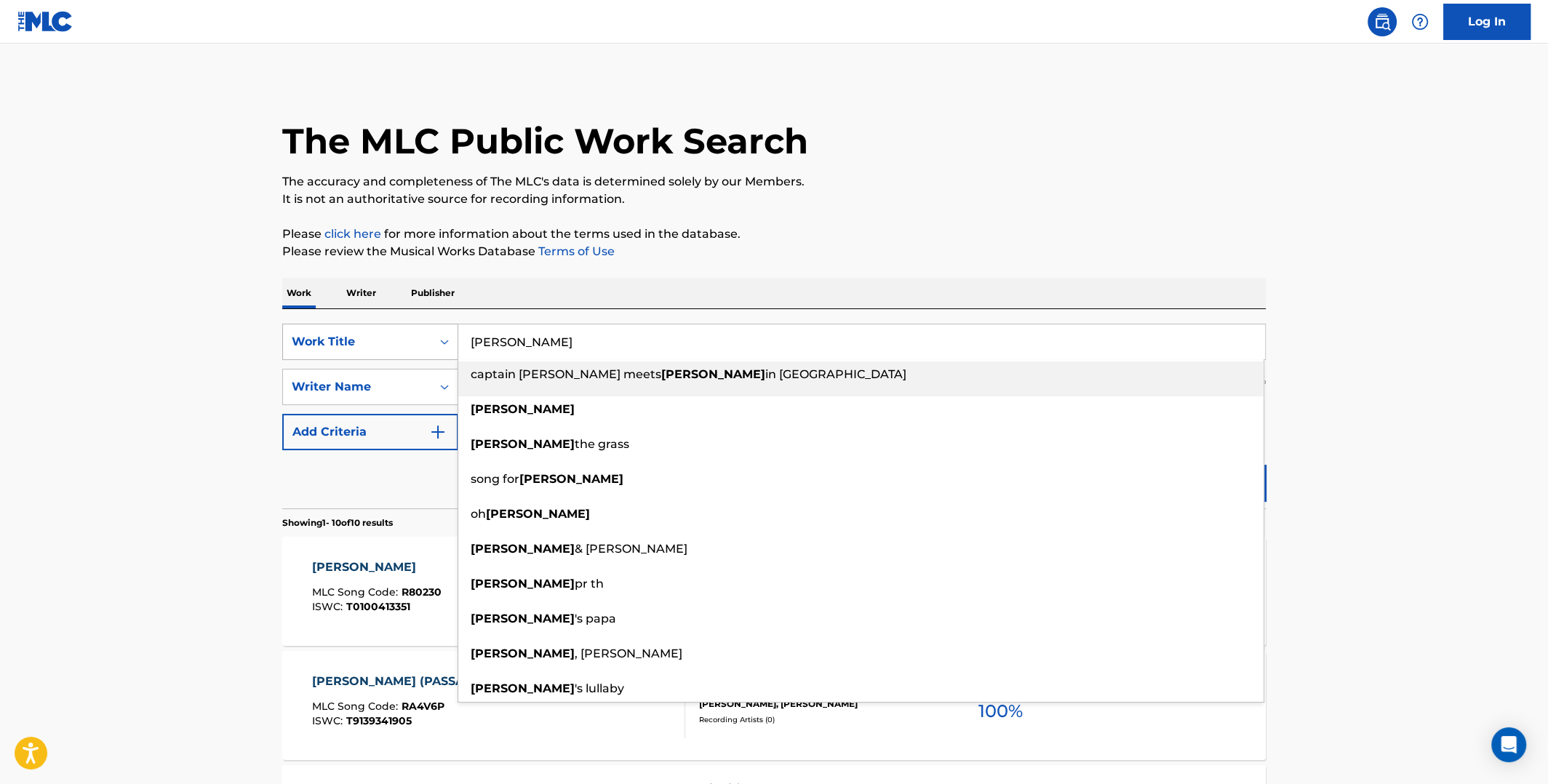 paste on "Gimme All Your Lovin' (Easy Version)" 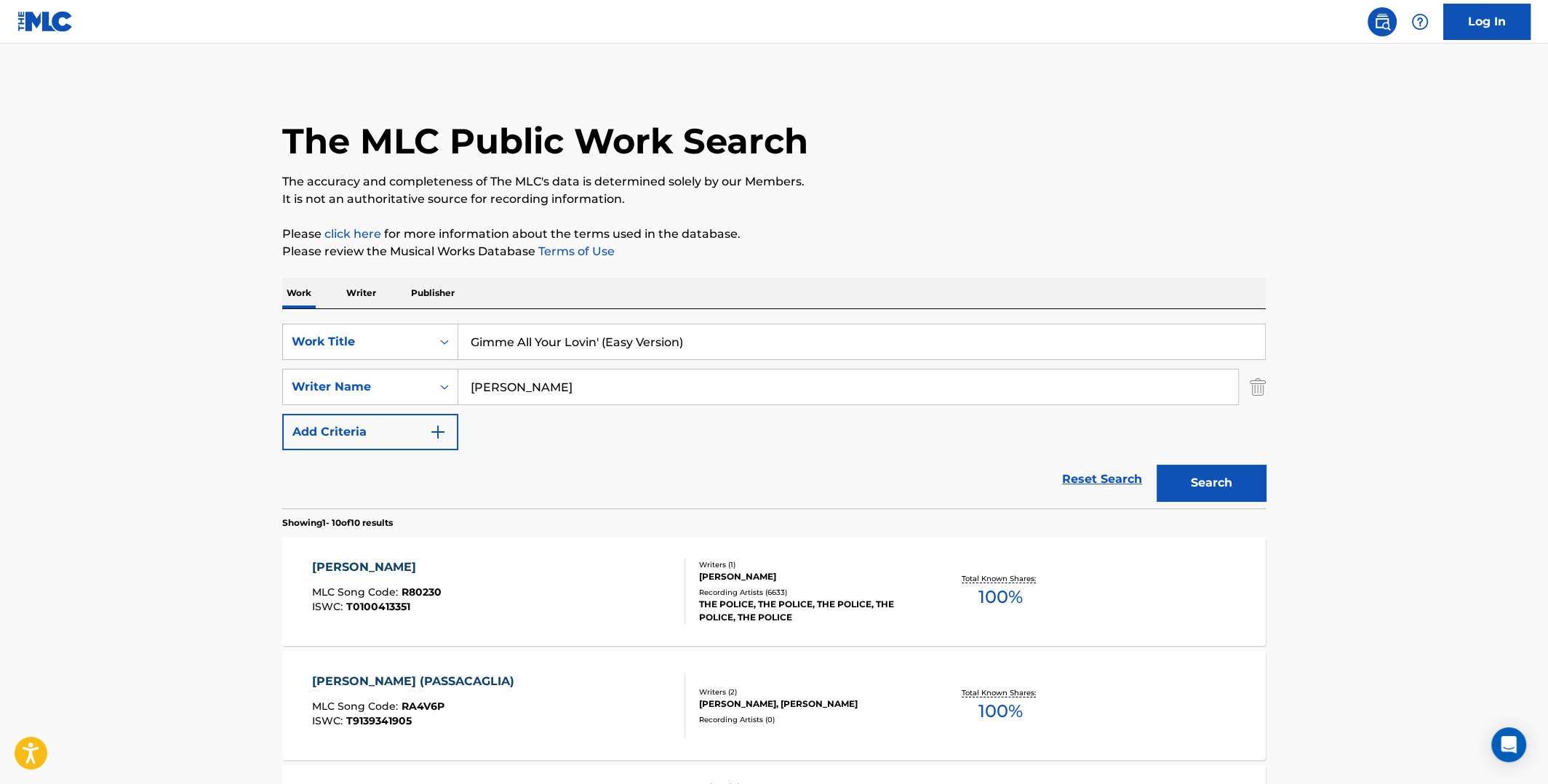 drag, startPoint x: 602, startPoint y: 345, endPoint x: 868, endPoint y: 359, distance: 266.36817 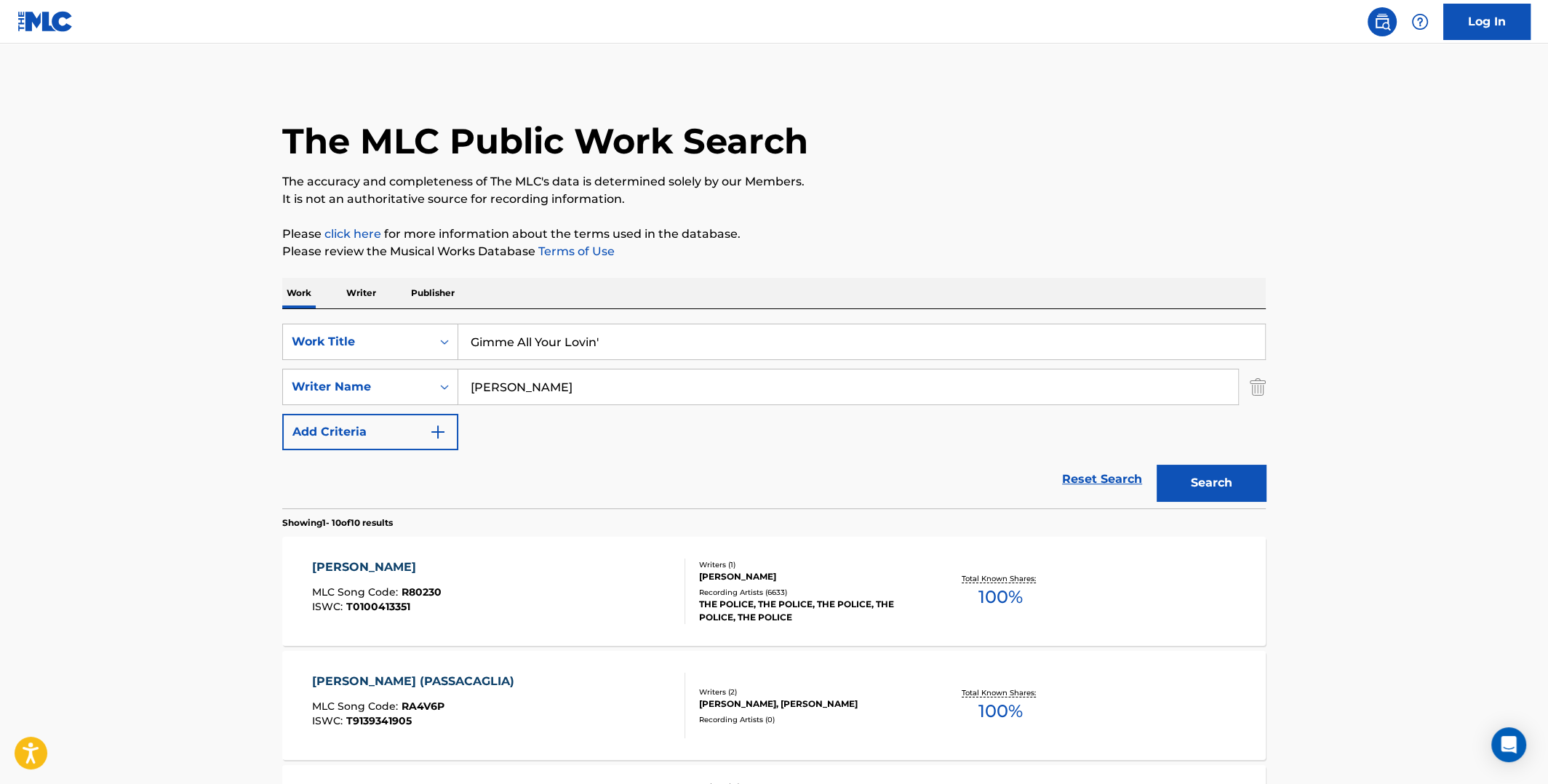 type on "Gimme All Your Lovin'" 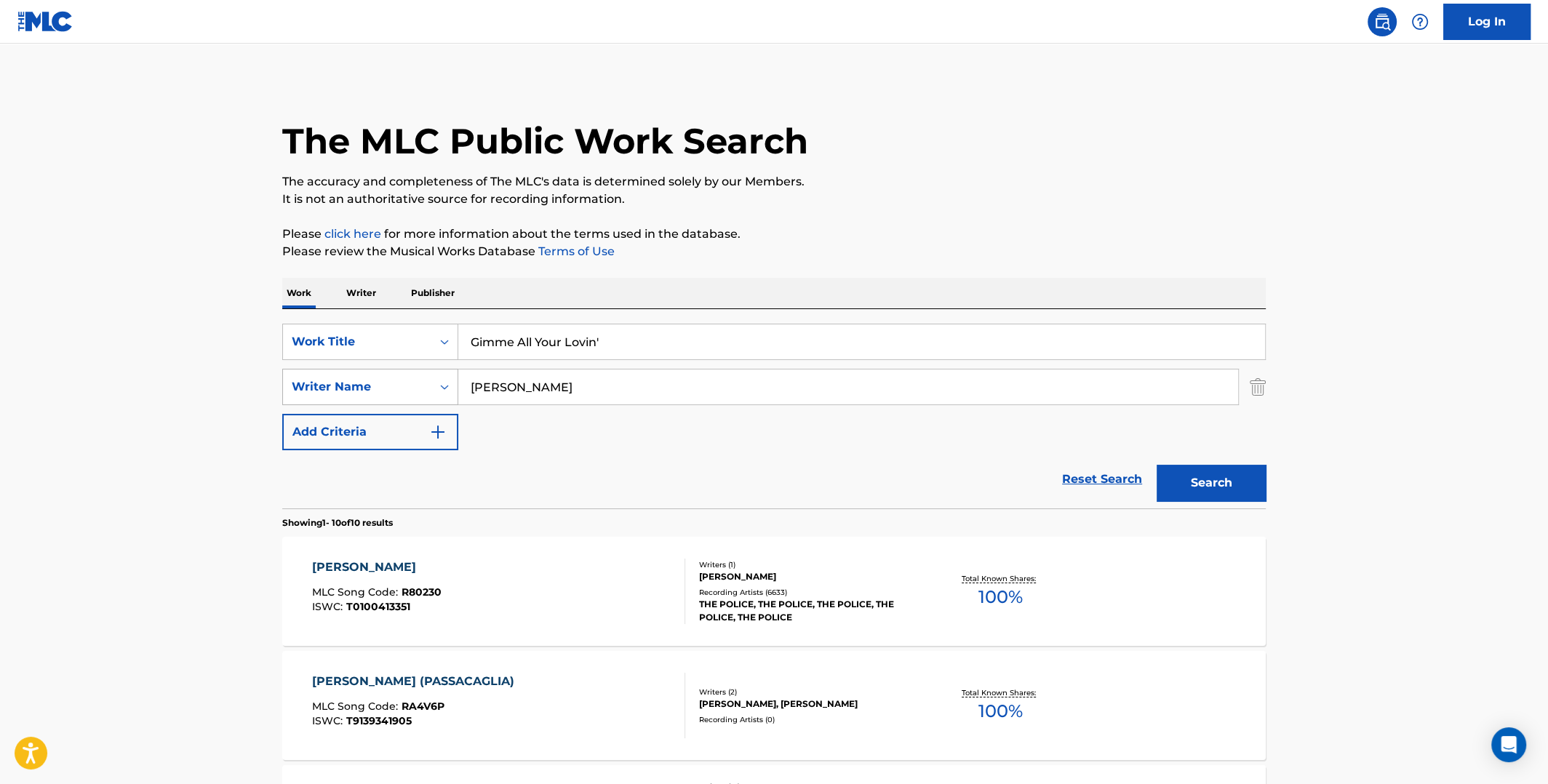 drag, startPoint x: 601, startPoint y: 382, endPoint x: 434, endPoint y: 388, distance: 167.1077 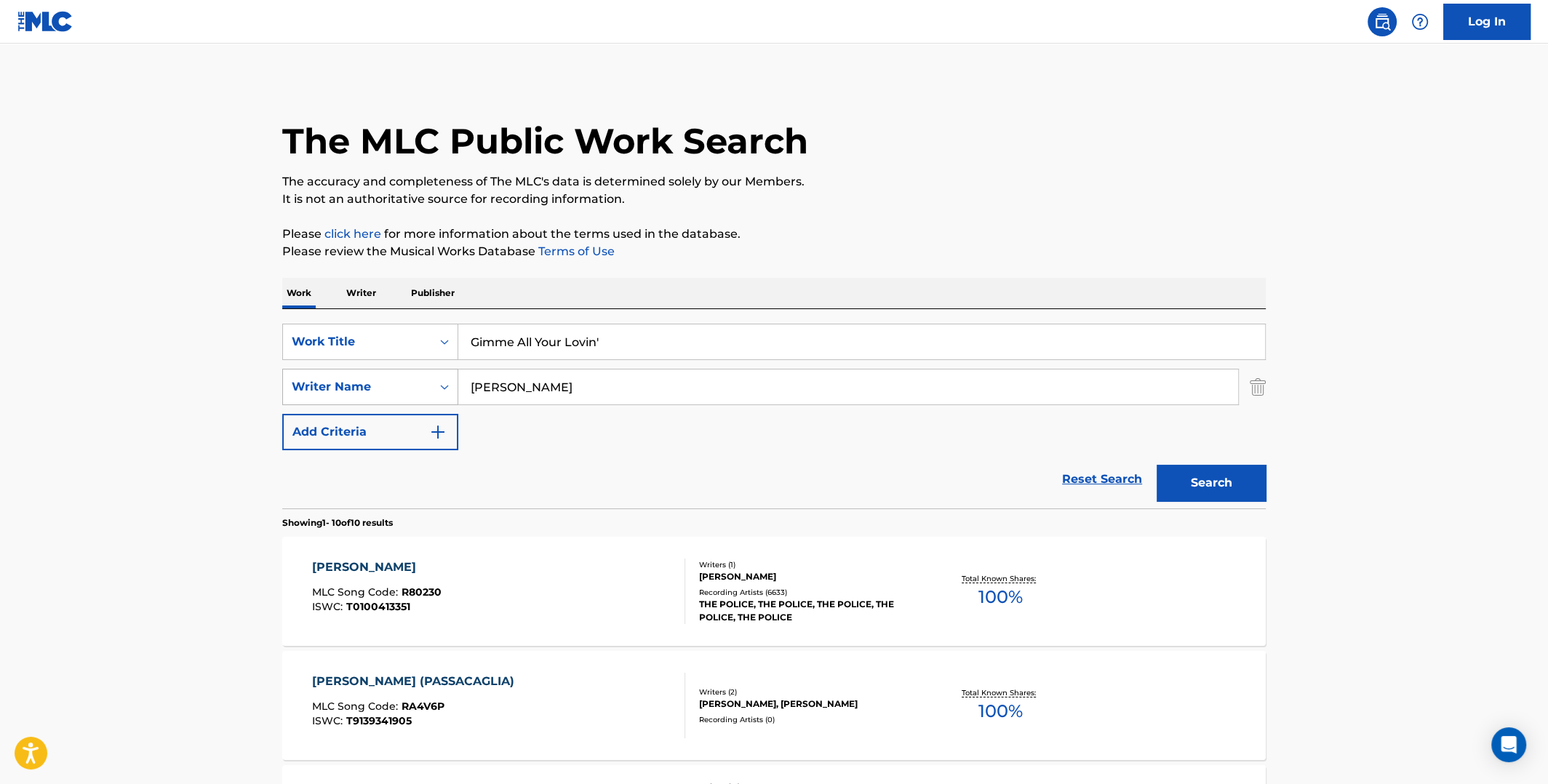 type on "beard" 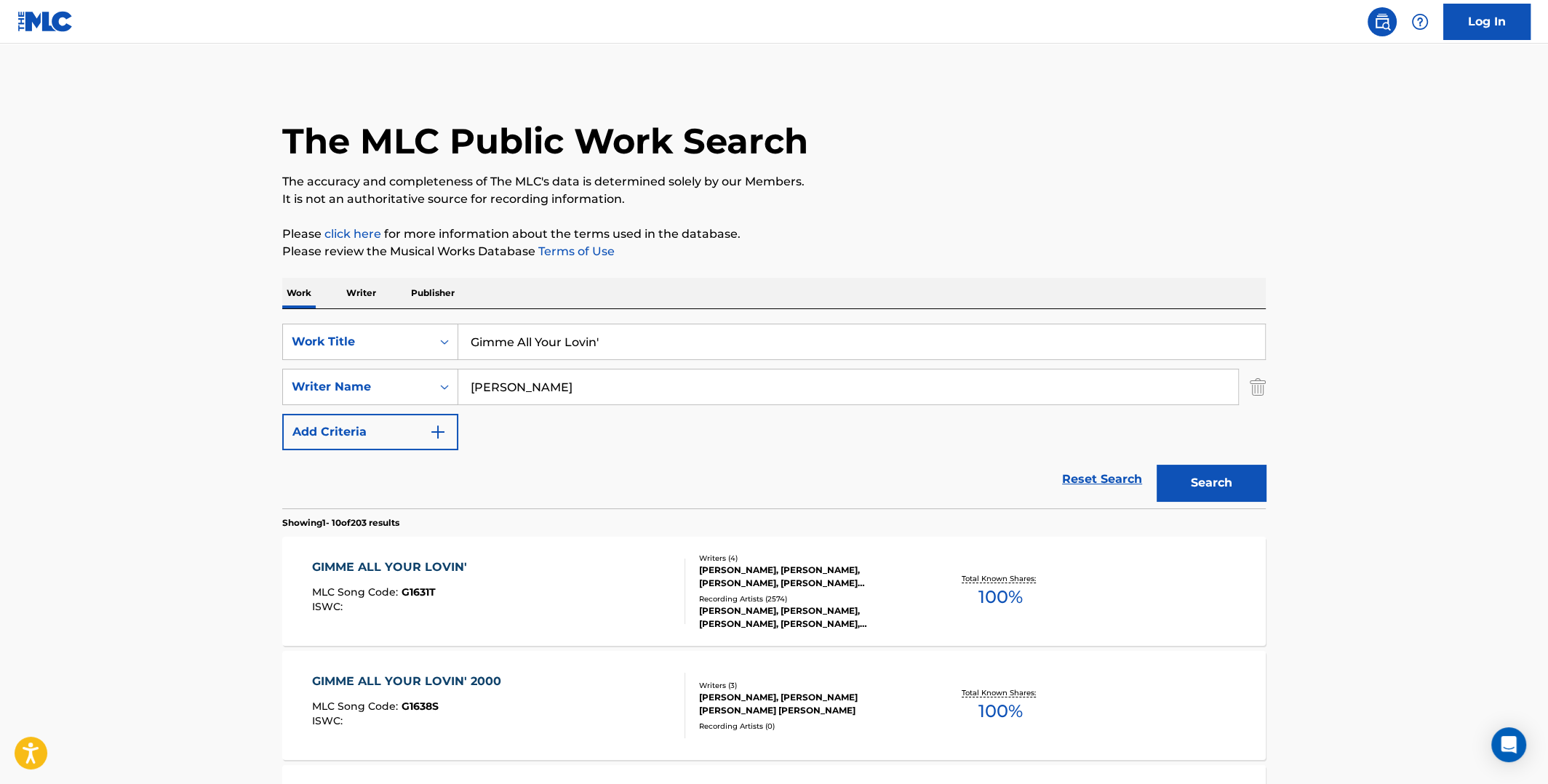 click on "BILLY GIBBONS, FRANK LEE BEARD, BILLY F GIBBONS, JOE MICHAEL HILL" at bounding box center [809, 577] 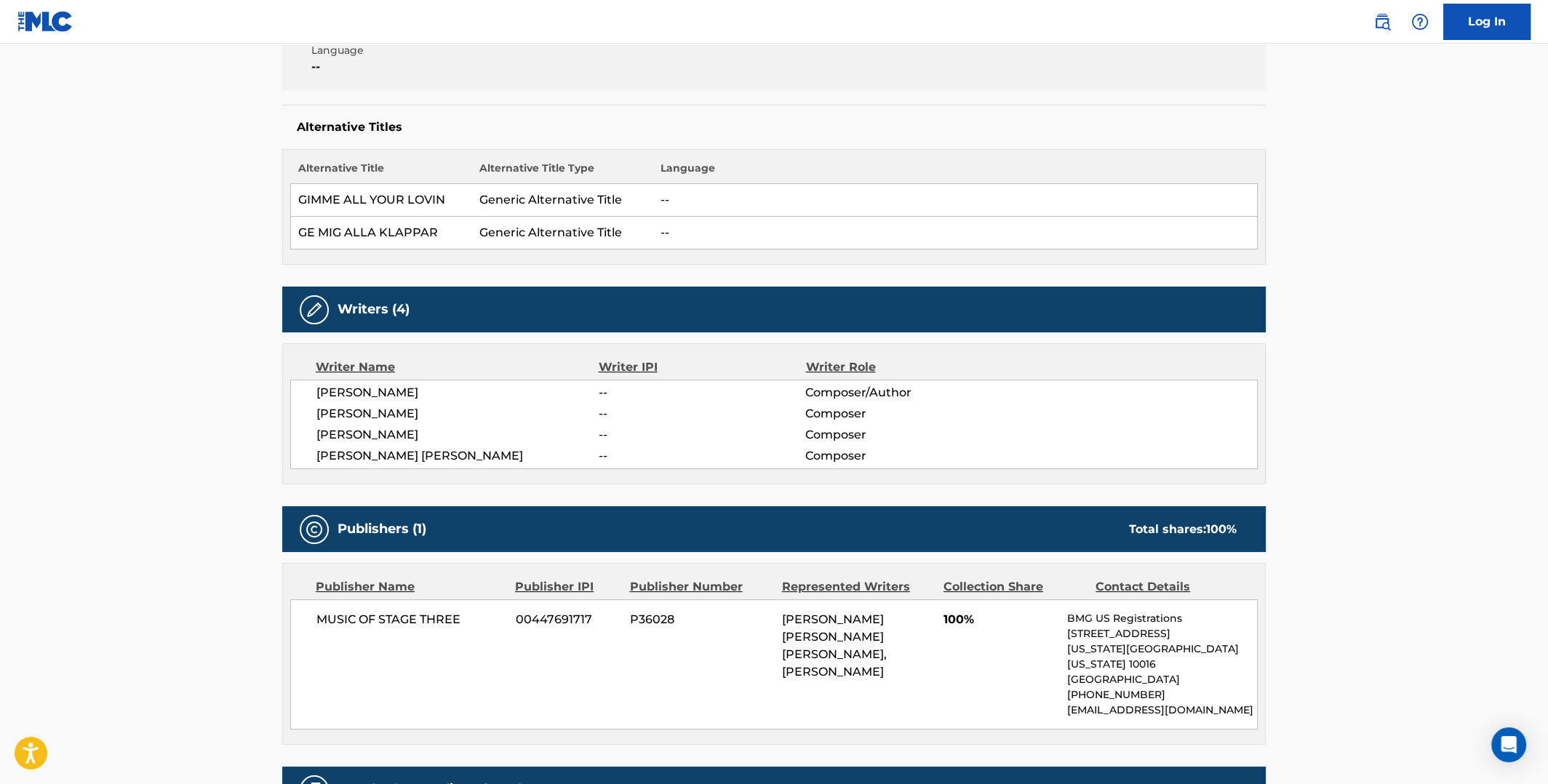 scroll, scrollTop: 145, scrollLeft: 0, axis: vertical 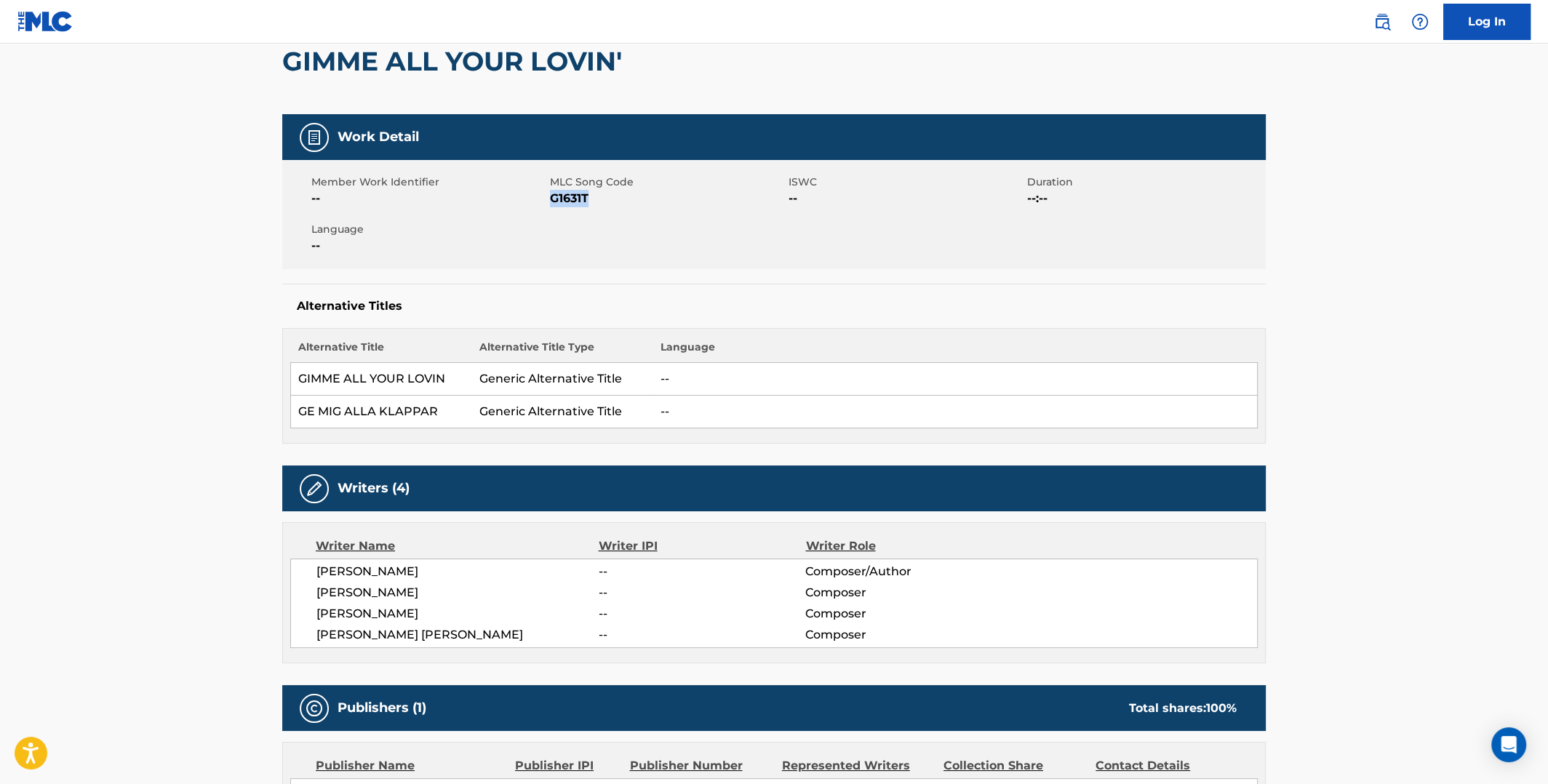 drag, startPoint x: 590, startPoint y: 199, endPoint x: 551, endPoint y: 196, distance: 39.11521 